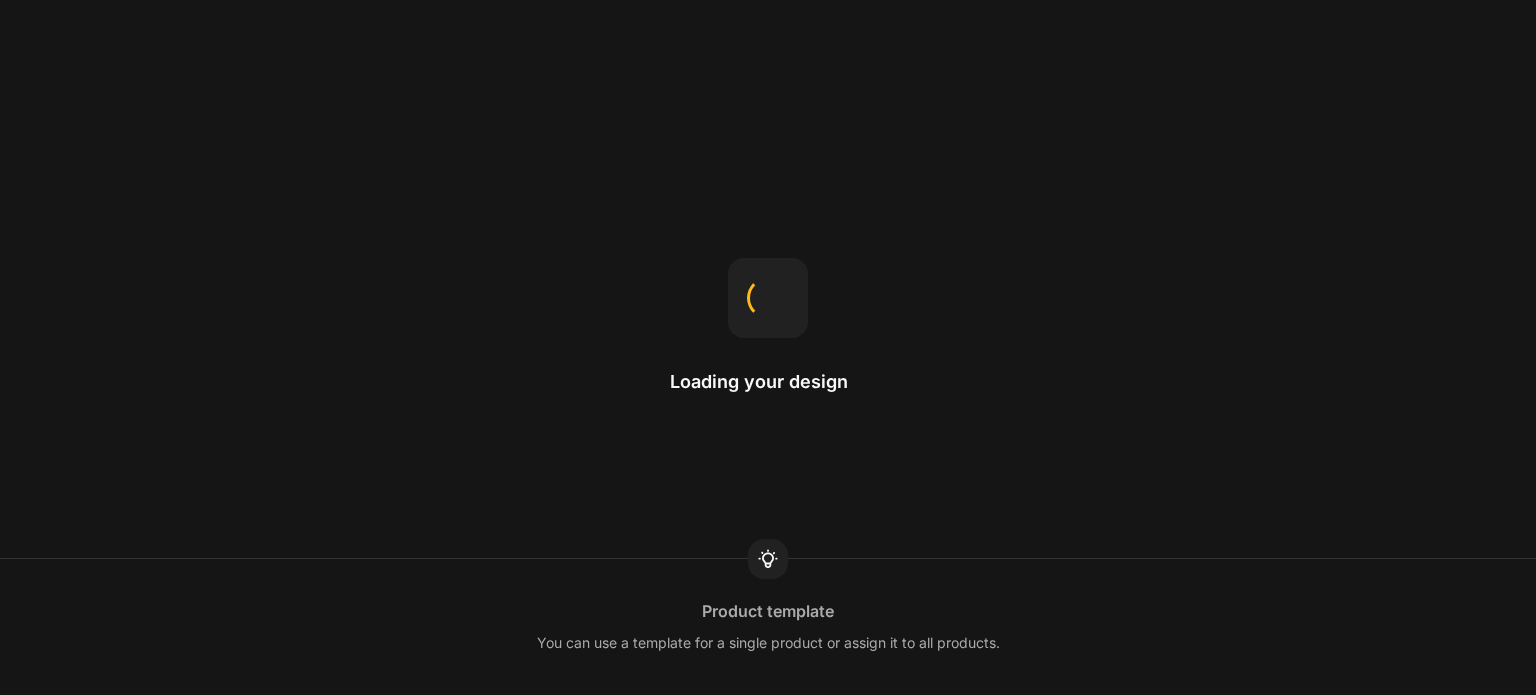 scroll, scrollTop: 0, scrollLeft: 0, axis: both 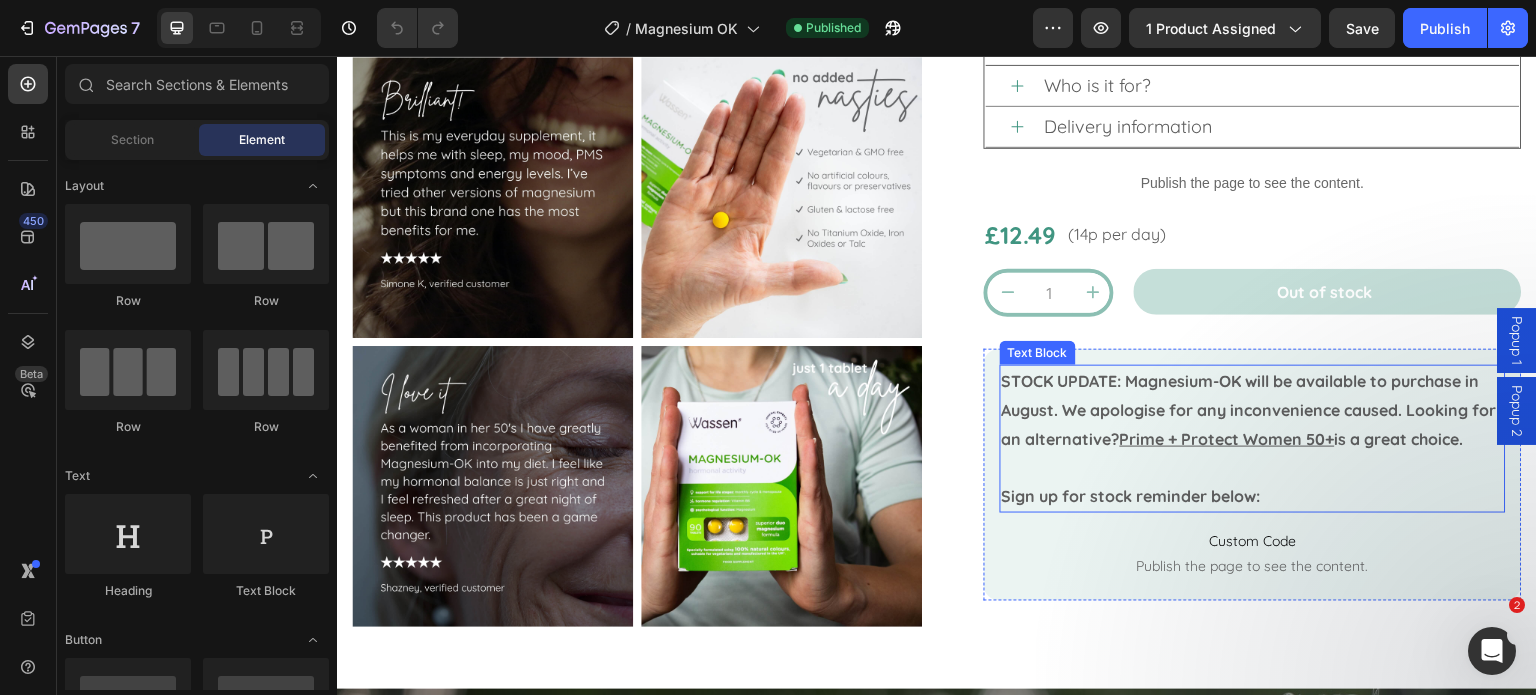 click on "STOCK UPDATE: Magnesium-OK will be available to purchase in August. We apologise for any inconvenience caused. Looking for an alternative?  Prime + Protect Women 50+  is a great choice." at bounding box center [1253, 410] 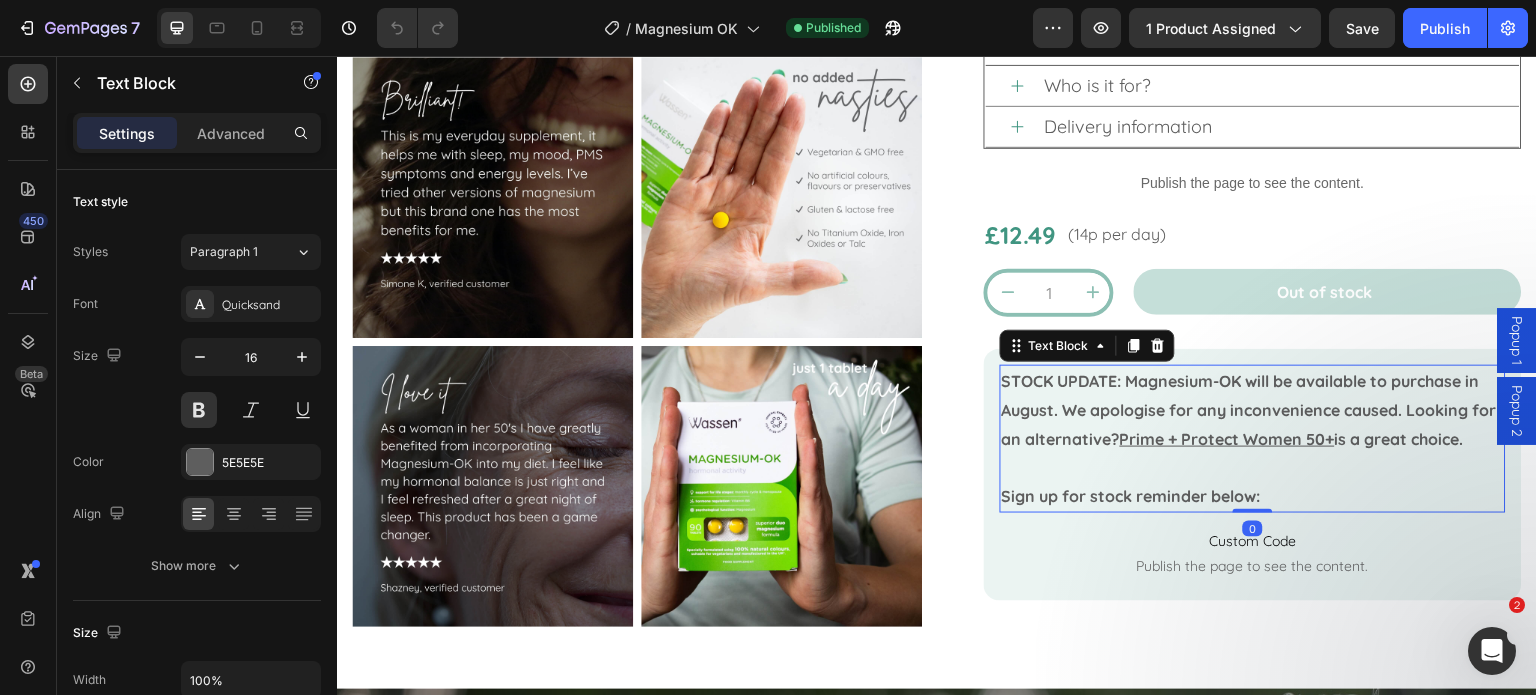 click on "STOCK UPDATE: Magnesium-OK will be available to purchase in August. We apologise for any inconvenience caused. Looking for an alternative?  Prime + Protect Women 50+  is a great choice." at bounding box center [1253, 410] 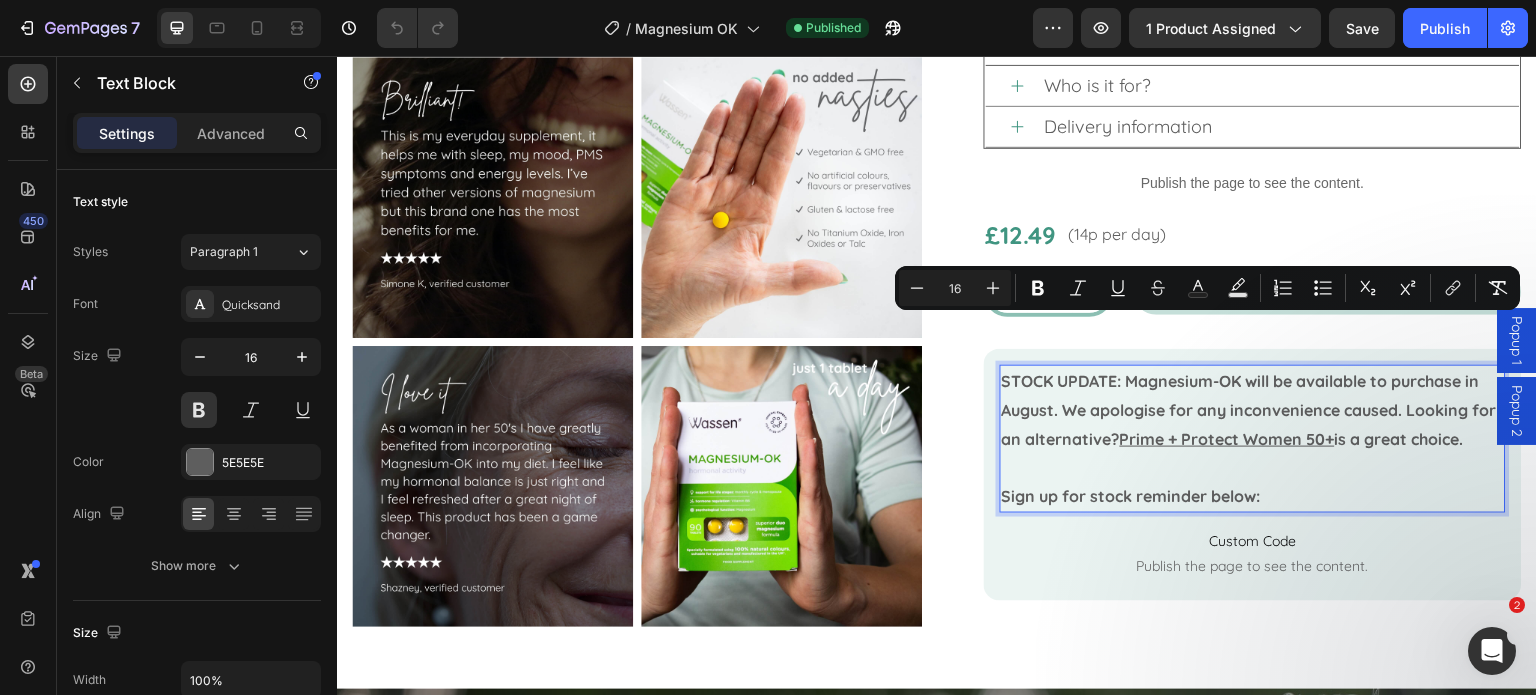 drag, startPoint x: 1058, startPoint y: 420, endPoint x: 1120, endPoint y: 337, distance: 103.6002 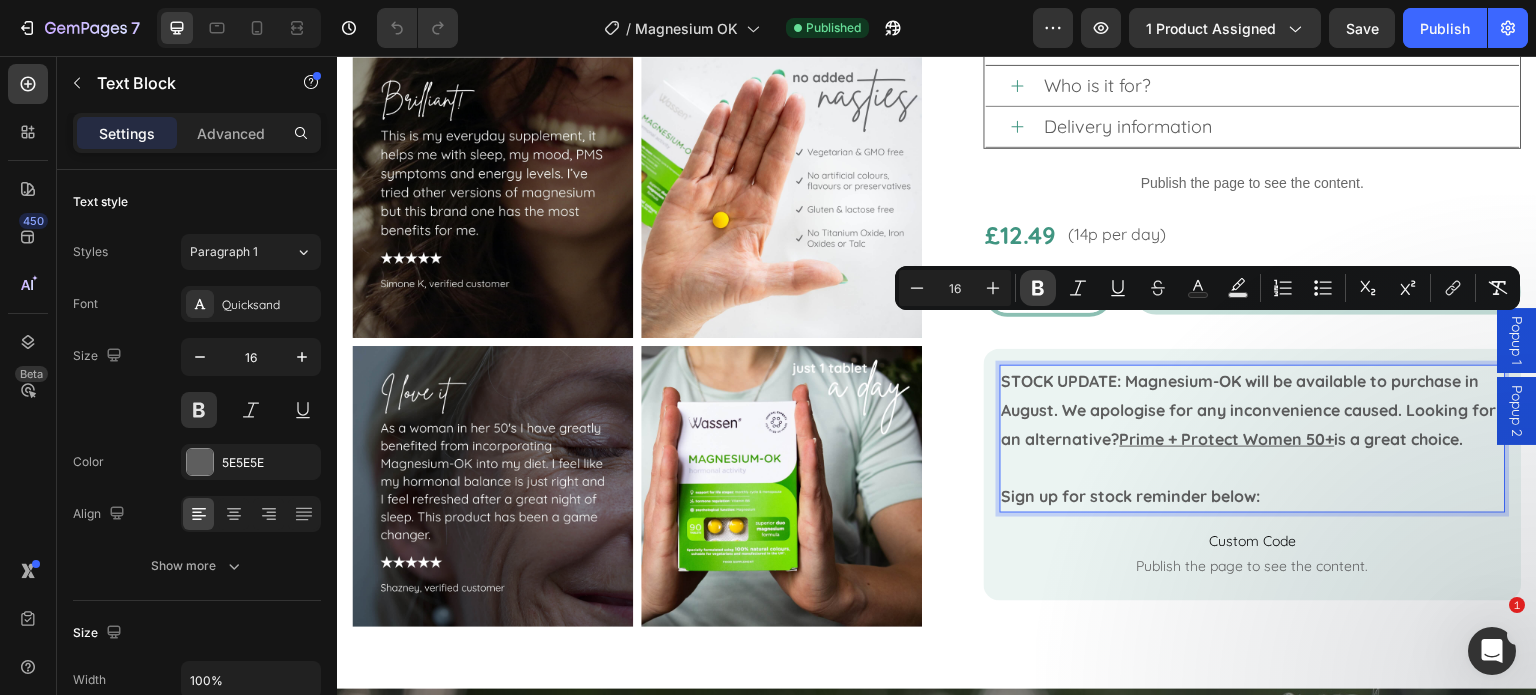click 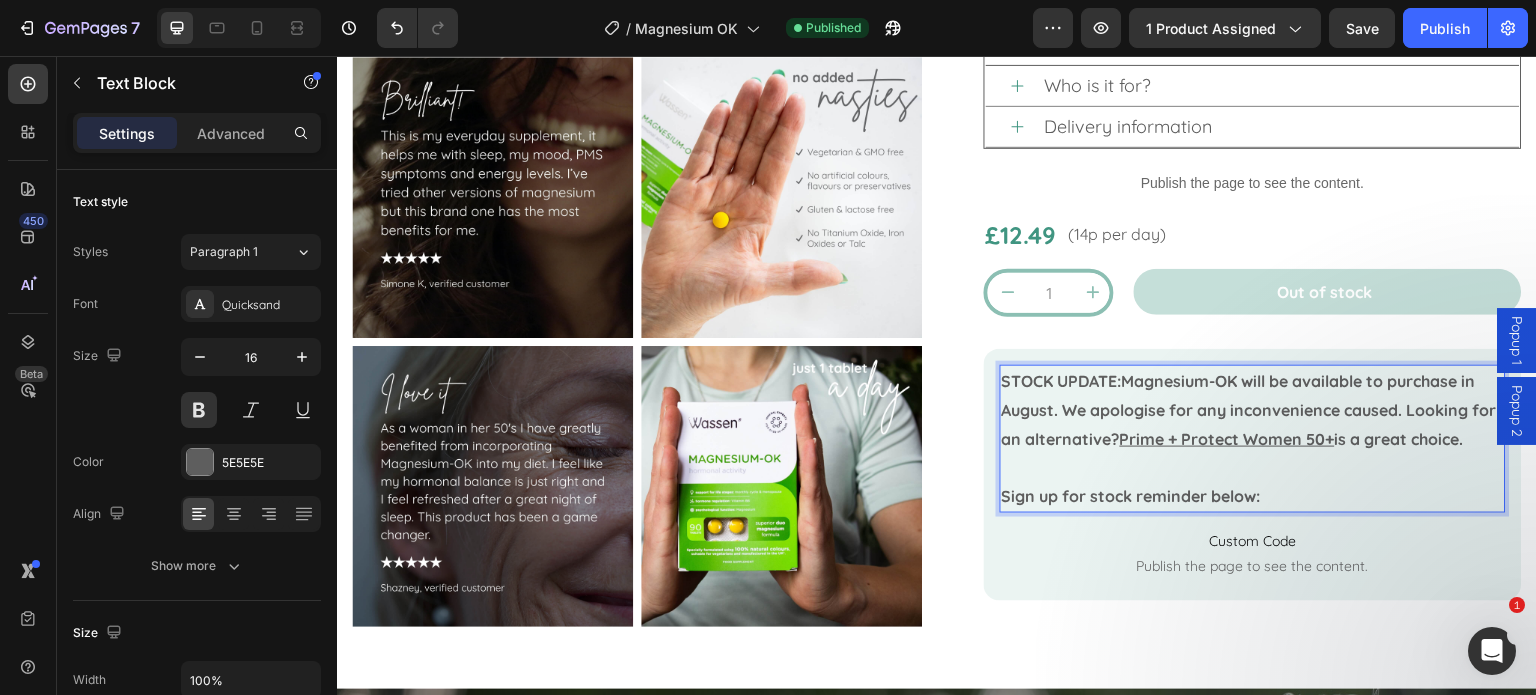 click on "STOCK UPDATE:  Magnesium-OK will be available to purchase in August. We apologise for any inconvenience caused. Looking for an alternative?  Prime + Protect Women 50+  is a great choice." at bounding box center (1253, 410) 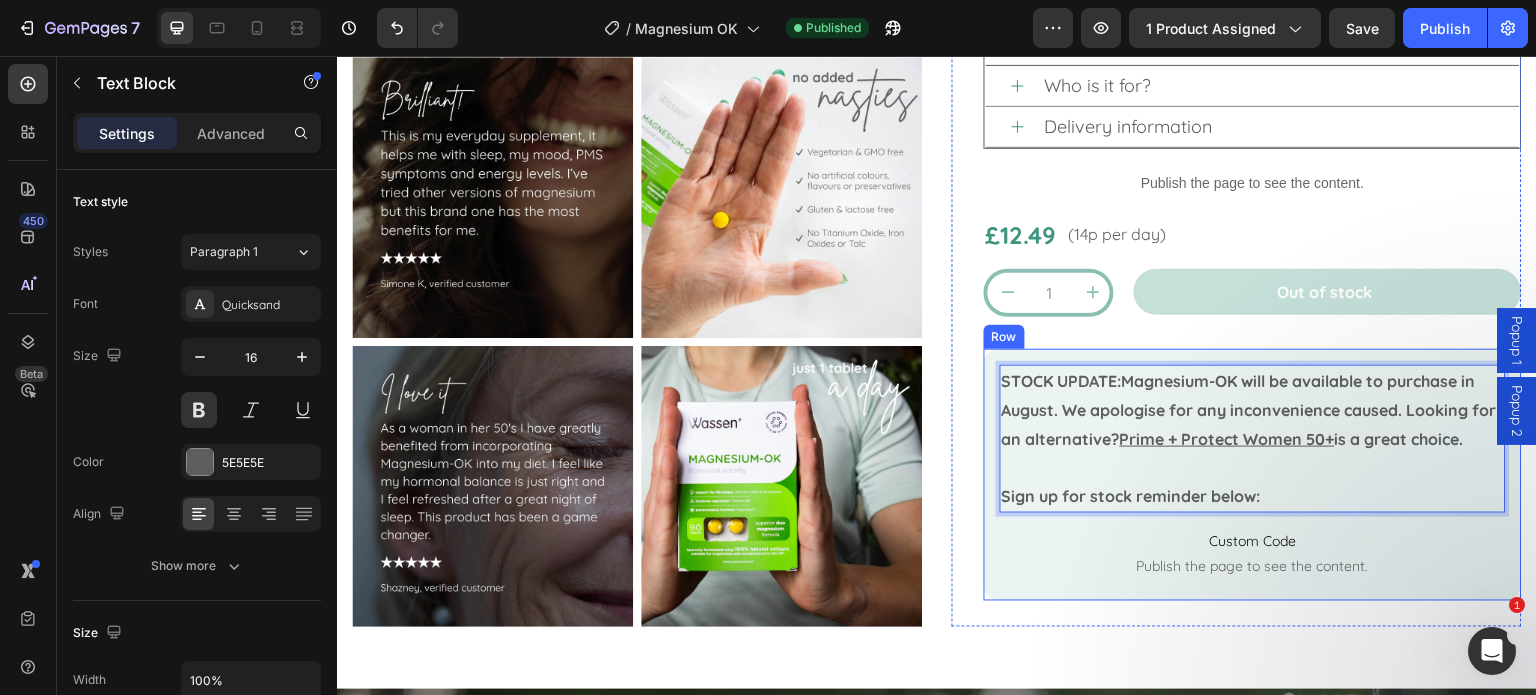 drag, startPoint x: 1063, startPoint y: 412, endPoint x: 985, endPoint y: 323, distance: 118.34272 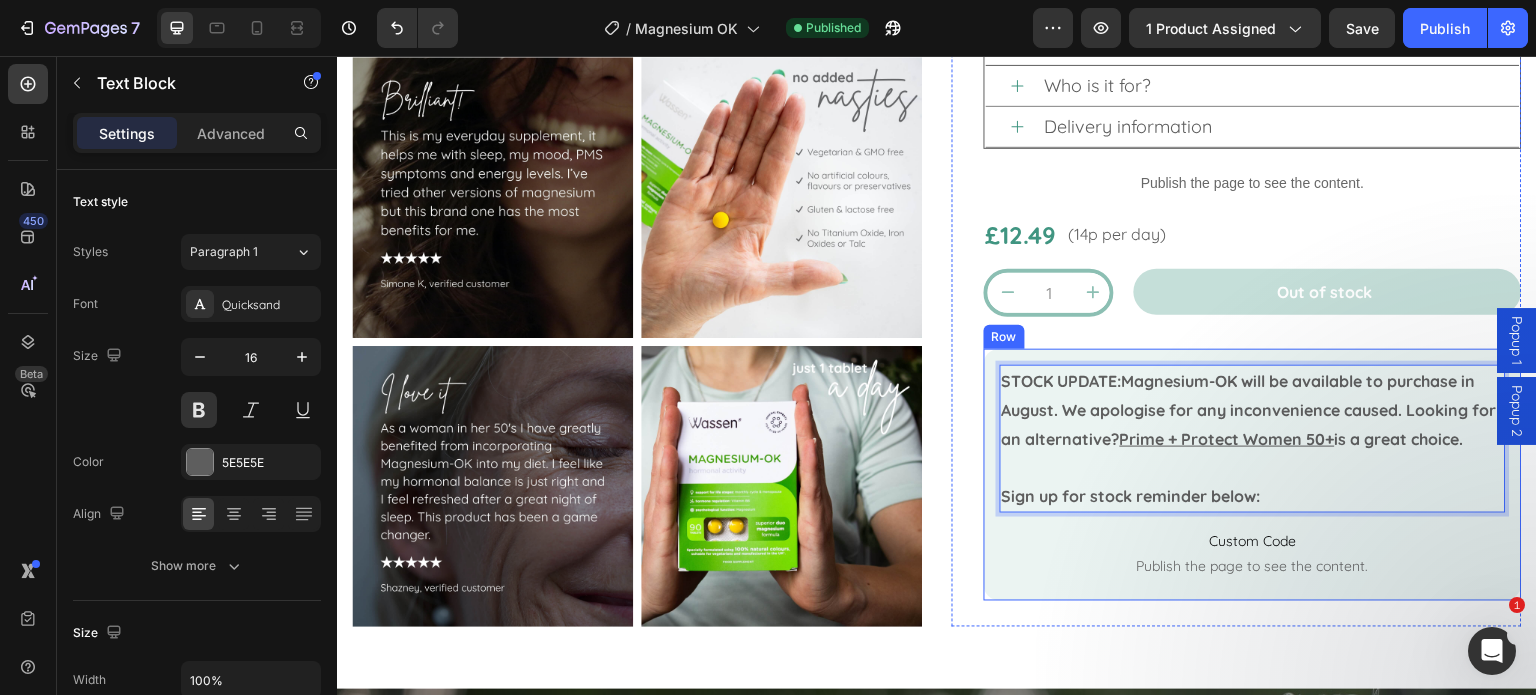 click on "STOCK UPDATE:  Magnesium-OK will be available to purchase in August. We apologise for any inconvenience caused. Looking for an alternative?  Prime + Protect Women 50+  is a great choice.  Sign up for stock reminder below: Text Block   0
Custom Code
Publish the page to see the content.
Custom Code Row" at bounding box center [1253, 475] 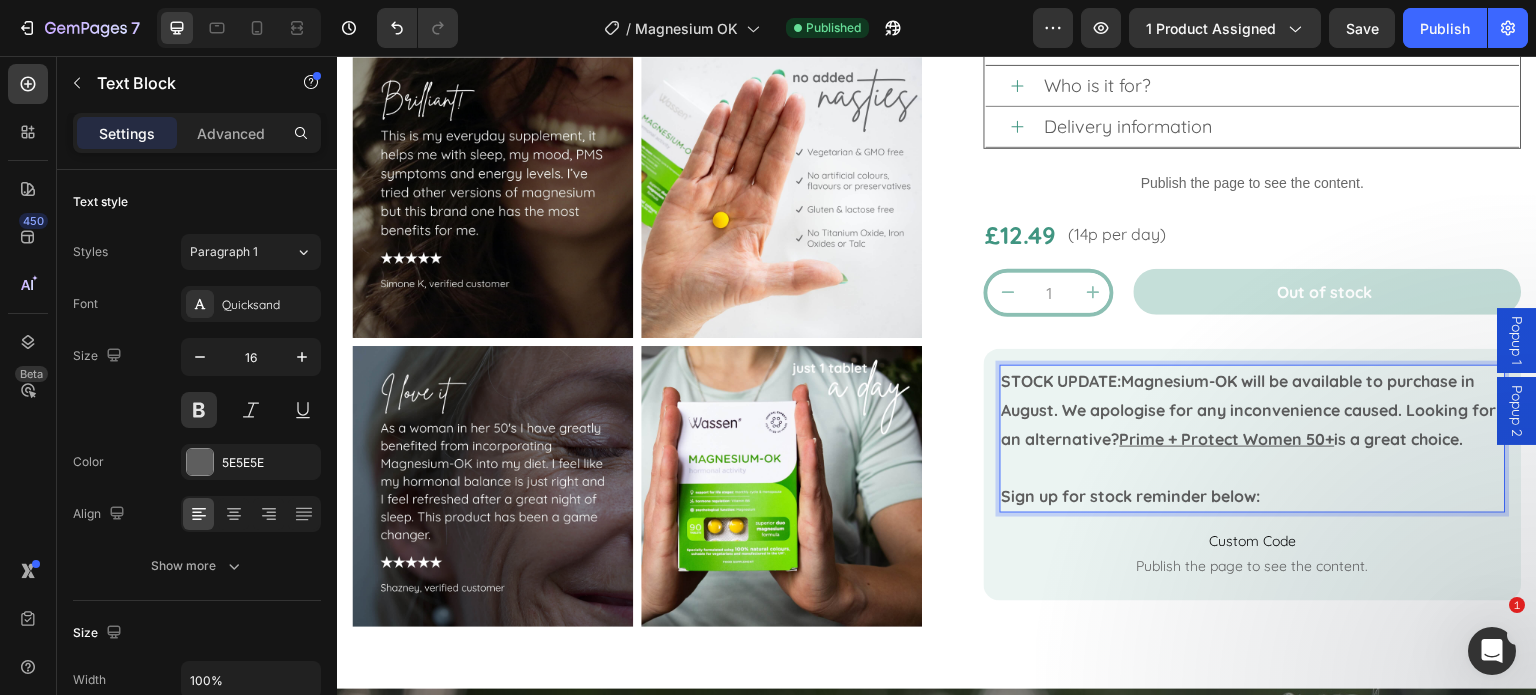 click on "STOCK UPDATE:  Magnesium-OK will be available to purchase in August. We apologise for any inconvenience caused. Looking for an alternative?  Prime + Protect Women 50+  is a great choice." at bounding box center (1253, 410) 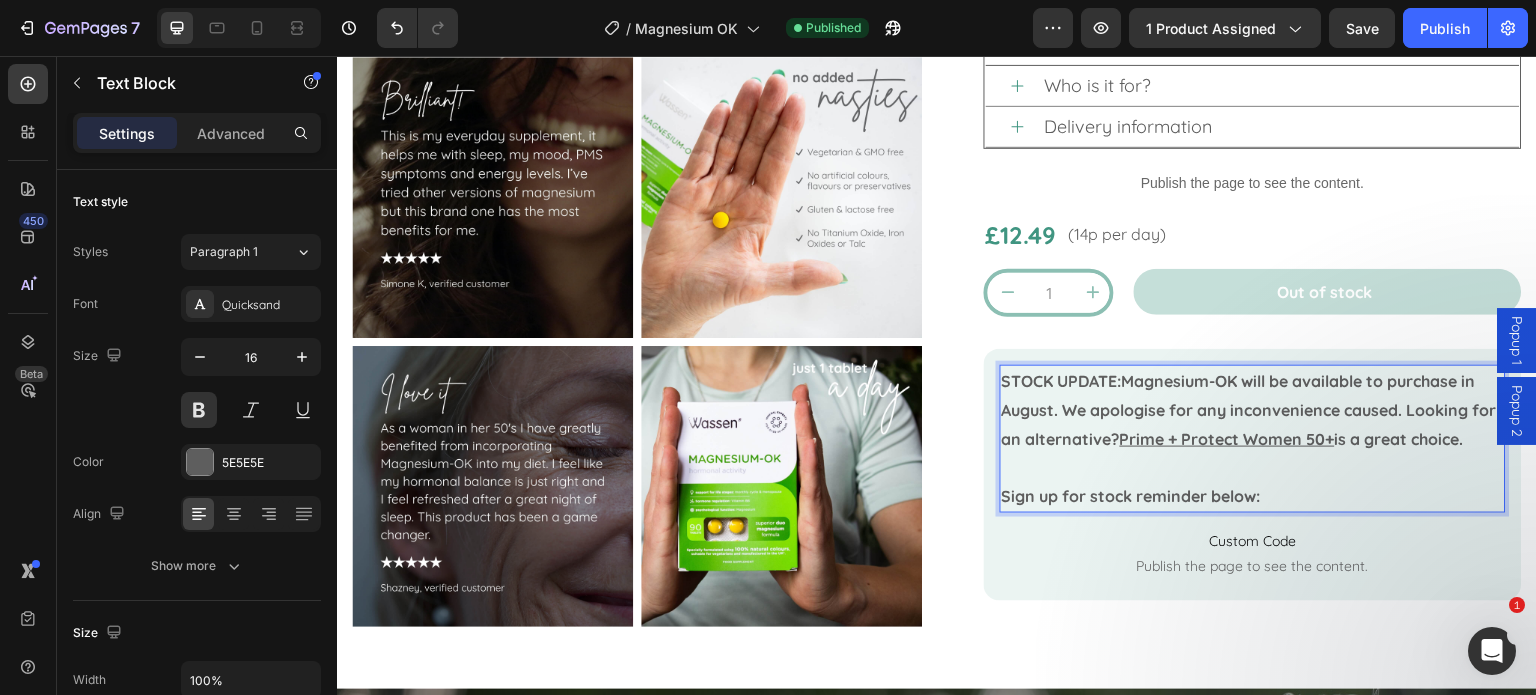 click on "STOCK UPDATE:  Magnesium-OK will be available to purchase in August. We apologise for any inconvenience caused. Looking for an alternative?  Prime + Protect Women 50+  is a great choice." at bounding box center [1253, 410] 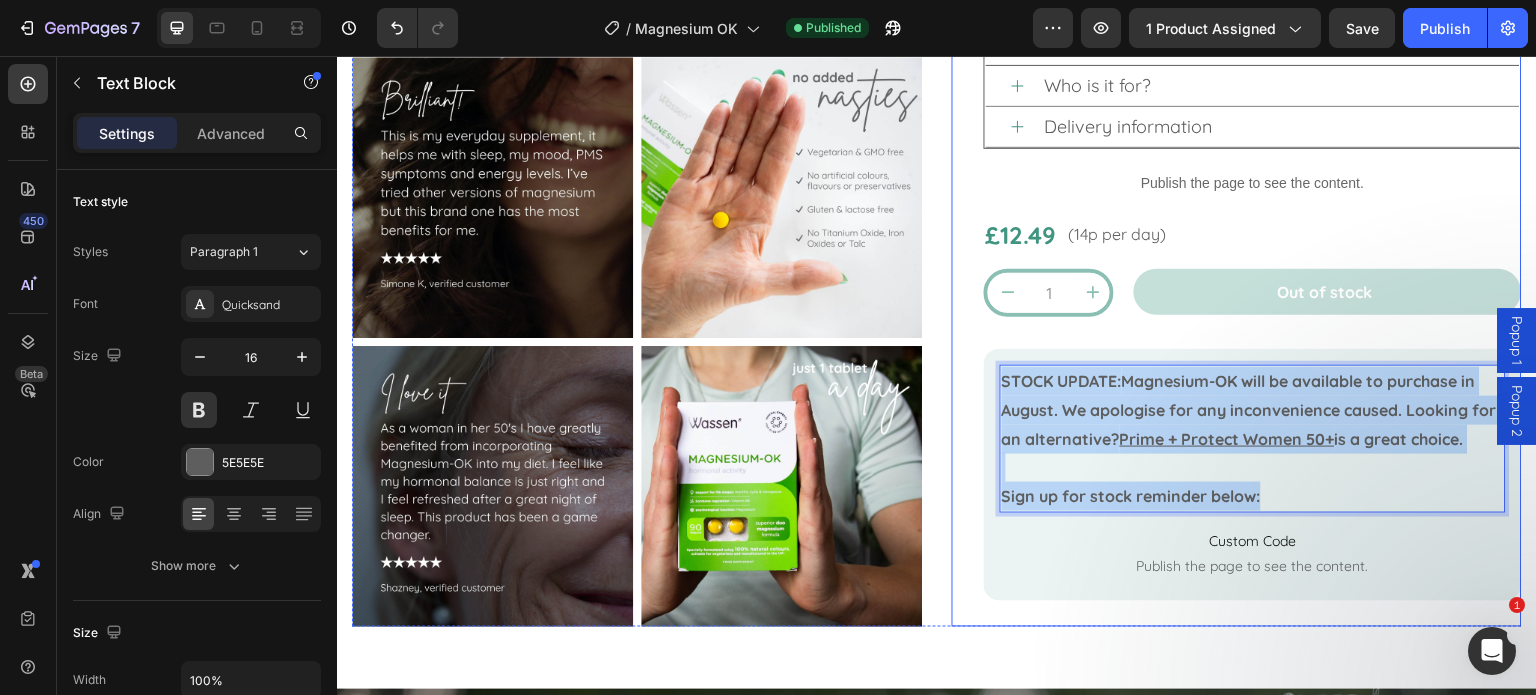 drag, startPoint x: 1327, startPoint y: 468, endPoint x: 967, endPoint y: 332, distance: 384.83243 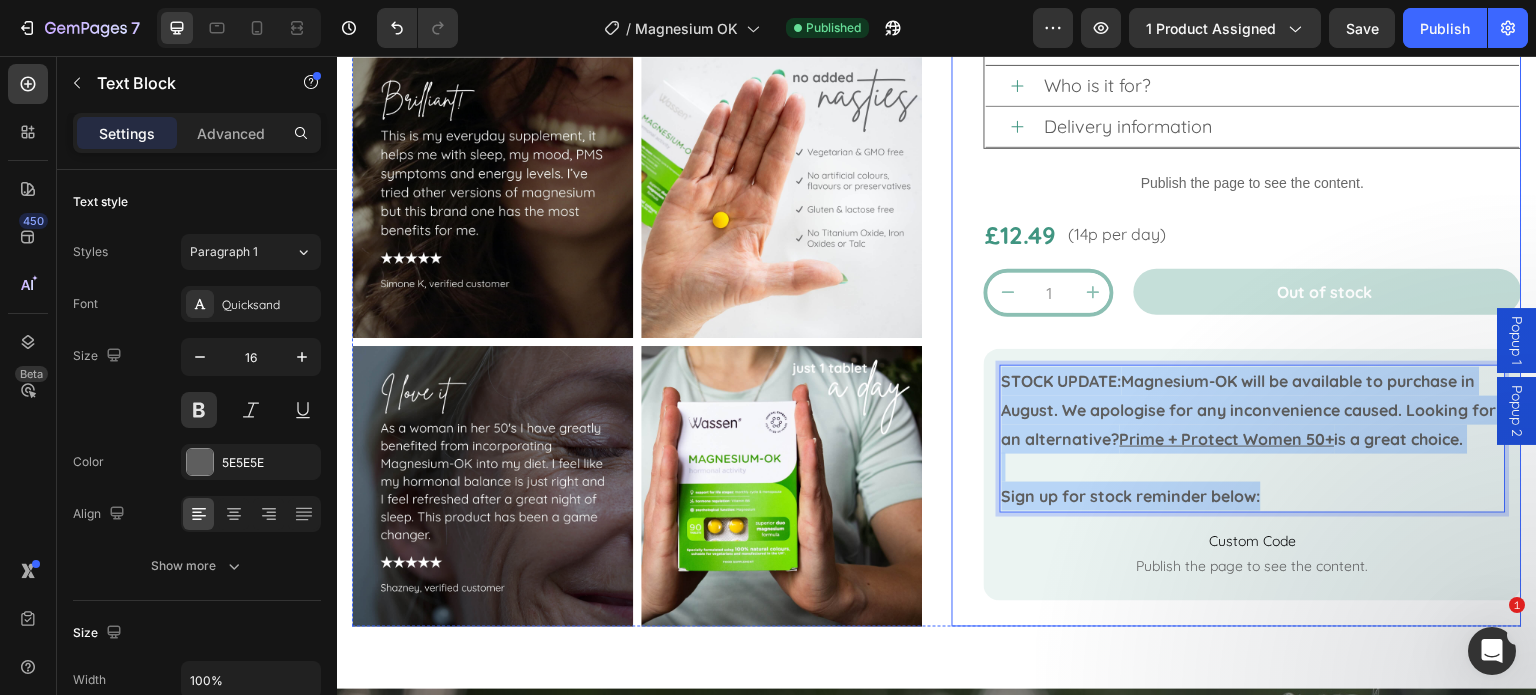 click on "Magnesium-OK (P) Title 90 Tablets  |  90 Day Supply Text Block
Custom Code
Publish the page to see the content.
Custom Code Feel like  you  again - balanced, energised, and in control. With Magnesium for energy and Vitamin B6 for hormonal balance, this daily supplement supports women through life's natural hormonal changes, from monthly cycle to menopause. Heading
Hormone balance:  Vitamin B6
Energy levels:  Magnesium
Cognition:  Zinc
Support for:  Monthly cycle & menopause Item List
Provenance Badge
Publish the page to see the content.
Provenance Badge
How do I use it?
Ingredients
Nutritional information
Who is it for?
Delivery information Accordion
1" at bounding box center (1237, 41) 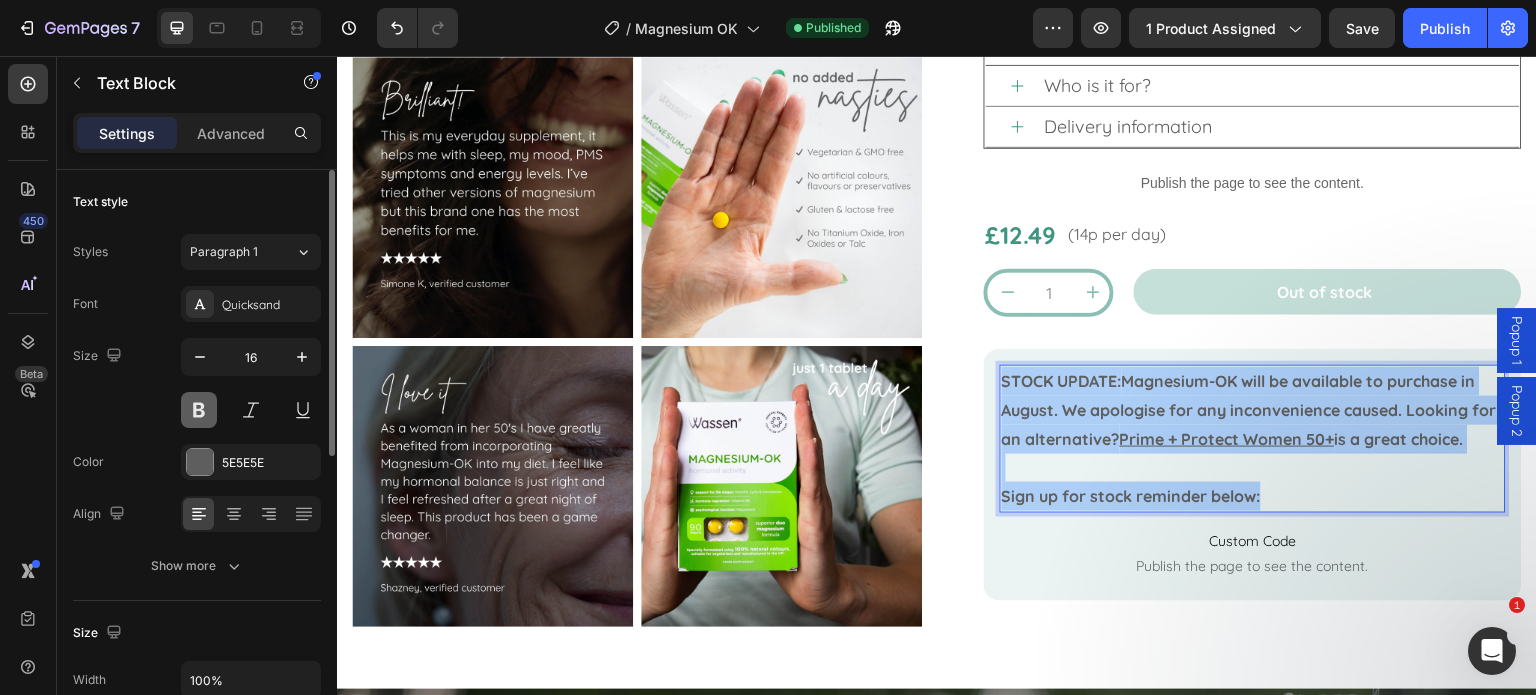 click at bounding box center [199, 410] 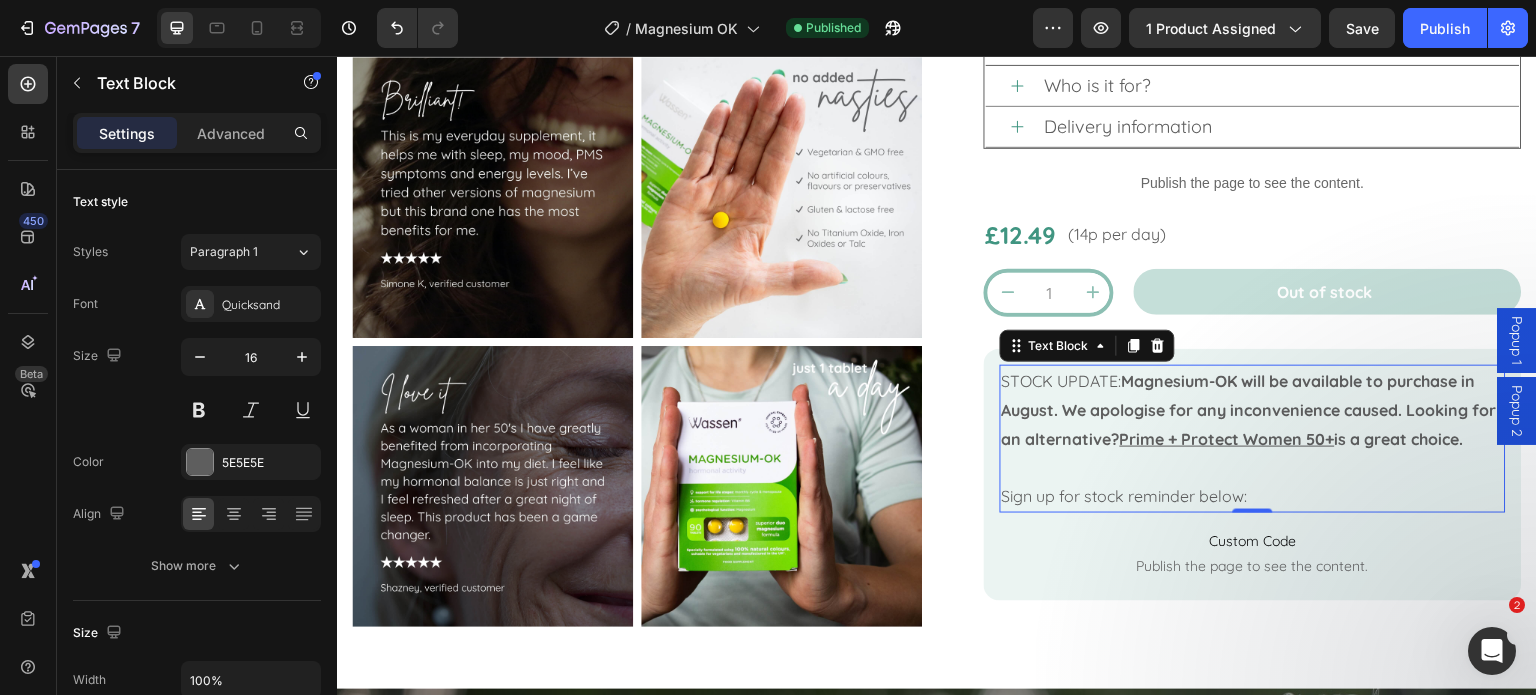 click on "STOCK UPDATE:  Magnesium-OK will be available to purchase in August. We apologise for any inconvenience caused. Looking for an alternative?  Prime + Protect Women 50+  is a great choice." at bounding box center [1253, 410] 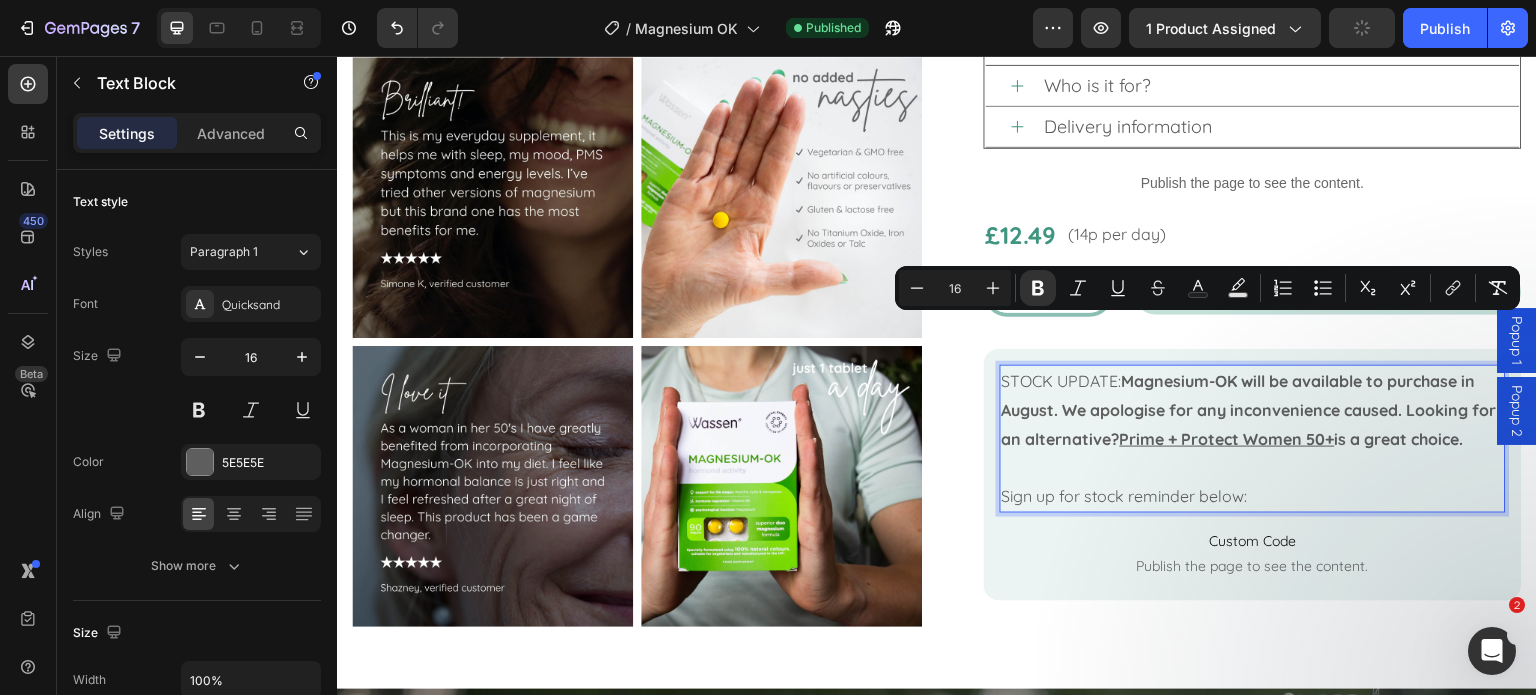drag, startPoint x: 1058, startPoint y: 415, endPoint x: 1119, endPoint y: 329, distance: 105.43719 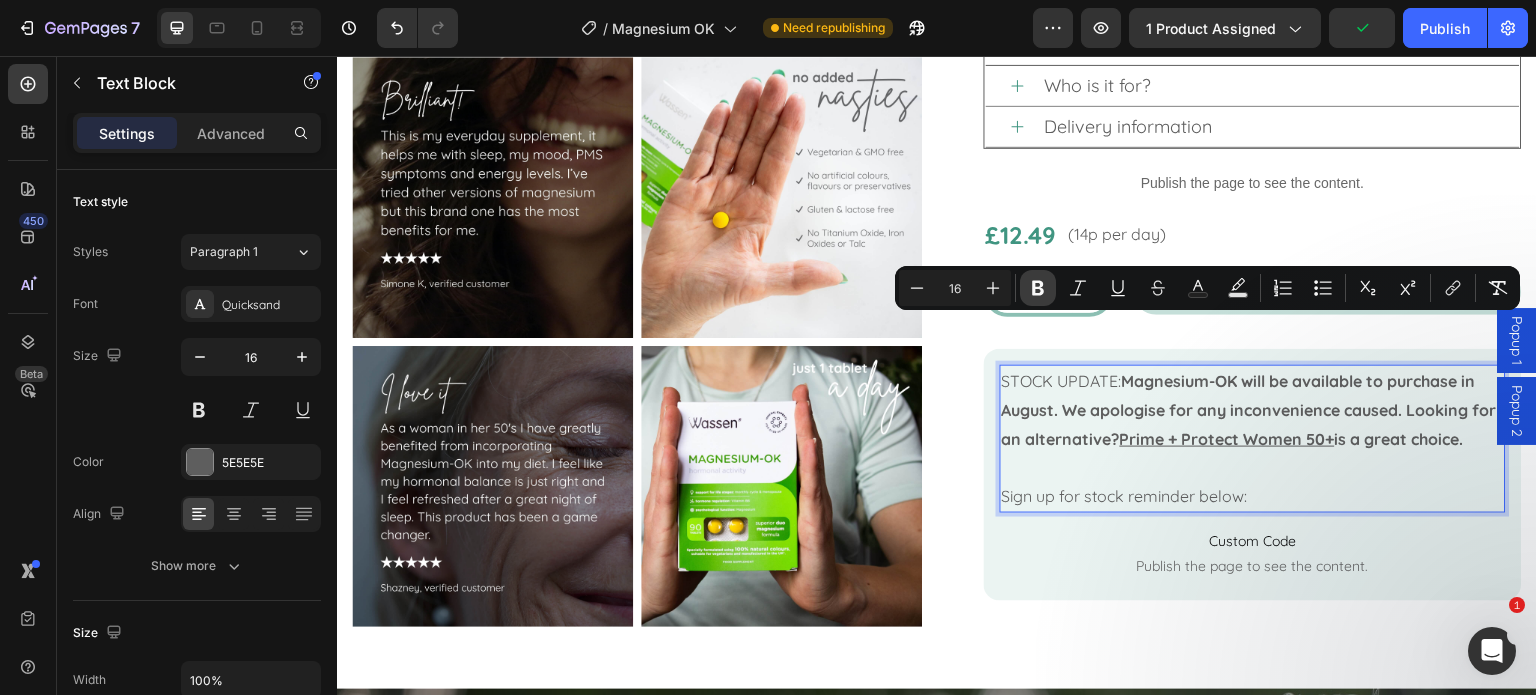 click 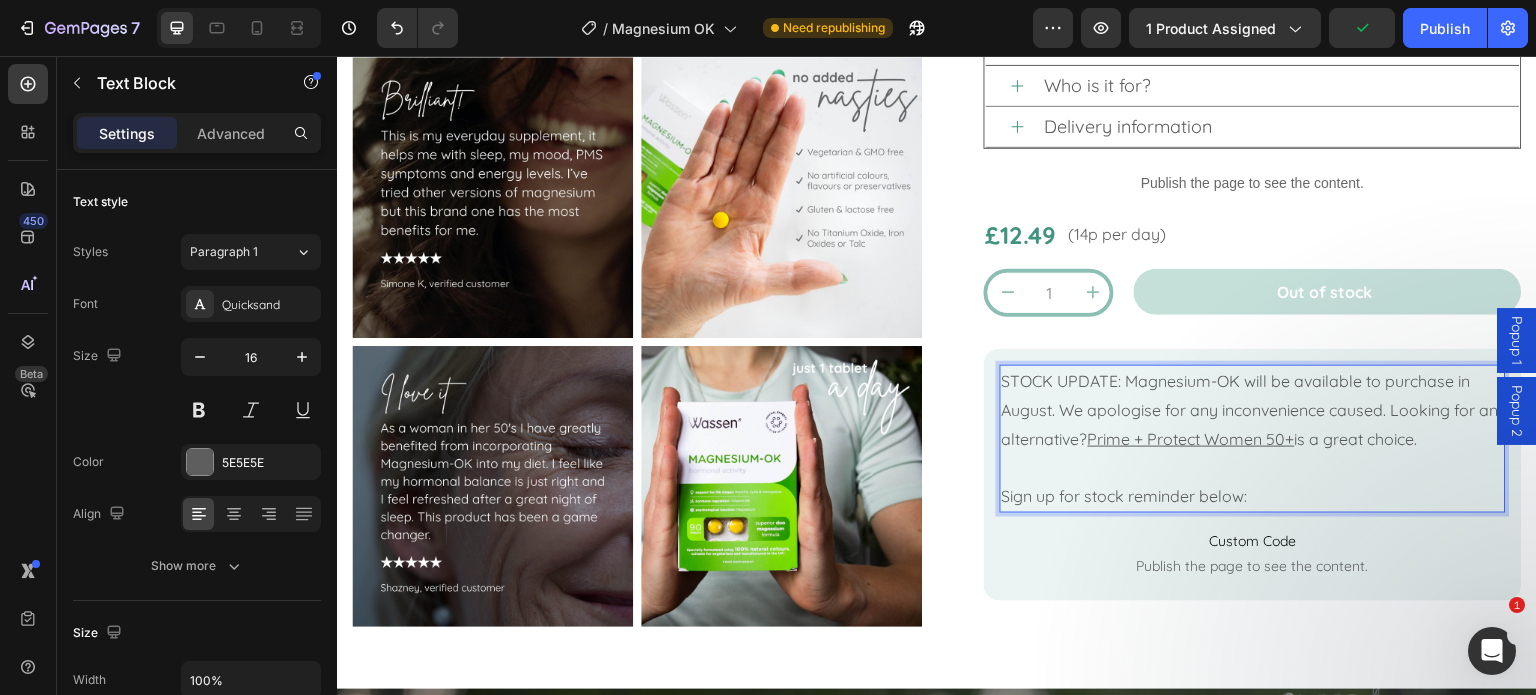 click on "Prime + Protect Women 50+" at bounding box center [1191, 439] 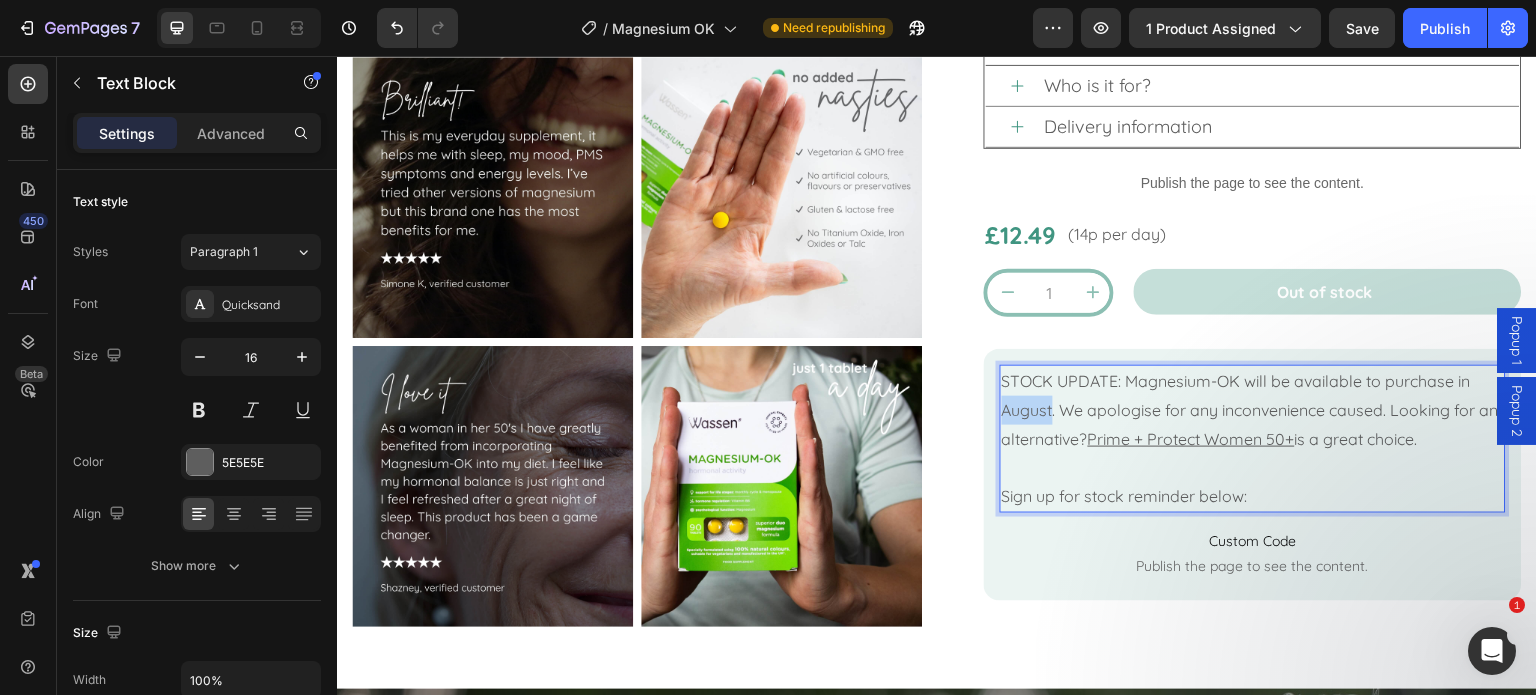 drag, startPoint x: 1045, startPoint y: 384, endPoint x: 992, endPoint y: 385, distance: 53.009434 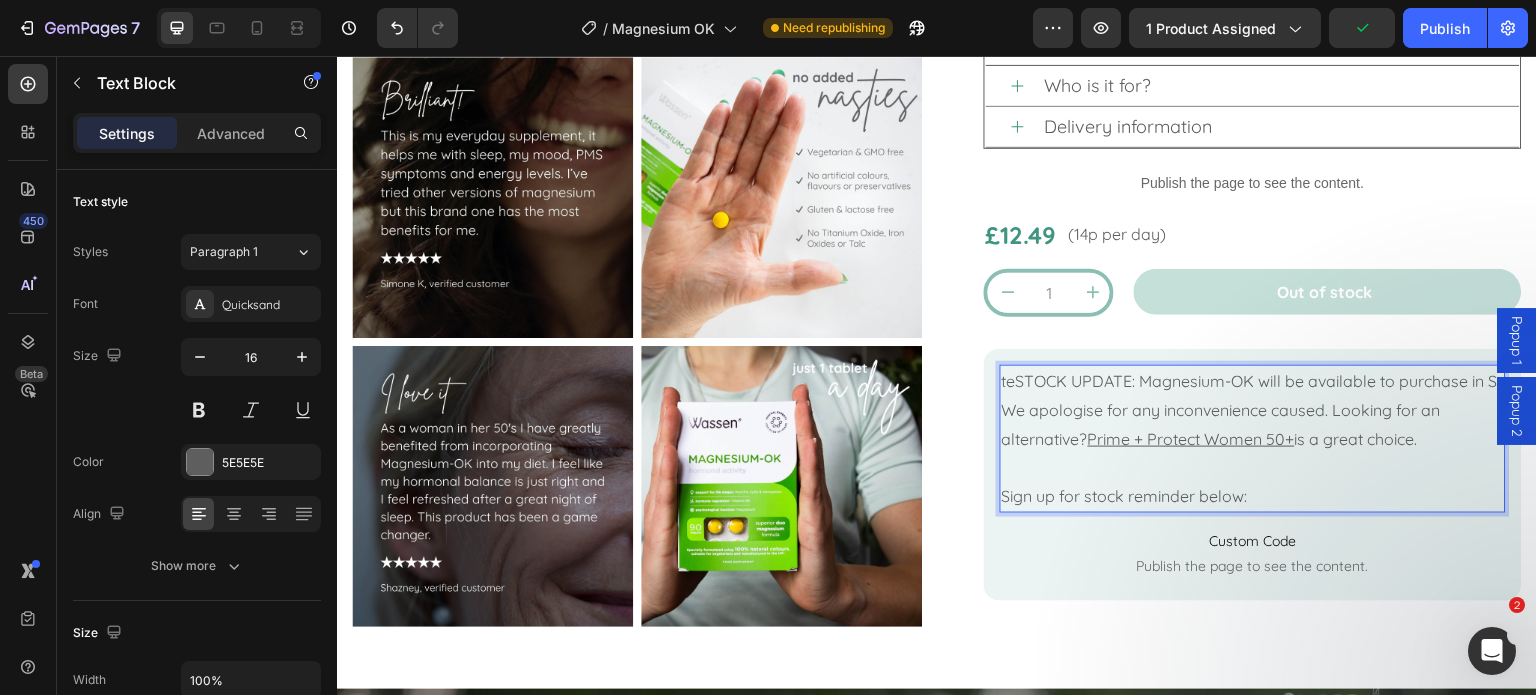 click on "teSTOCK UPDATE: Magnesium-OK will be available to purchase in S. We apologise for any inconvenience caused. Looking for an alternative?  Prime + Protect Women 50+  is a great choice." at bounding box center (1253, 410) 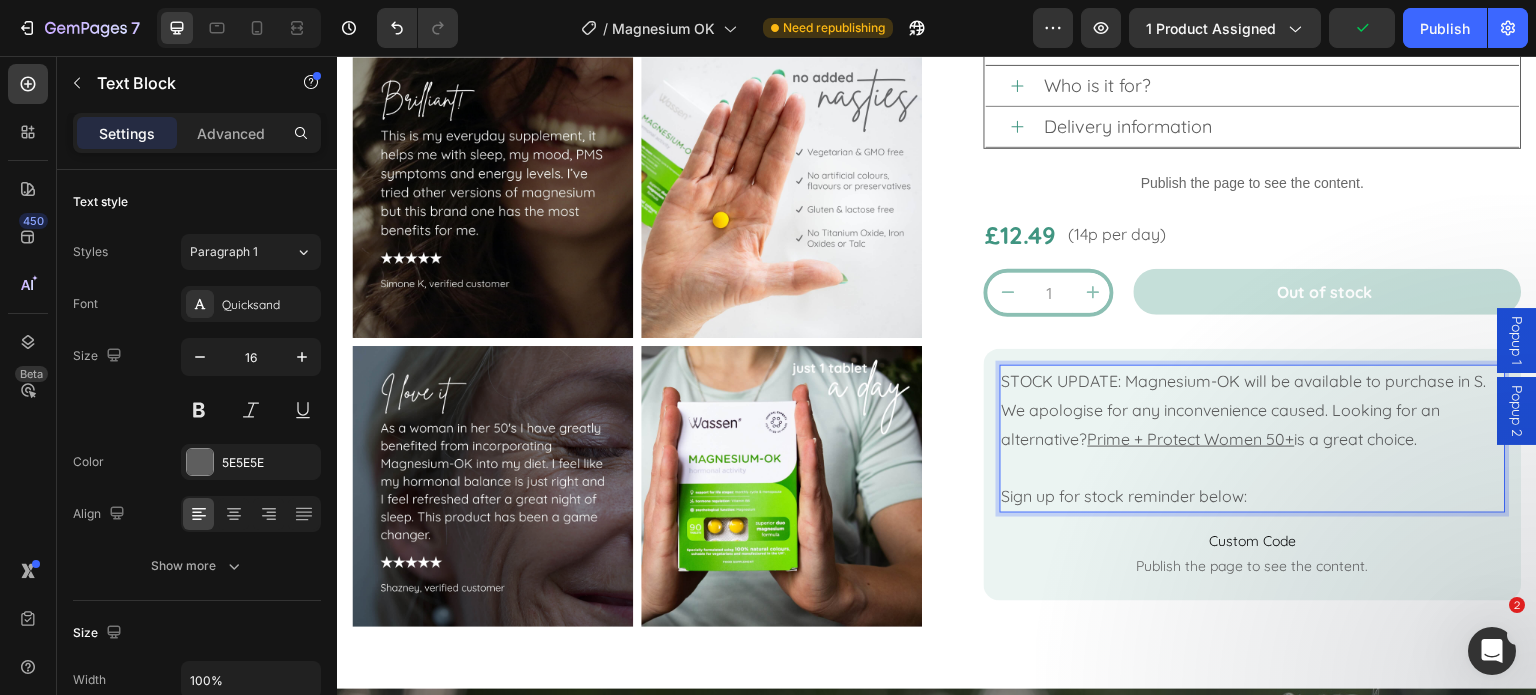 click on "STOCK UPDATE: Magnesium-OK will be available to purchase in S. We apologise for any inconvenience caused. Looking for an alternative?  Prime + Protect Women 50+  is a great choice." at bounding box center [1253, 410] 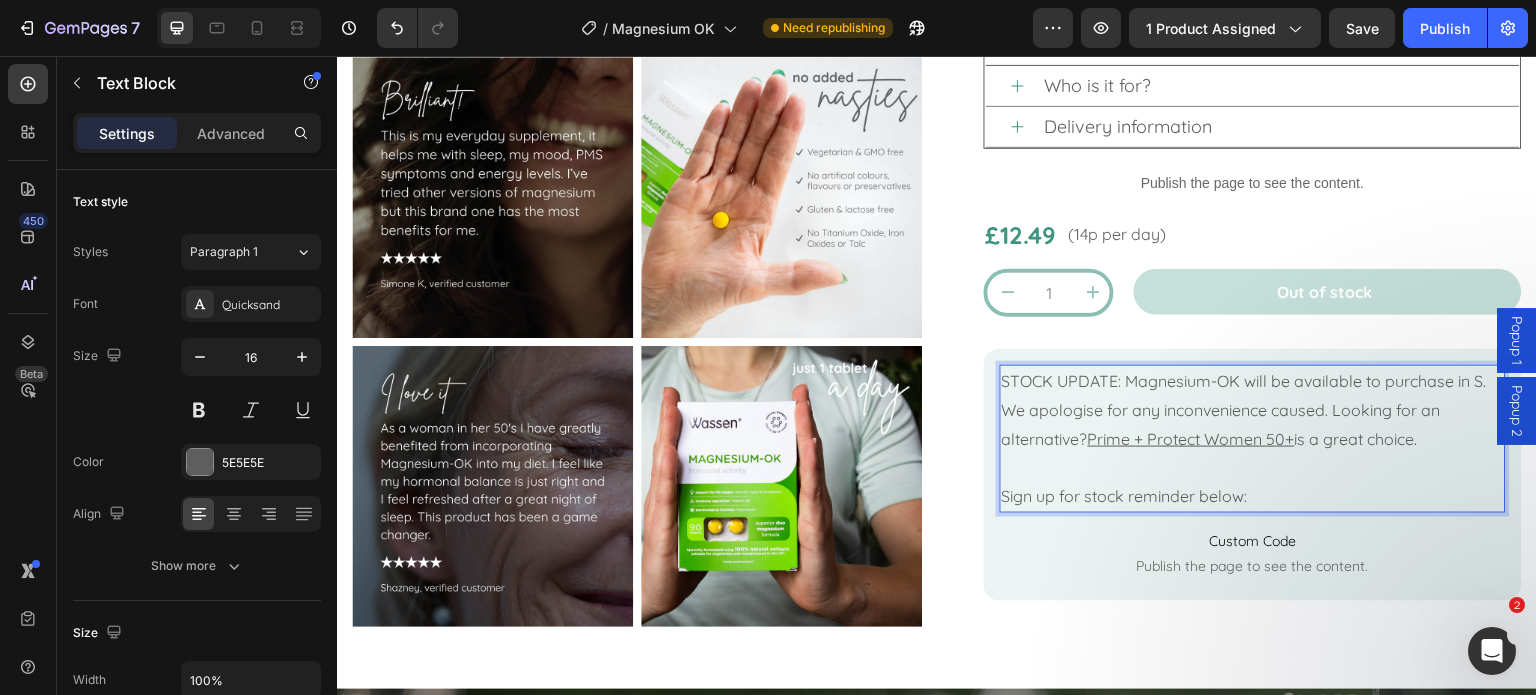 click on "STOCK UPDATE: Magnesium-OK will be available to purchase in S. We apologise for any inconvenience caused. Looking for an alternative?  Prime + Protect Women 50+  is a great choice." at bounding box center (1253, 410) 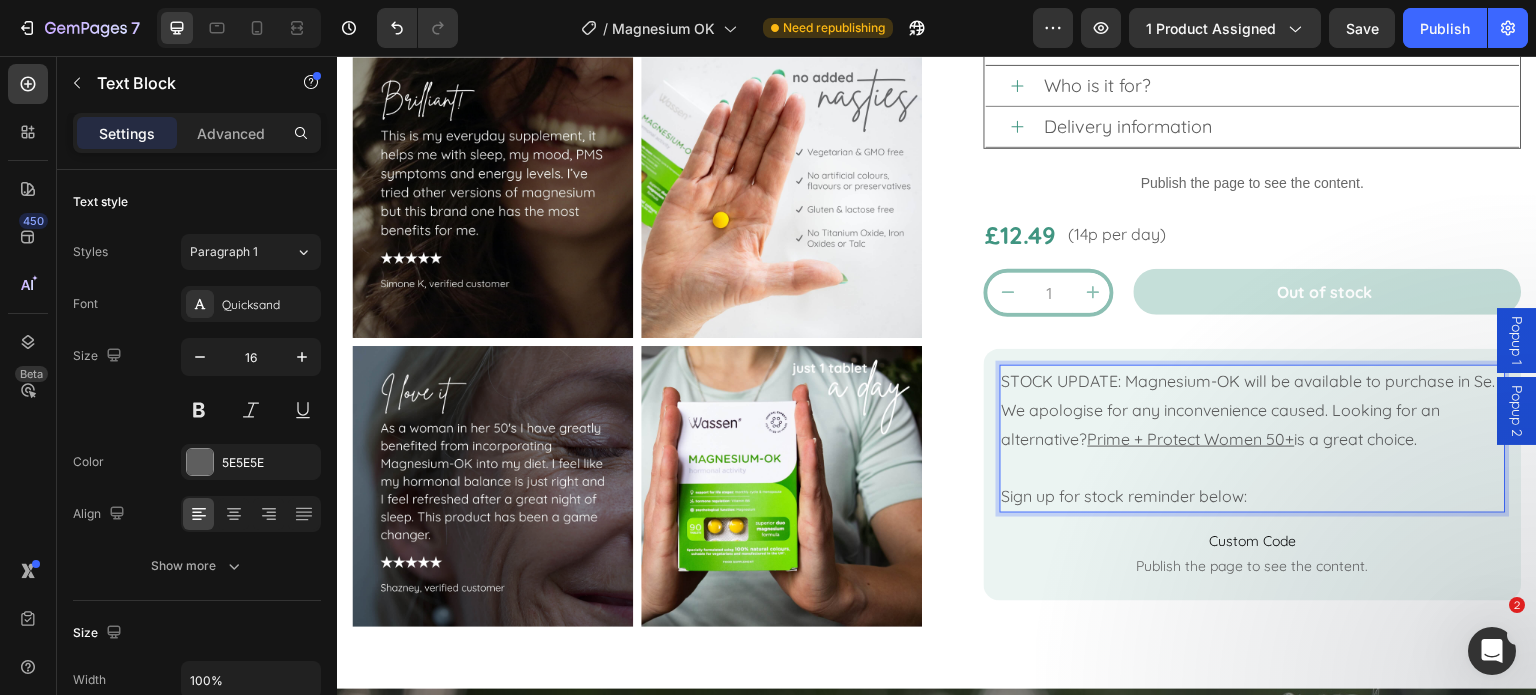 click on "STOCK UPDATE: Magnesium-OK will be available to purchase in Se. We apologise for any inconvenience caused. Looking for an alternative?  Prime + Protect Women 50+  is a great choice." at bounding box center (1253, 410) 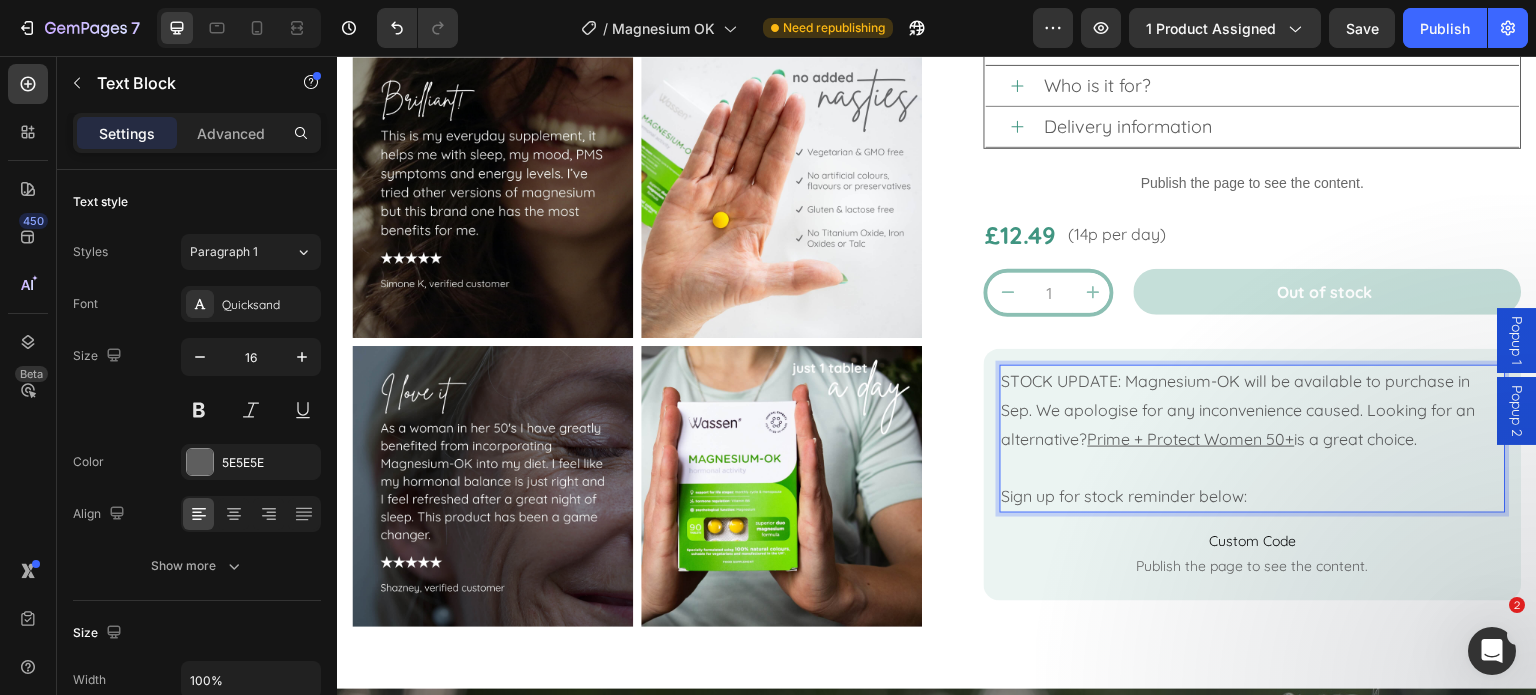 click on "STOCK UPDATE: Magnesium-OK will be available to purchase in Sep. We apologise for any inconvenience caused. Looking for an alternative?  Prime + Protect Women 50+  is a great choice." at bounding box center [1253, 410] 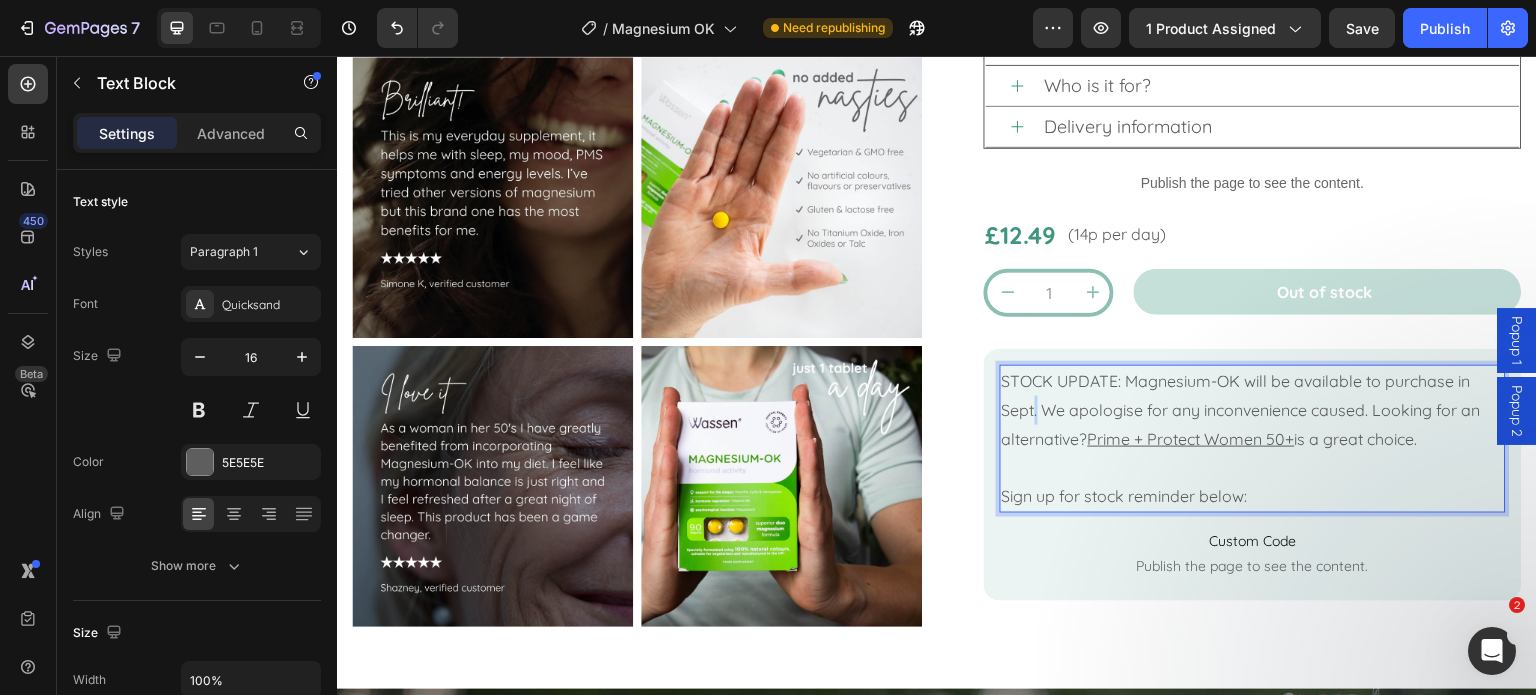 click on "STOCK UPDATE: Magnesium-OK will be available to purchase in Sept. We apologise for any inconvenience caused. Looking for an alternative?  Prime + Protect Women 50+  is a great choice." at bounding box center [1253, 410] 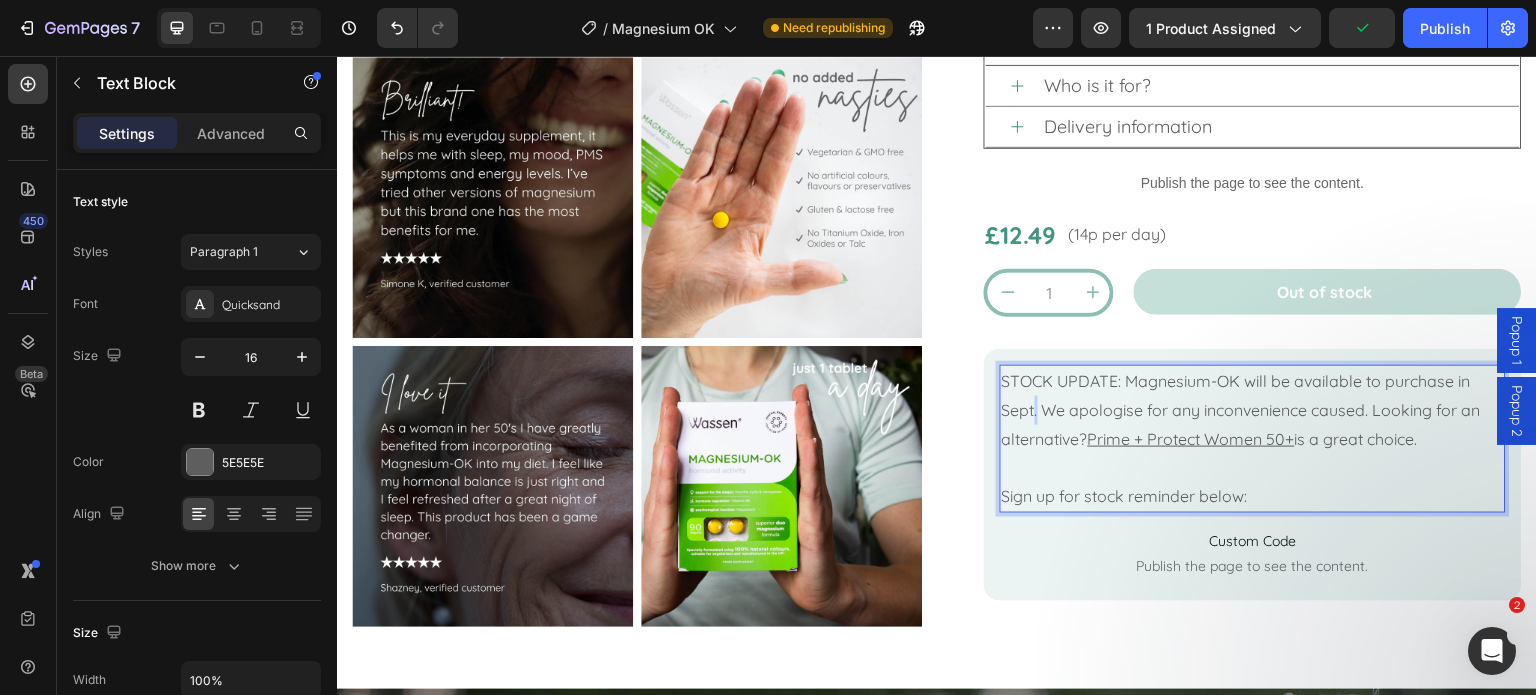 click on "STOCK UPDATE: Magnesium-OK will be available to purchase in Sept. We apologise for any inconvenience caused. Looking for an alternative?  Prime + Protect Women 50+  is a great choice." at bounding box center (1253, 410) 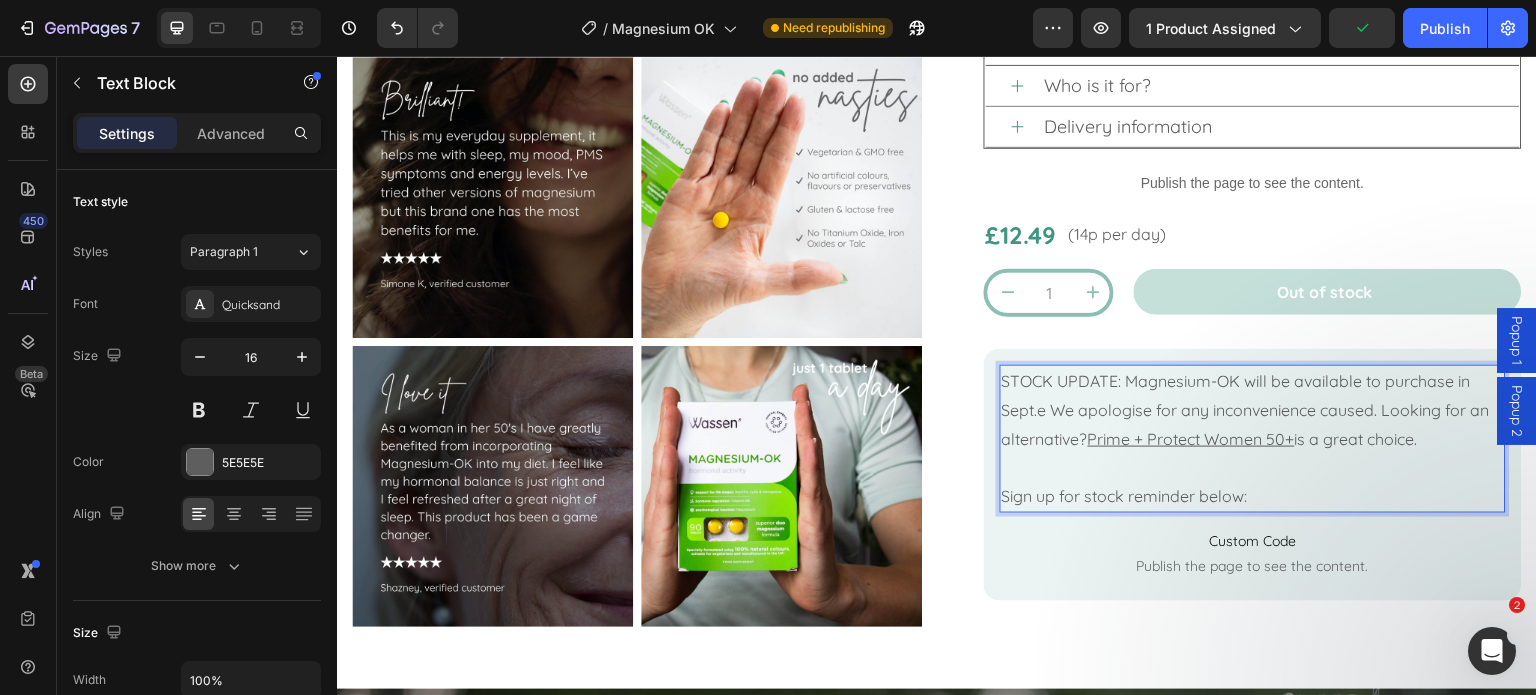 click on "STOCK UPDATE: Magnesium-OK will be available to purchase in Sept.e We apologise for any inconvenience caused. Looking for an alternative?  Prime + Protect Women 50+  is a great choice." at bounding box center (1253, 410) 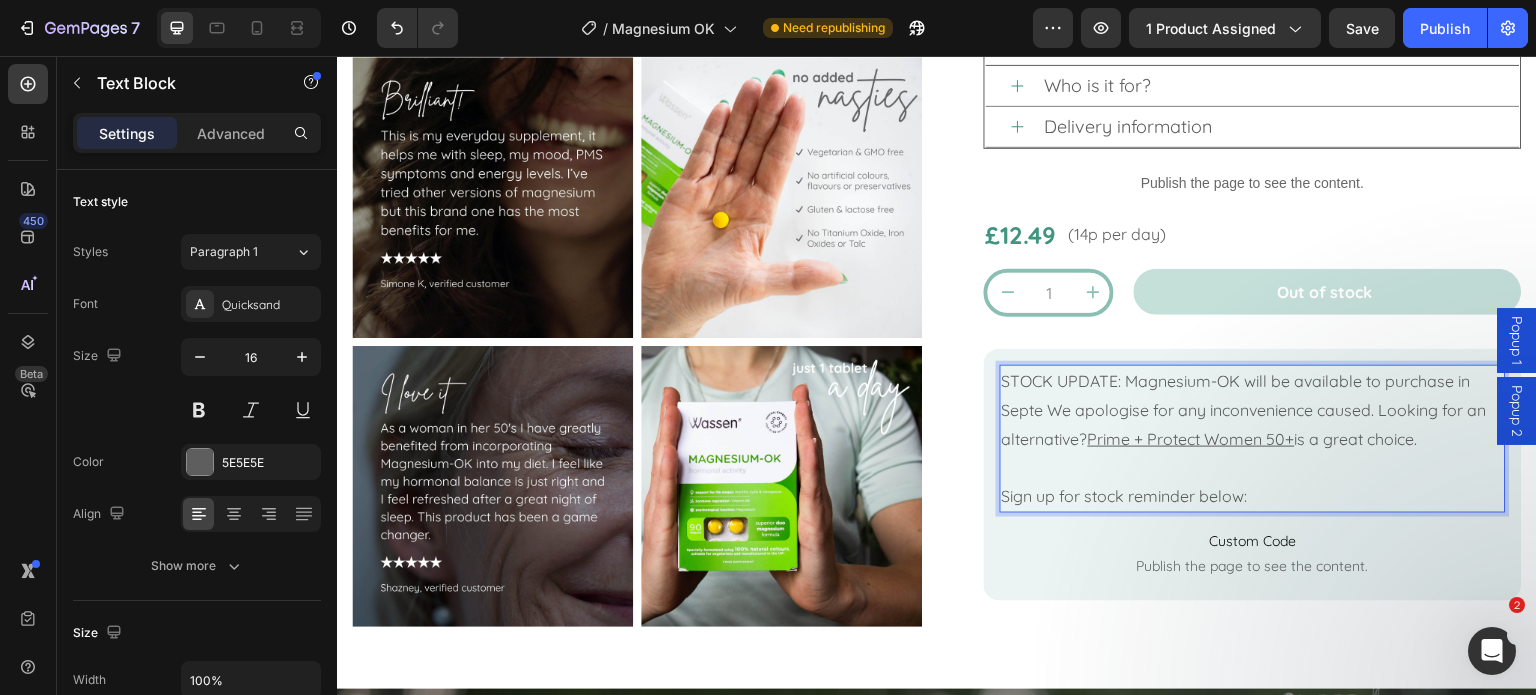 click on "STOCK UPDATE: Magnesium-OK will be available to purchase in Septe We apologise for any inconvenience caused. Looking for an alternative?  Prime + Protect Women 50+  is a great choice." at bounding box center [1253, 410] 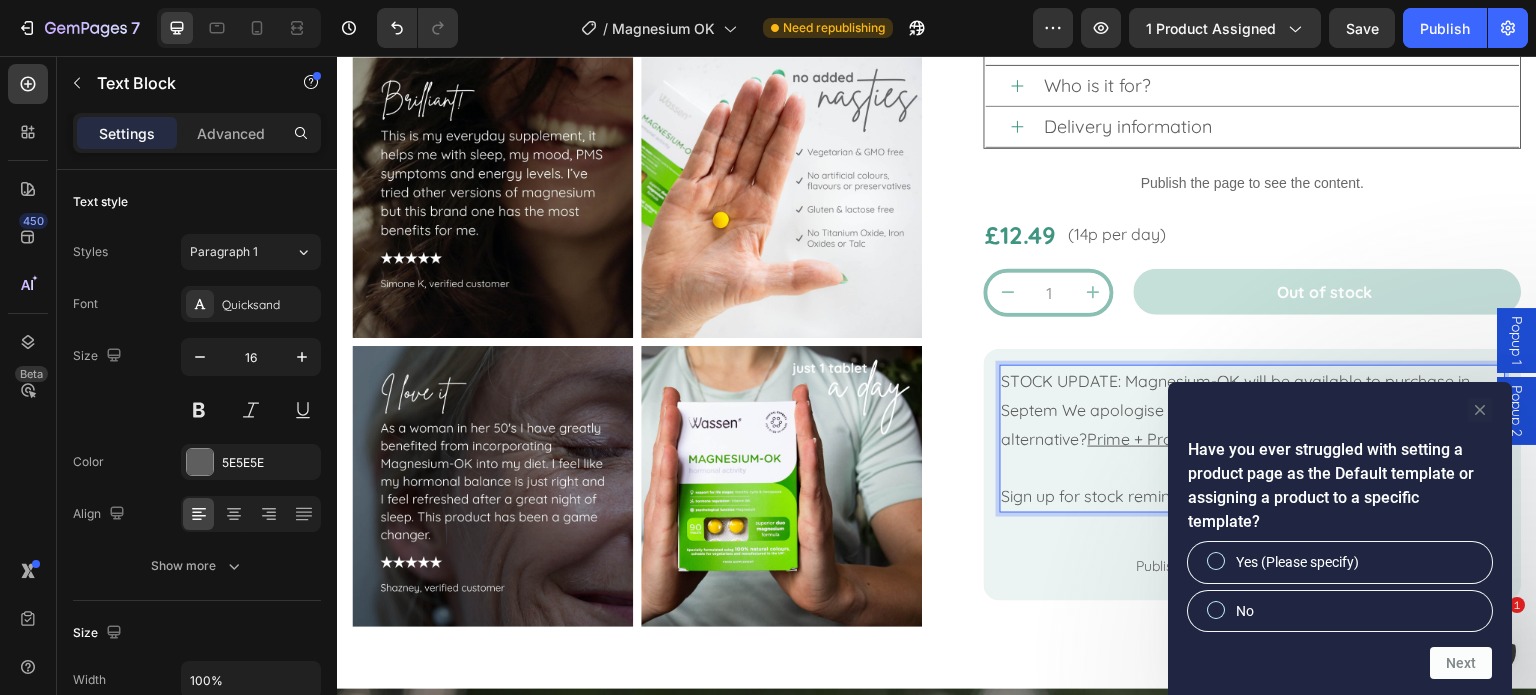 click 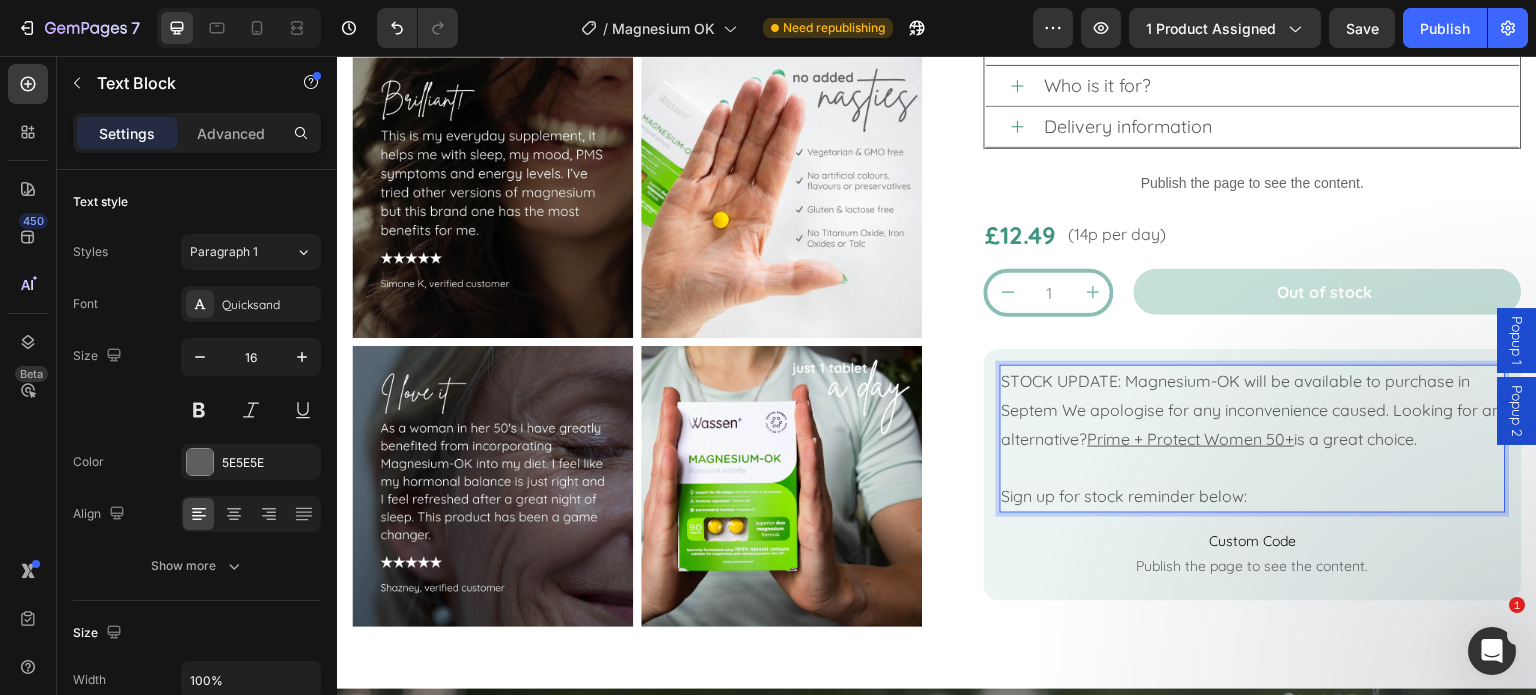 click on "STOCK UPDATE: Magnesium-OK will be available to purchase in Septem We apologise for any inconvenience caused. Looking for an alternative?  Prime + Protect Women 50+  is a great choice." at bounding box center [1253, 410] 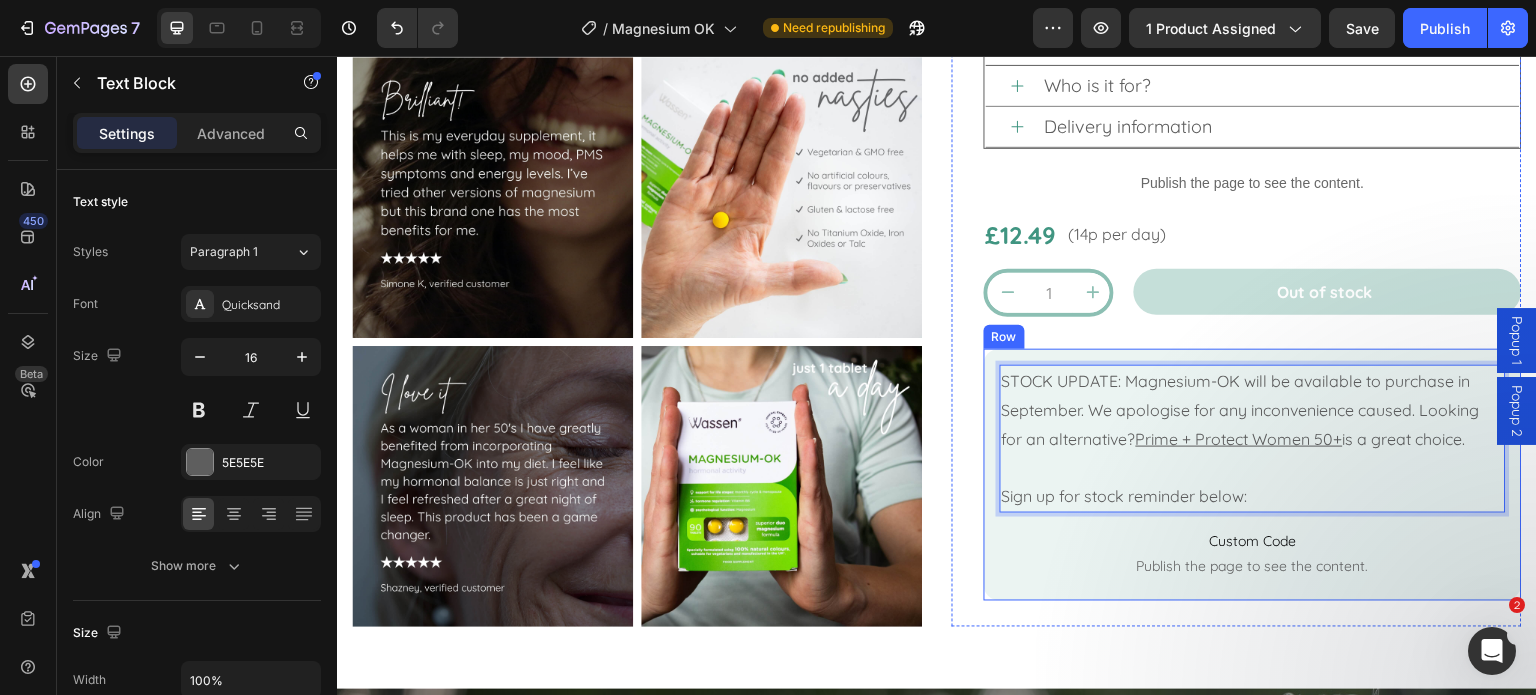 click on "STOCK UPDATE: Magnesium-OK will be available to purchase in September. We apologise for any inconvenience caused. Looking for an alternative?  Prime + Protect Women 50+  is a great choice.  Sign up for stock reminder below: Text Block   0
Custom Code
Publish the page to see the content.
Custom Code Row" at bounding box center (1253, 475) 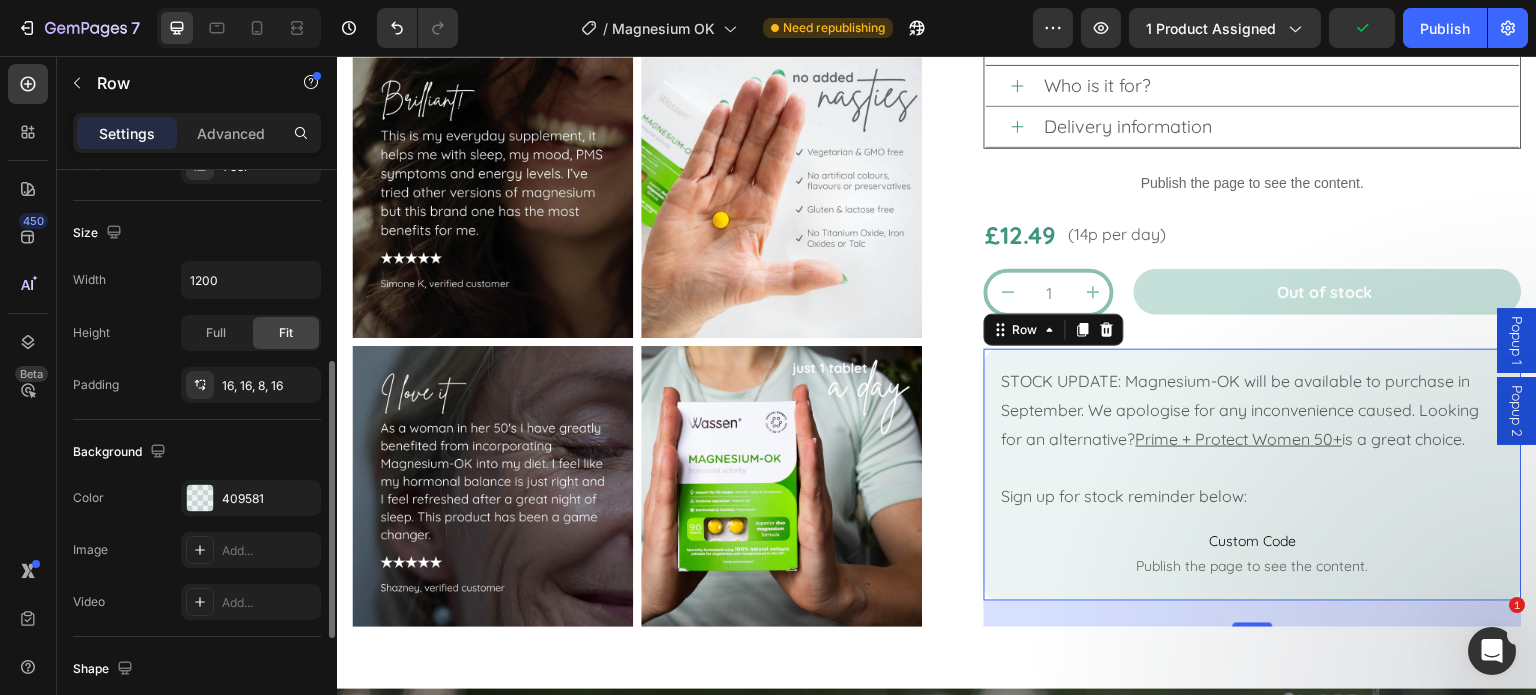 scroll, scrollTop: 636, scrollLeft: 0, axis: vertical 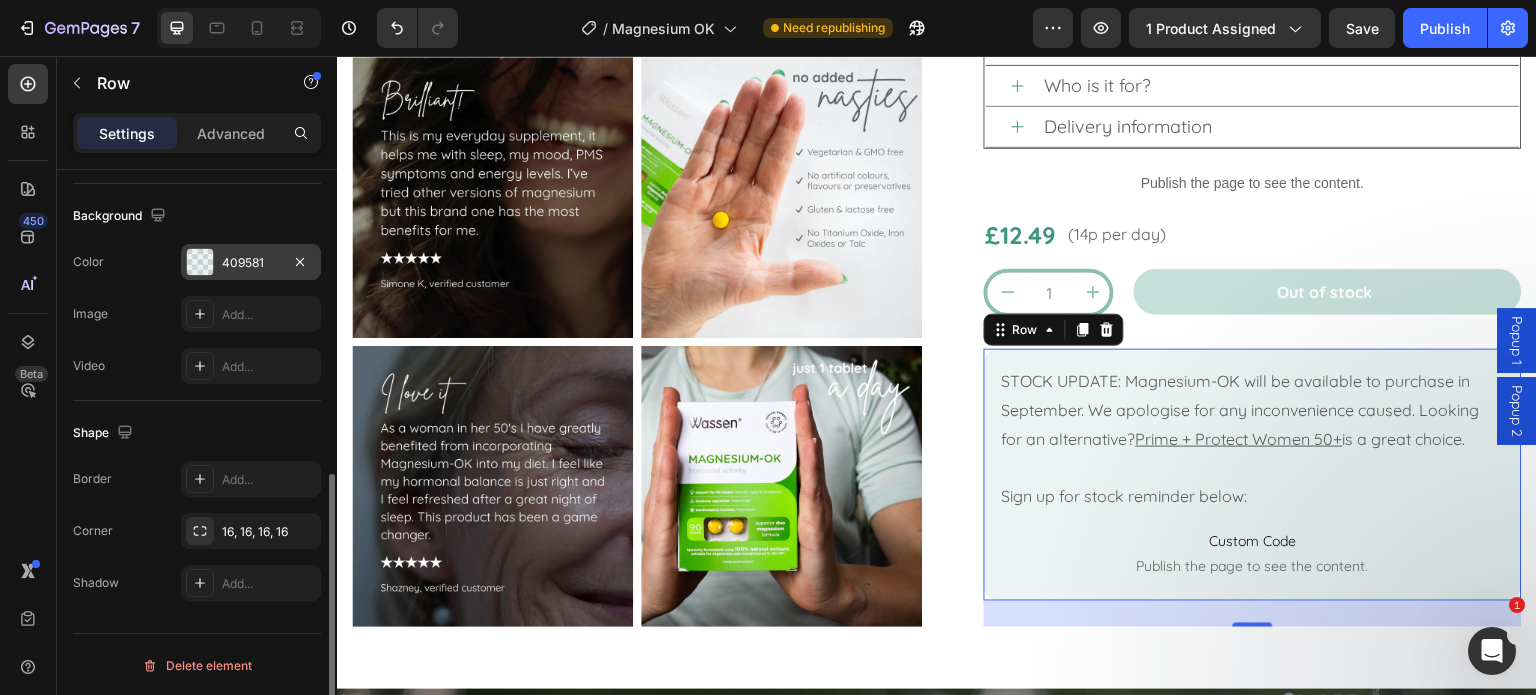 click at bounding box center (200, 262) 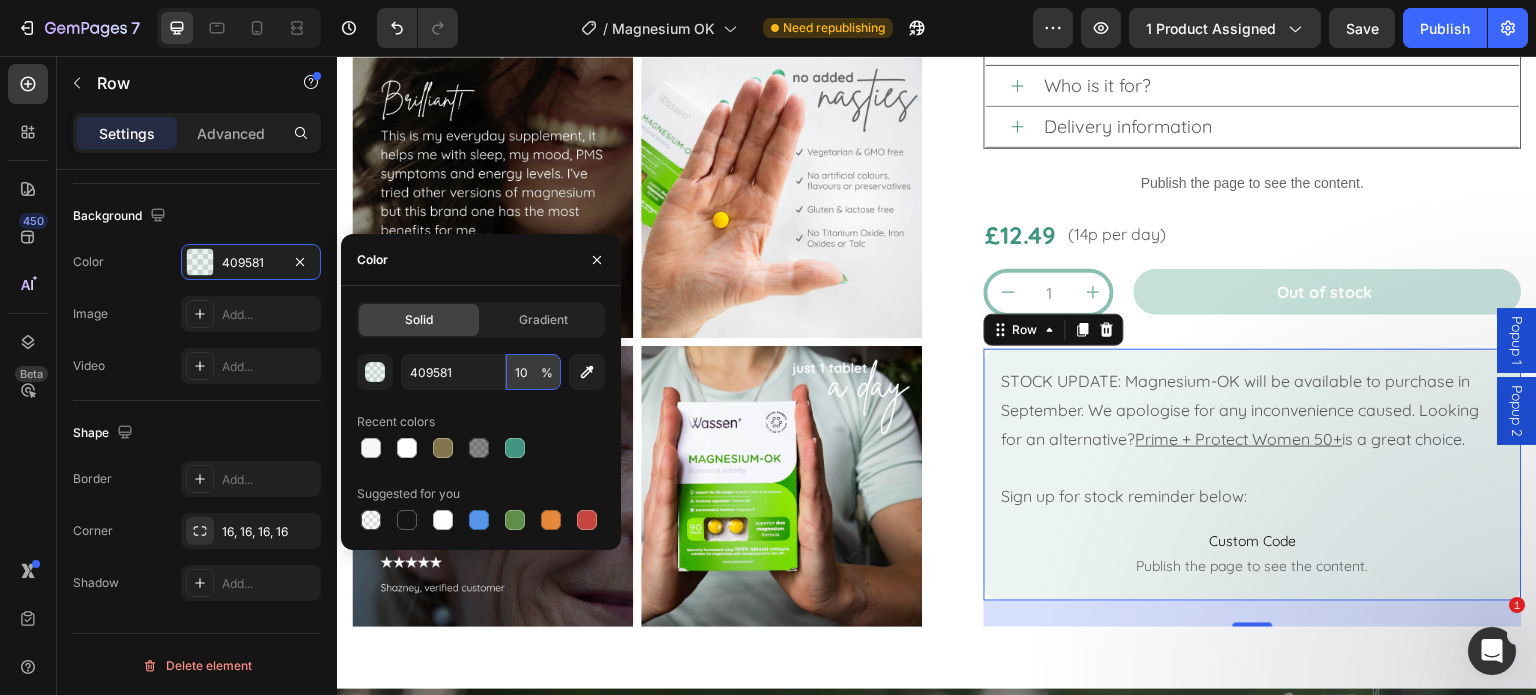 click on "10" at bounding box center (533, 372) 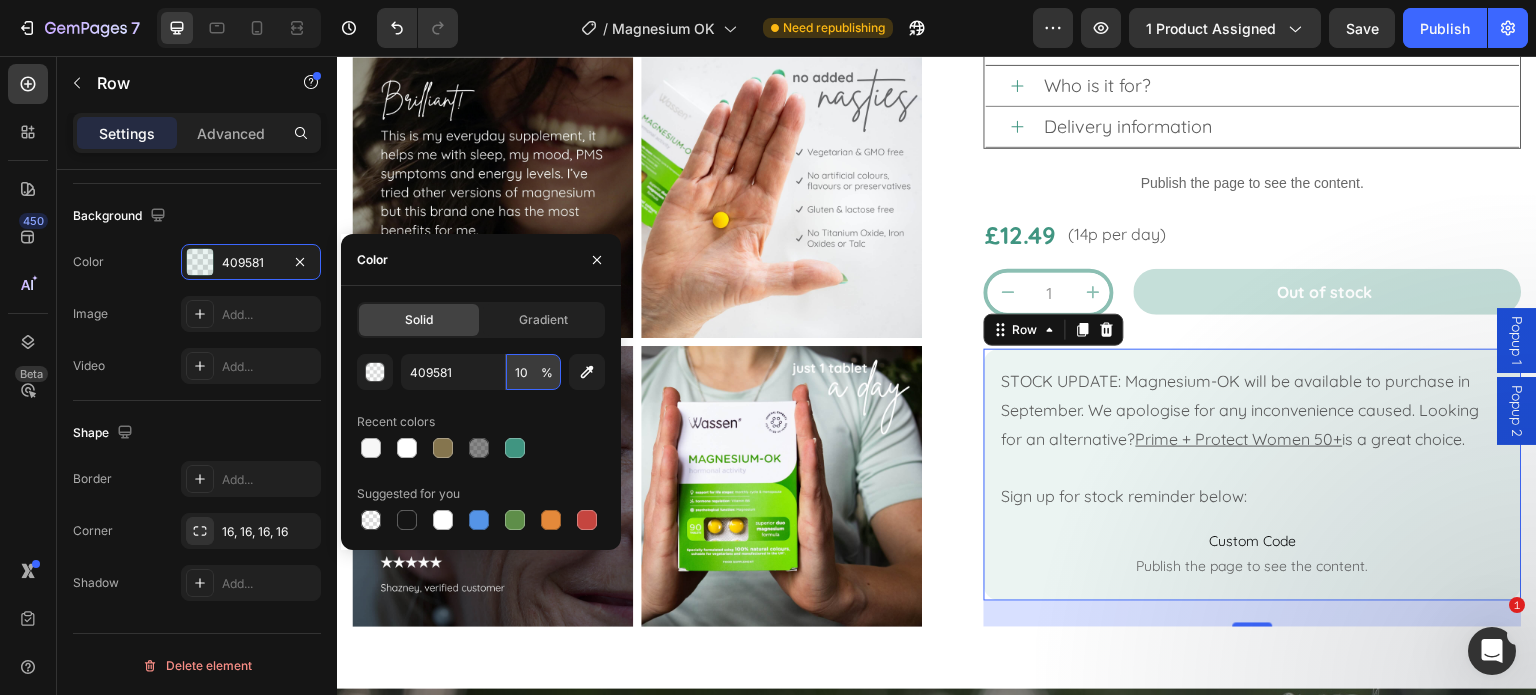 type on "100" 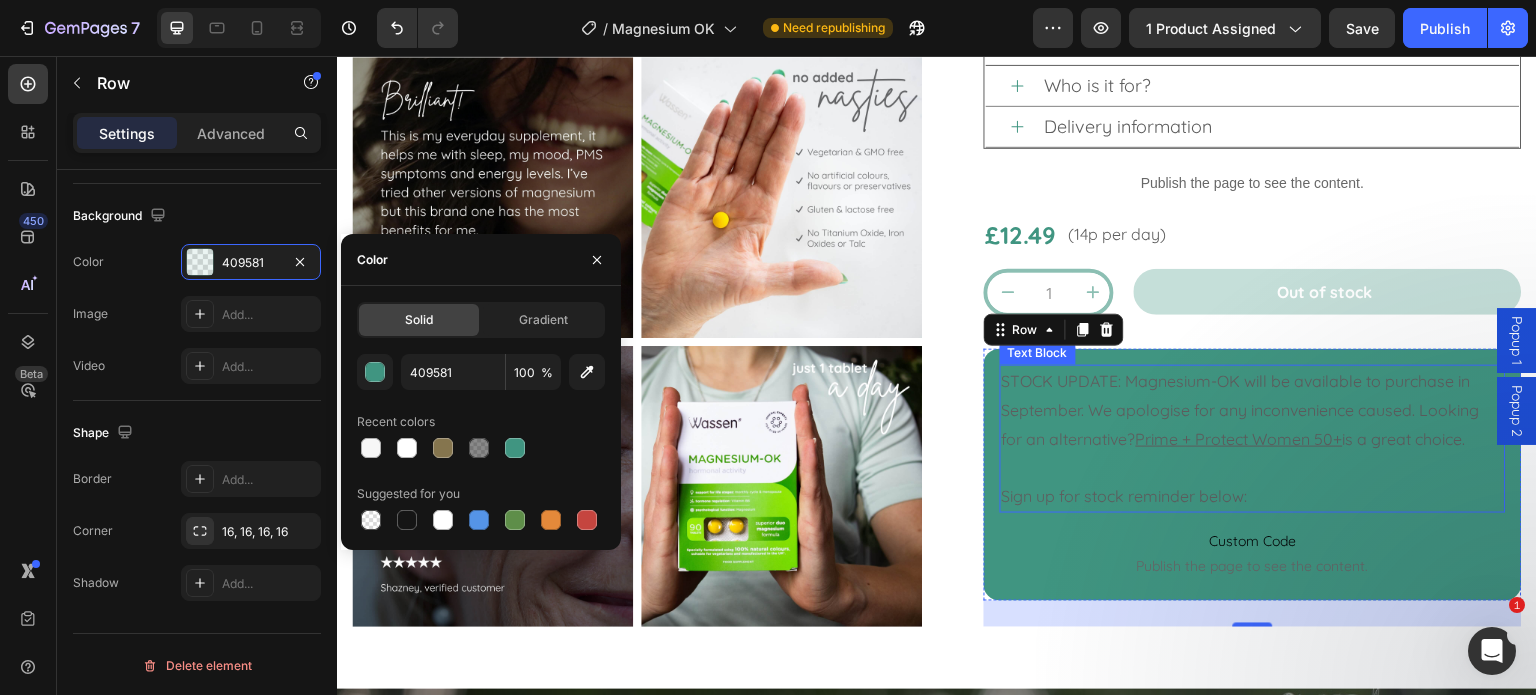 click on "STOCK UPDATE: Magnesium-OK will be available to purchase in September. We apologise for any inconvenience caused. Looking for an alternative?  Prime + Protect Women 50+  is a great choice." at bounding box center [1253, 410] 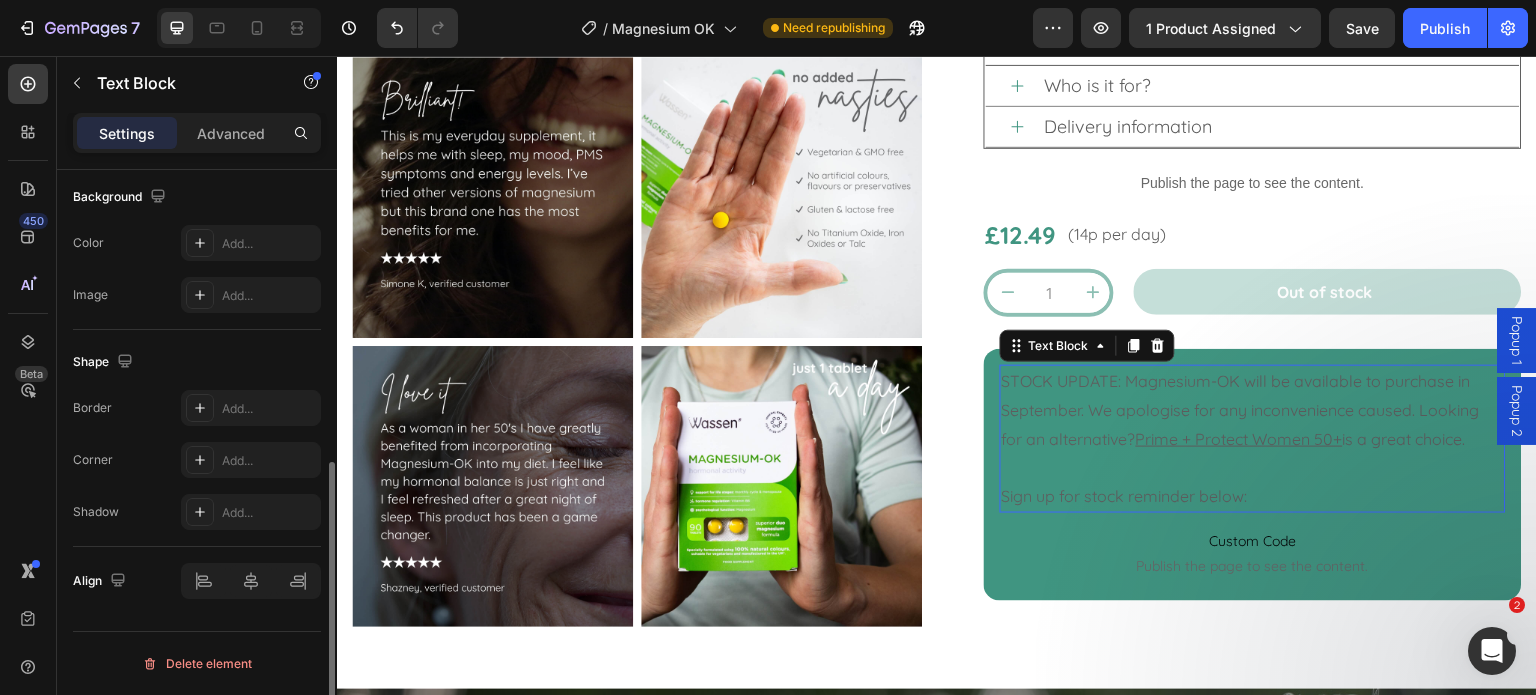 scroll, scrollTop: 0, scrollLeft: 0, axis: both 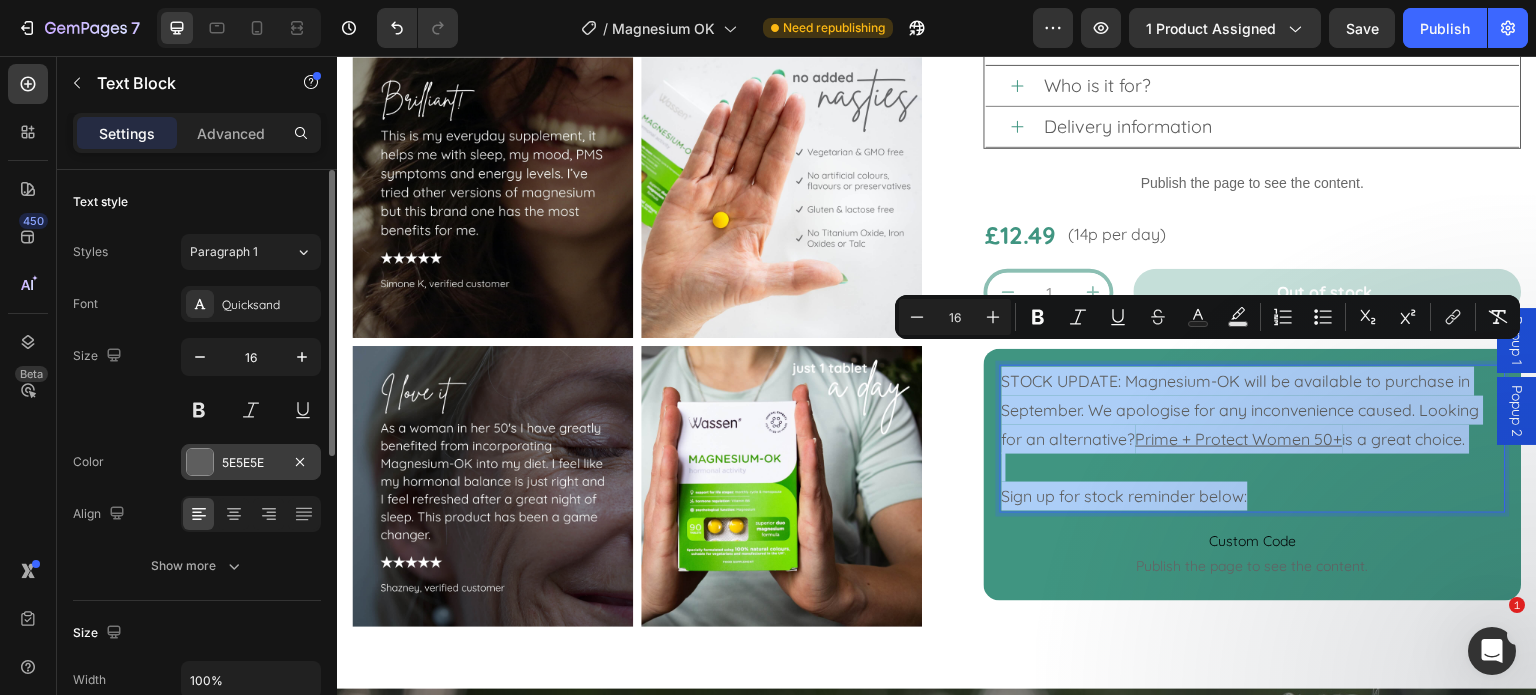 click at bounding box center (200, 462) 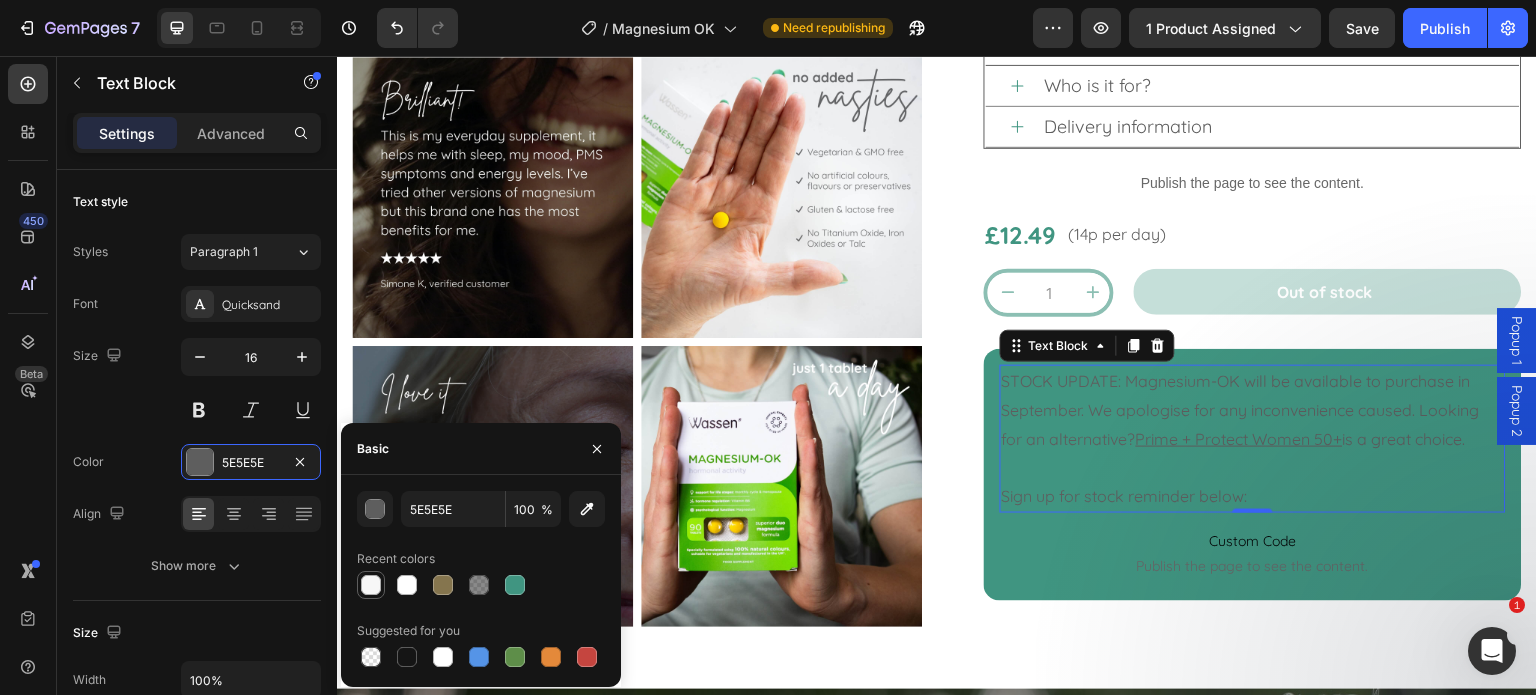 click at bounding box center [371, 585] 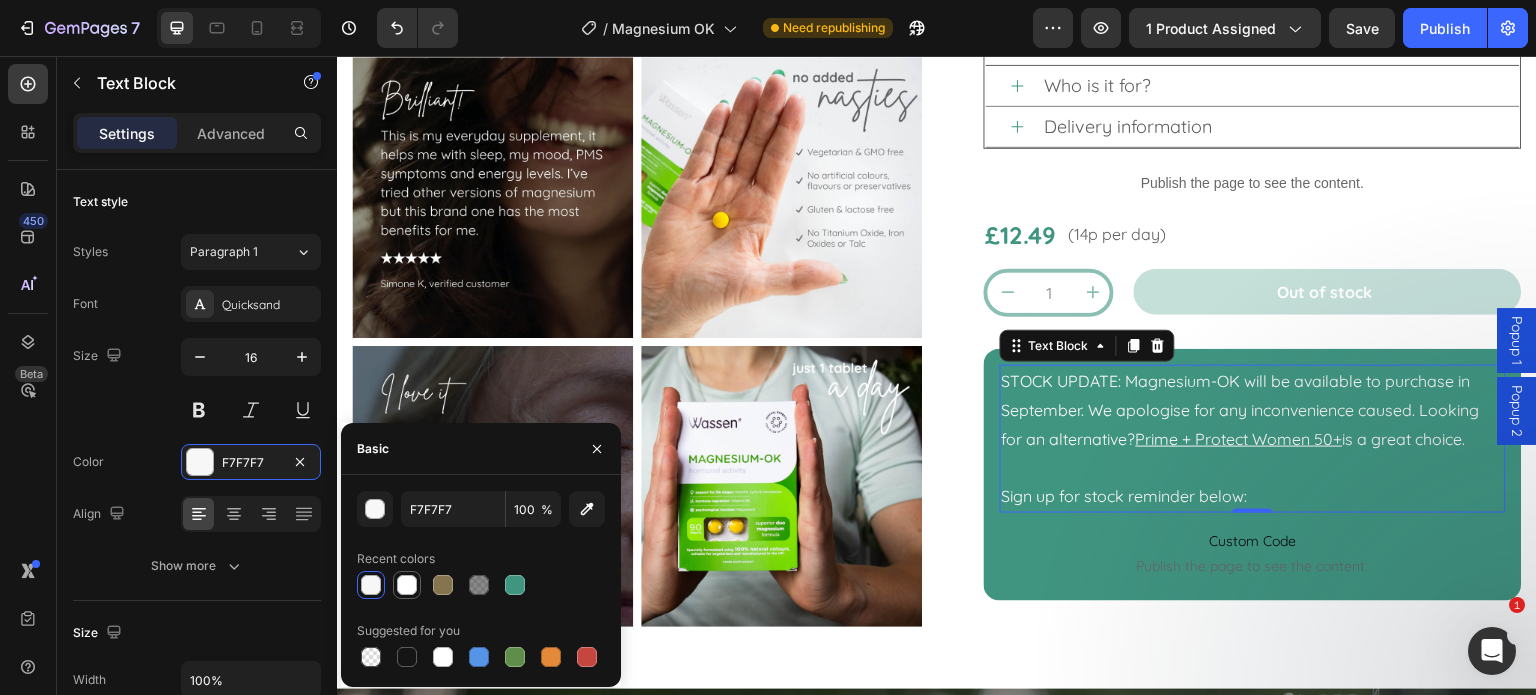 click at bounding box center [407, 585] 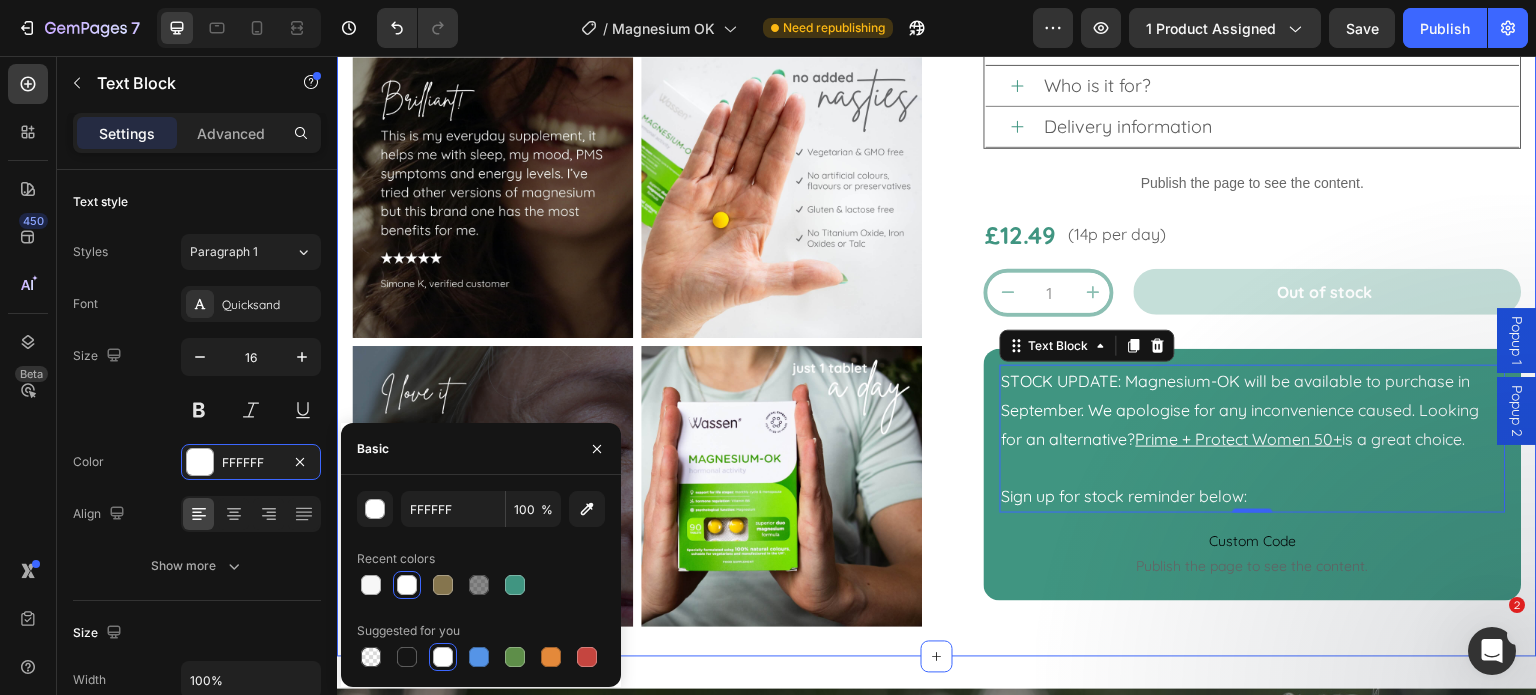 click on "No discount   Not be displayed when published Discount Tag Product Images Product Images Row Magnesium-OK (P) Title 90 Tablets  |  90 Day Supply Text Block
Custom Code
Publish the page to see the content.
Custom Code Feel like  you  again - balanced, energised, and in control. With Magnesium for energy and Vitamin B6 for hormonal balance, this daily supplement supports women through life's natural hormonal changes, from monthly cycle to menopause. Heading
Hormone balance:  Vitamin B6
Energy levels:  Magnesium
Cognition:  Zinc
Support for:  Monthly cycle & menopause Item List
Provenance Badge
Publish the page to see the content.
Provenance Badge
How do I use it?
Ingredients
Nutritional information
£12.49" at bounding box center (937, -273) 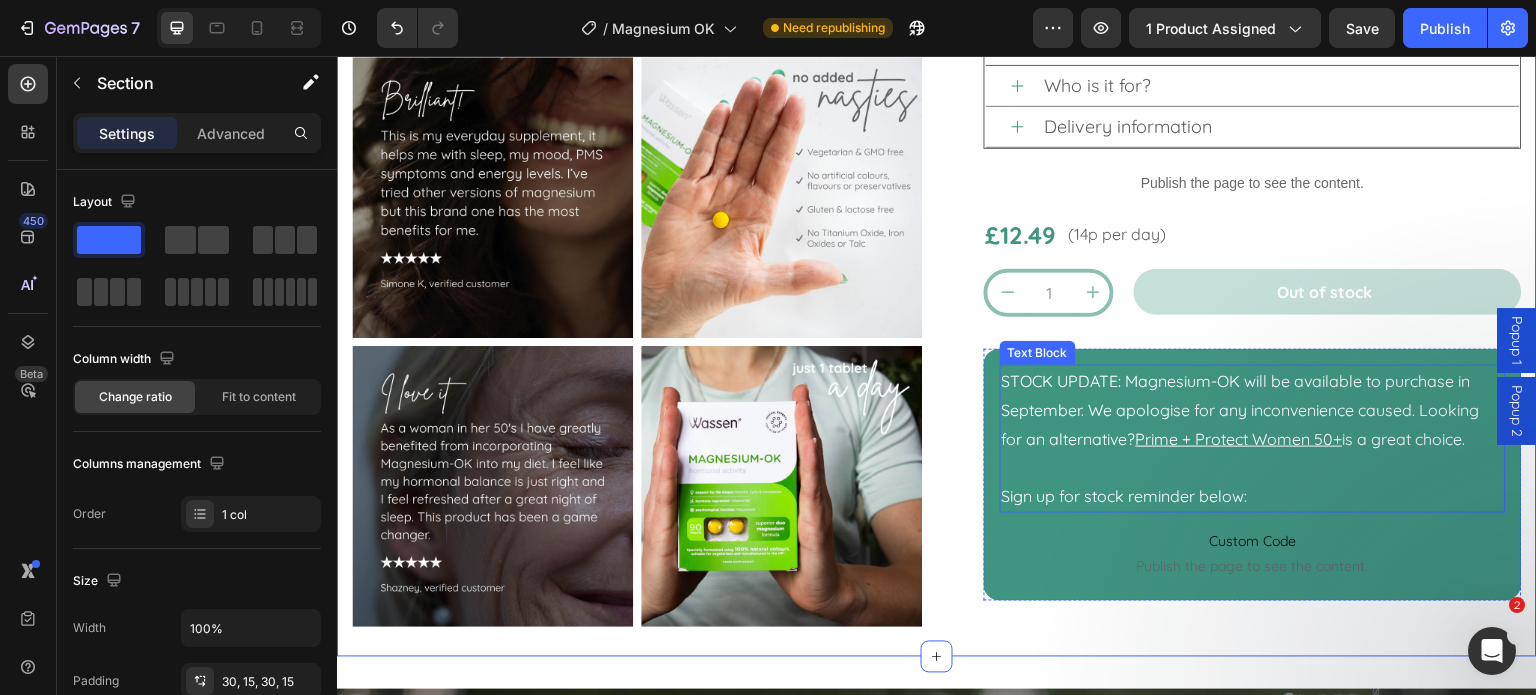 click on "Sign up for stock reminder below:" at bounding box center [1253, 496] 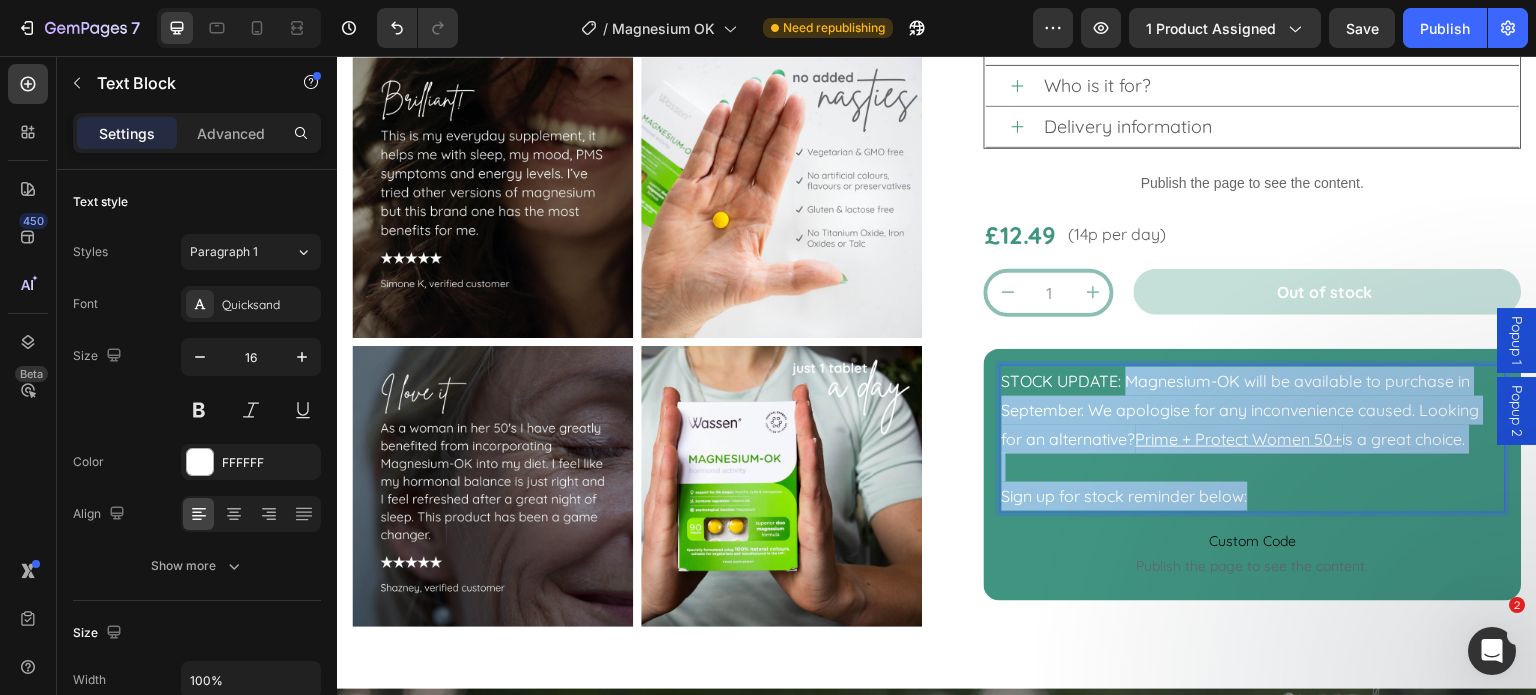 drag, startPoint x: 1252, startPoint y: 473, endPoint x: 1119, endPoint y: 361, distance: 173.87639 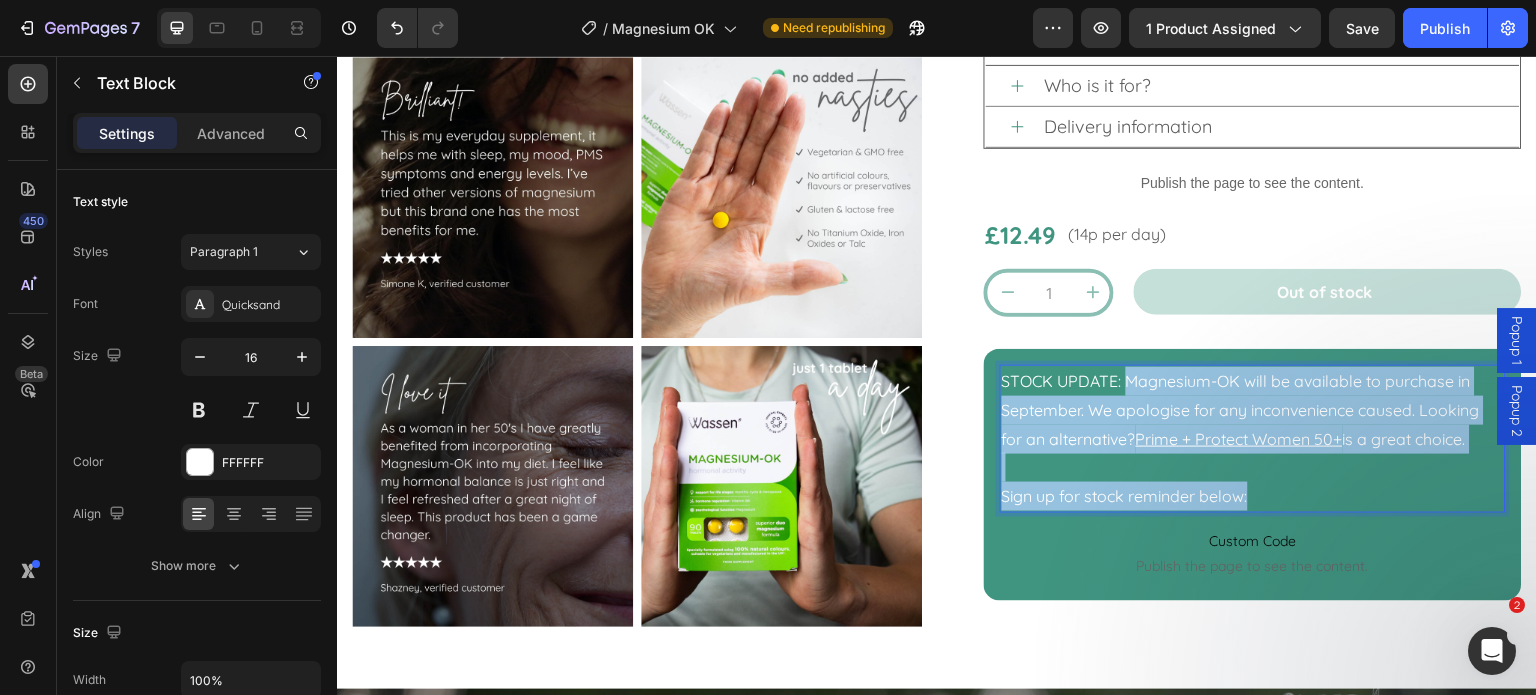 click on "STOCK UPDATE: Magnesium-OK will be available to purchase in September. We apologise for any inconvenience caused. Looking for an alternative?  Prime + Protect Women 50+  is a great choice.  Sign up for stock reminder below:" at bounding box center (1253, 439) 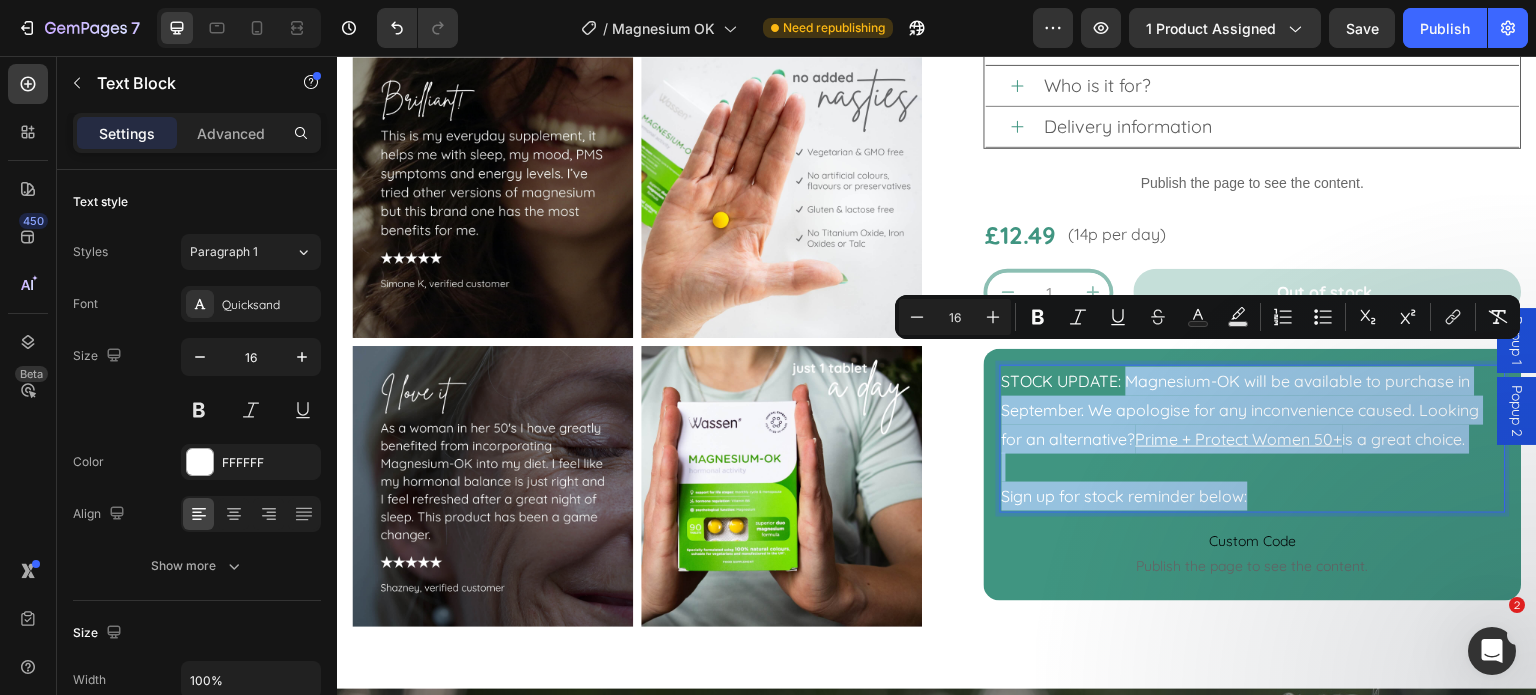 copy on "Magnesium-OK will be available to purchase in September. We apologise for any inconvenience caused. Looking for an alternative?  Prime + Protect Women 50+  is a great choice.  Sign up for stock reminder below:" 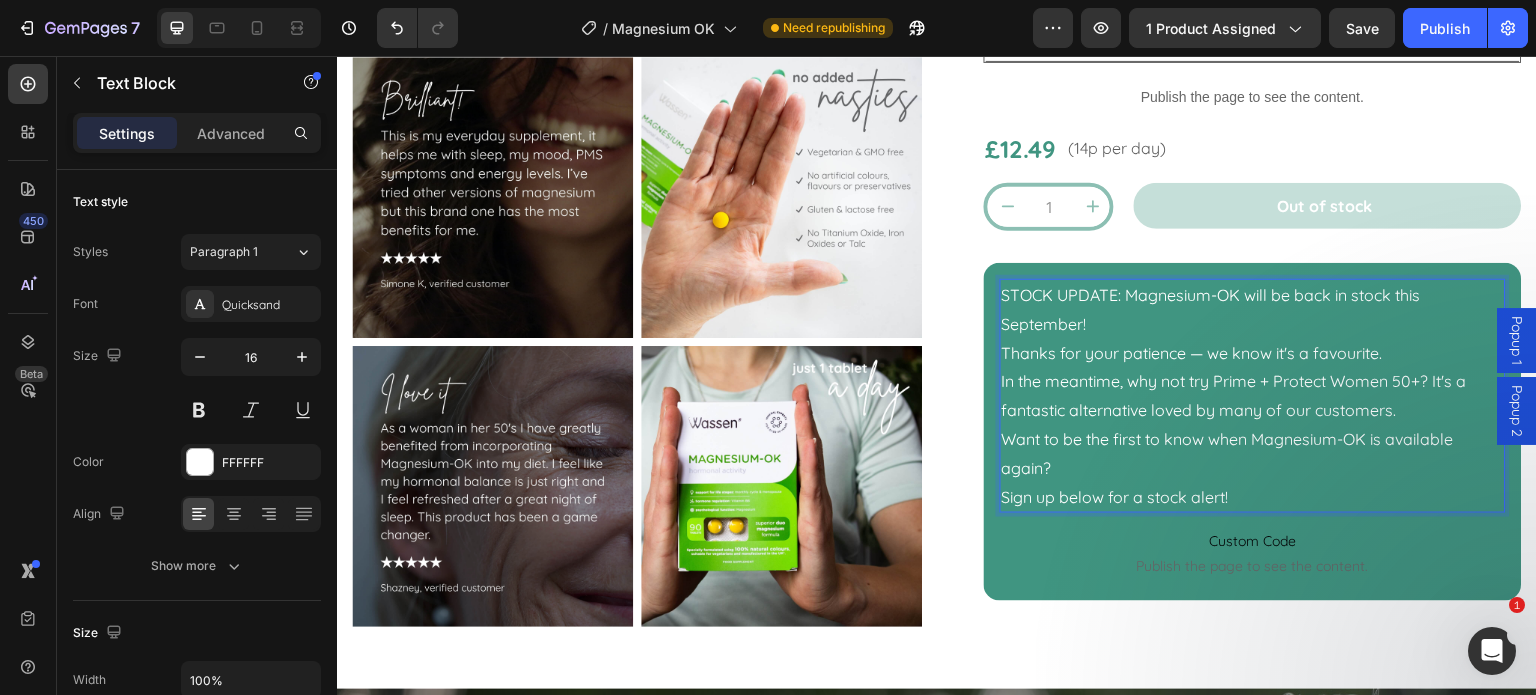 click on "STOCK UPDATE: Magnesium-OK will be back in stock this September! Thanks for your patience — we know it's a favourite." at bounding box center [1253, 324] 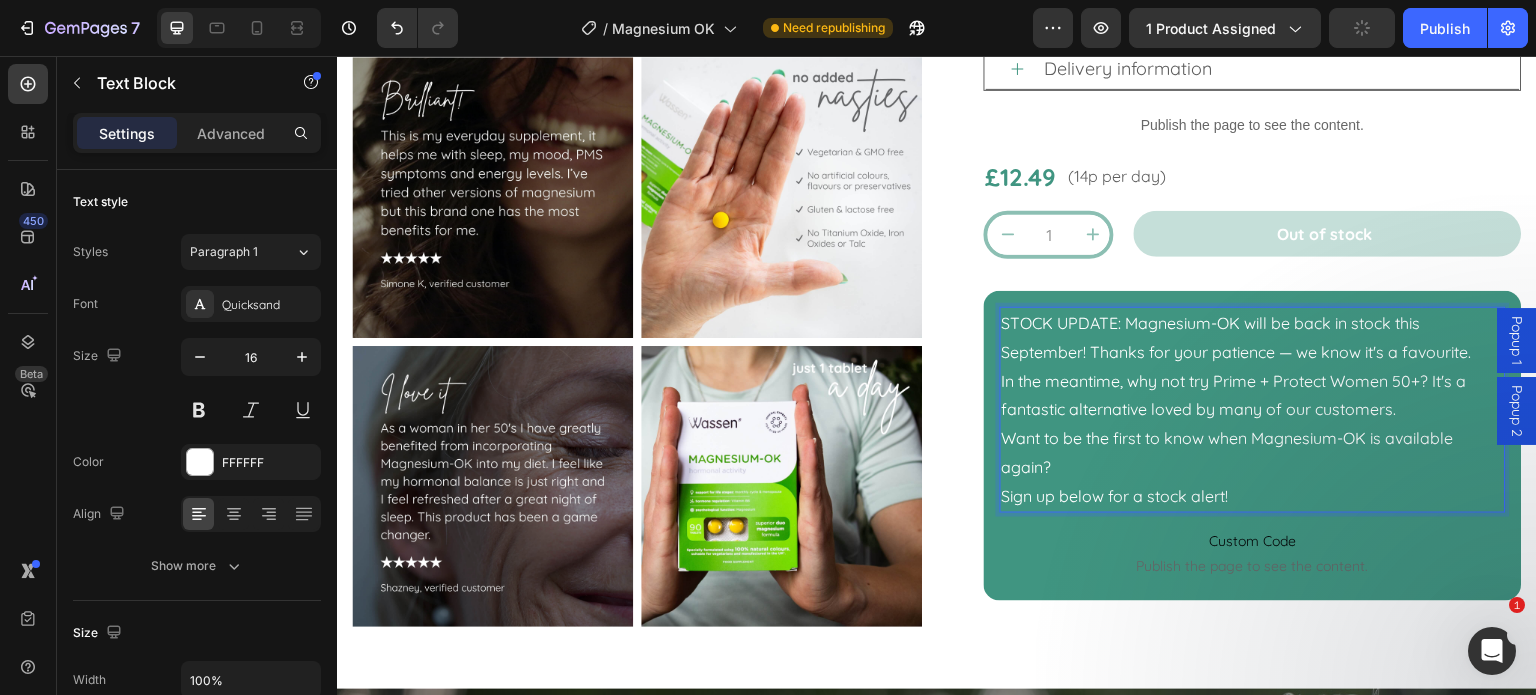 click on "STOCK UPDATE: Magnesium-OK will be back in stock this September! Thanks for your patience — we know it's a favourite." at bounding box center [1253, 338] 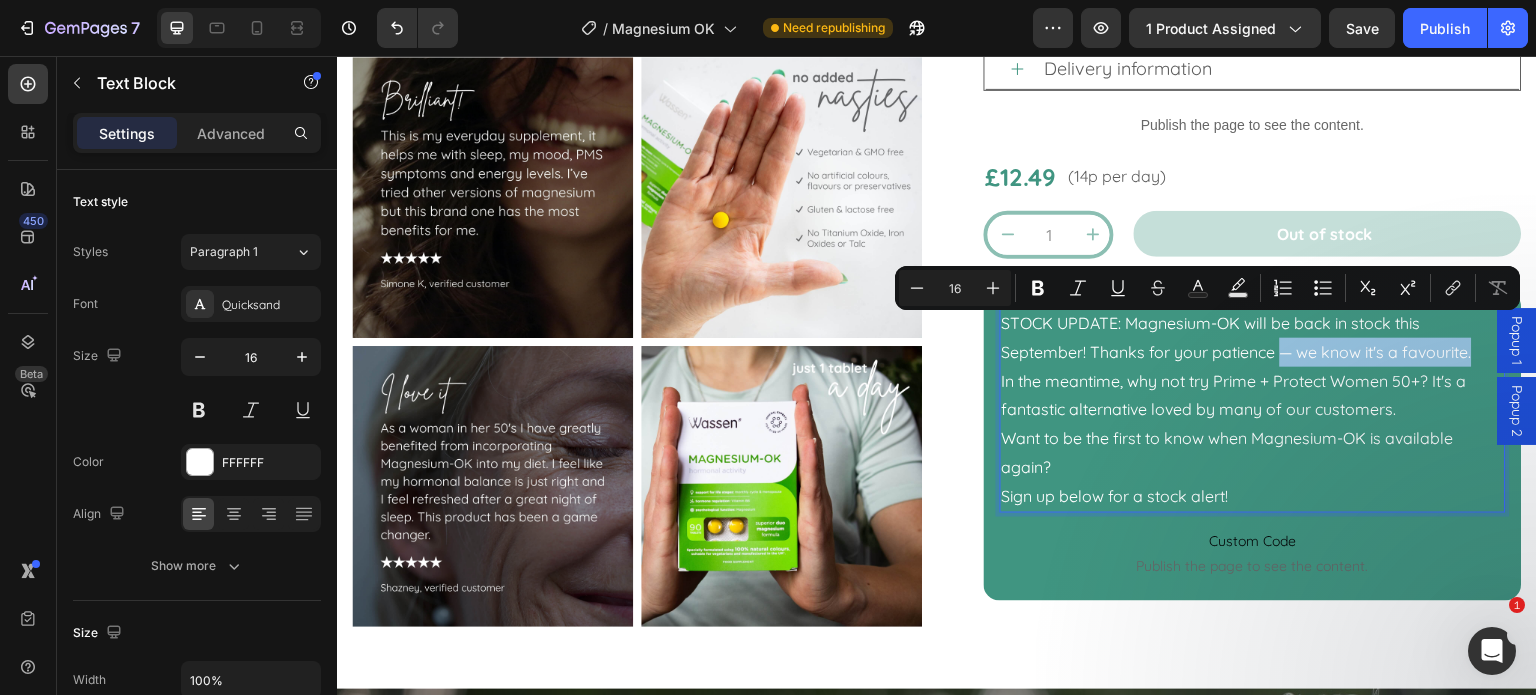 drag, startPoint x: 1468, startPoint y: 329, endPoint x: 1272, endPoint y: 329, distance: 196 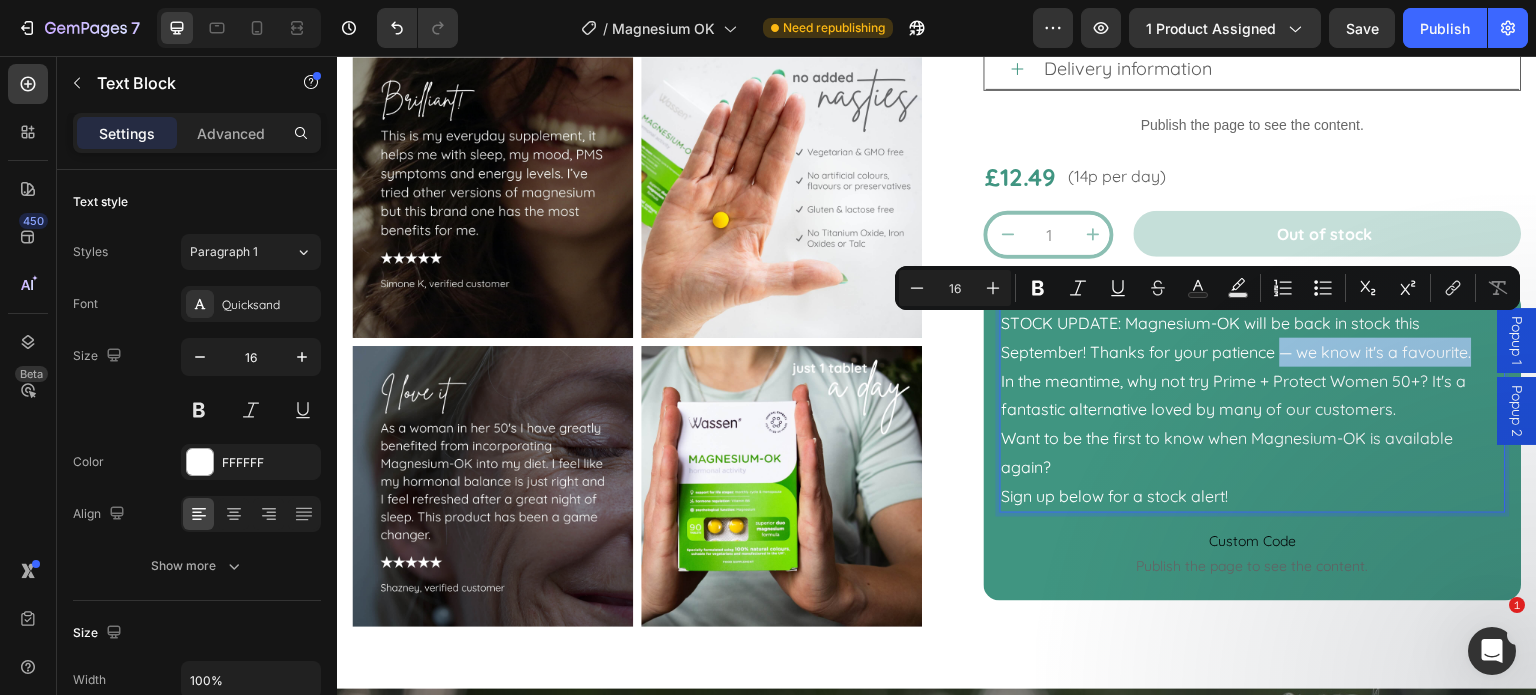 click on "STOCK UPDATE: Magnesium-OK will be back in stock this September! Thanks for your patience — we know it's a favourite." at bounding box center (1253, 338) 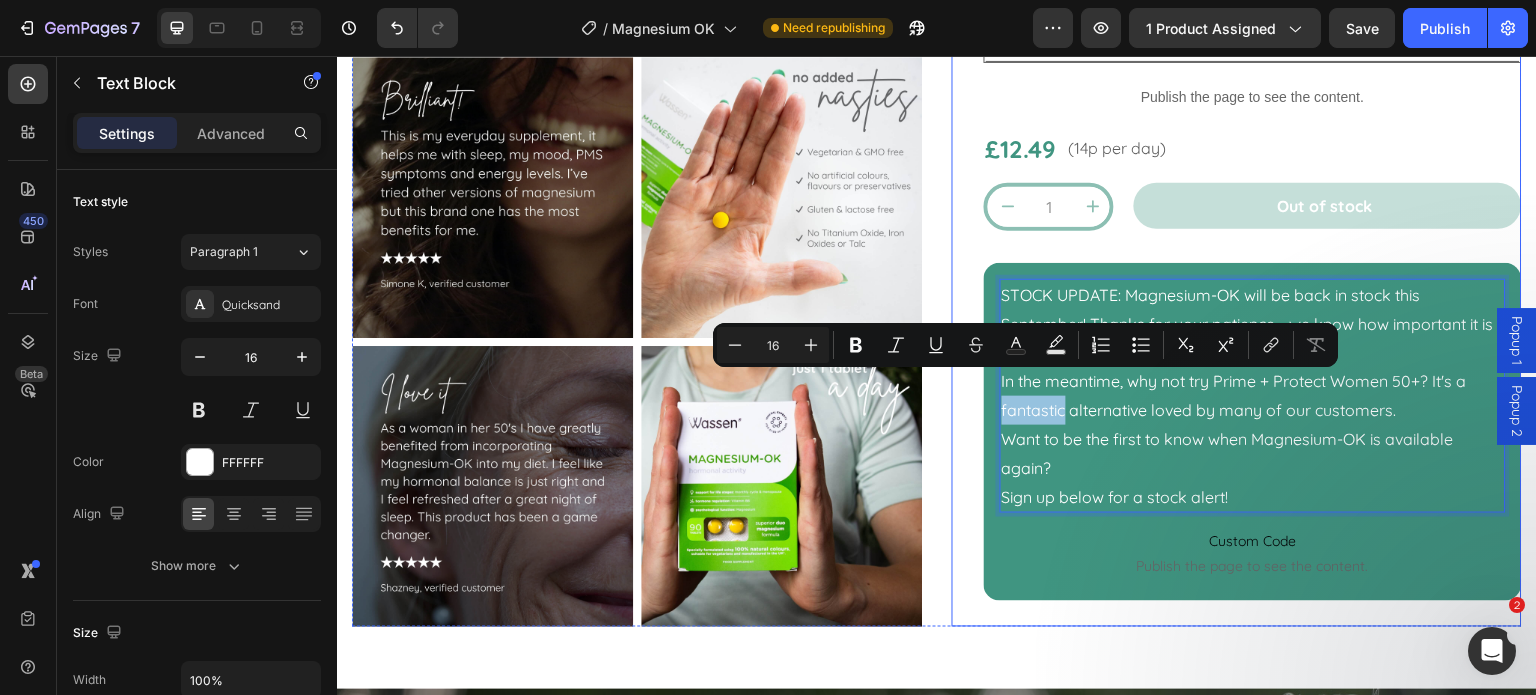 drag, startPoint x: 1059, startPoint y: 388, endPoint x: 954, endPoint y: 393, distance: 105.11898 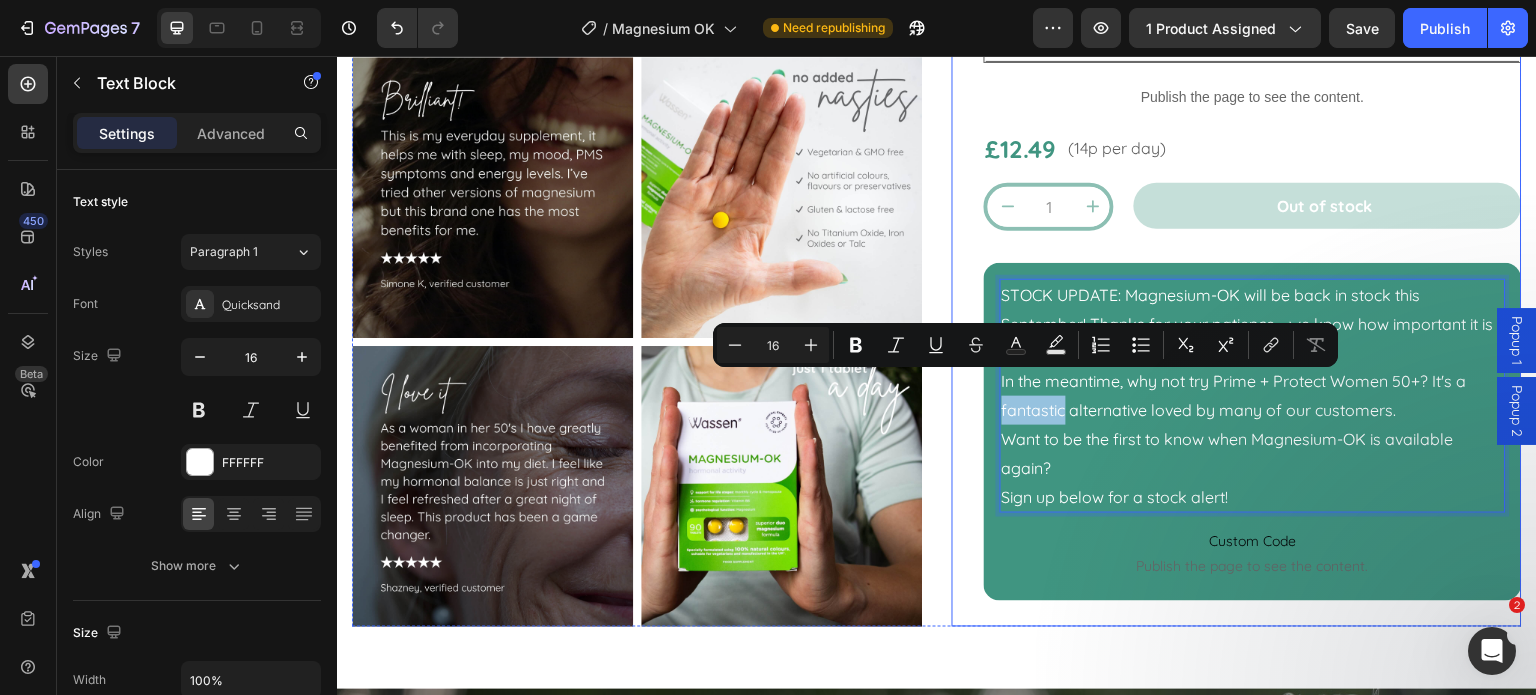 click on "Magnesium-OK (P) Title 90 Tablets  |  90 Day Supply Text Block
Custom Code
Publish the page to see the content.
Custom Code Feel like  you  again - balanced, energised, and in control. With Magnesium for energy and Vitamin B6 for hormonal balance, this daily supplement supports women through life's natural hormonal changes, from monthly cycle to menopause. Heading
Hormone balance:  Vitamin B6
Energy levels:  Magnesium
Cognition:  Zinc
Support for:  Monthly cycle & menopause Item List
Provenance Badge
Publish the page to see the content.
Provenance Badge
How do I use it?
Ingredients
Nutritional information
Who is it for?
Delivery information Accordion
1" at bounding box center [1237, -2] 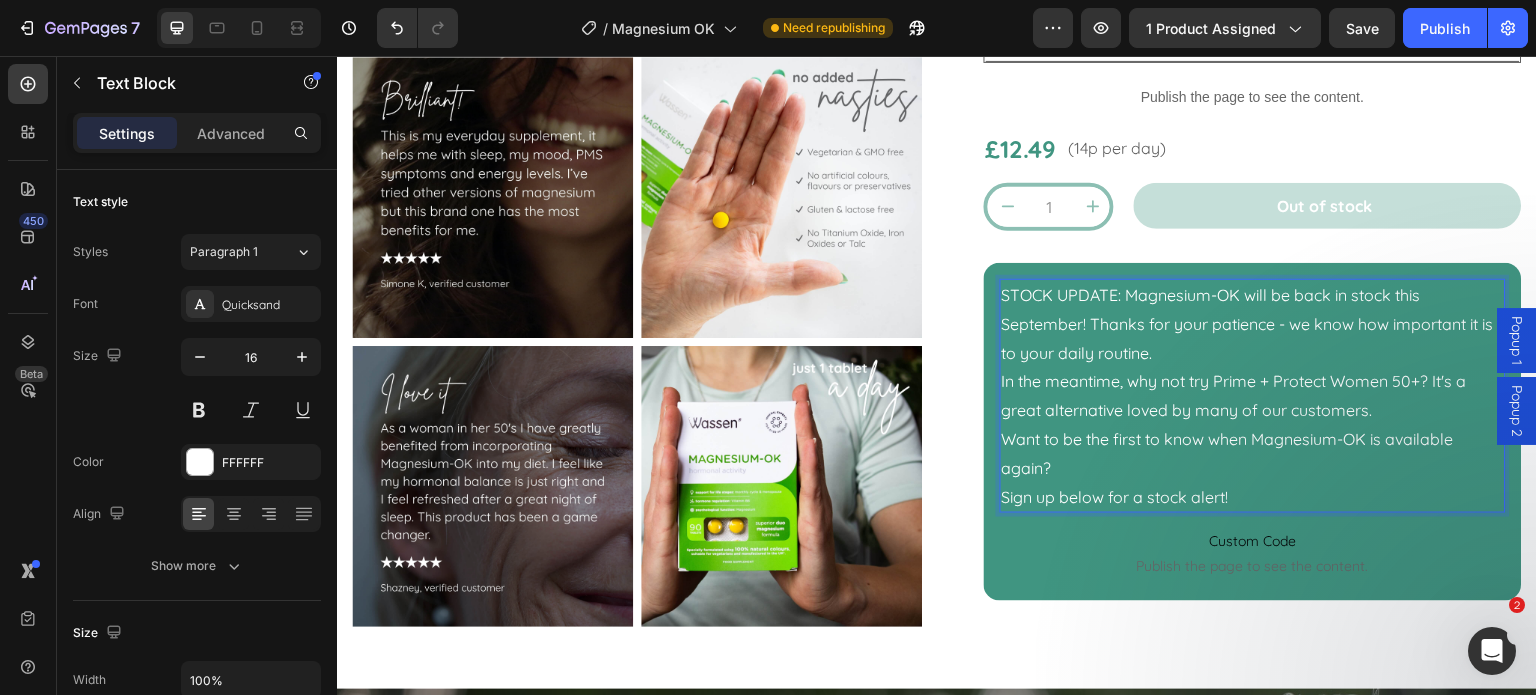 click on "In the meantime, why not try Prime + Protect Women 50+? It's a great alternative loved by many of our customers." at bounding box center [1253, 396] 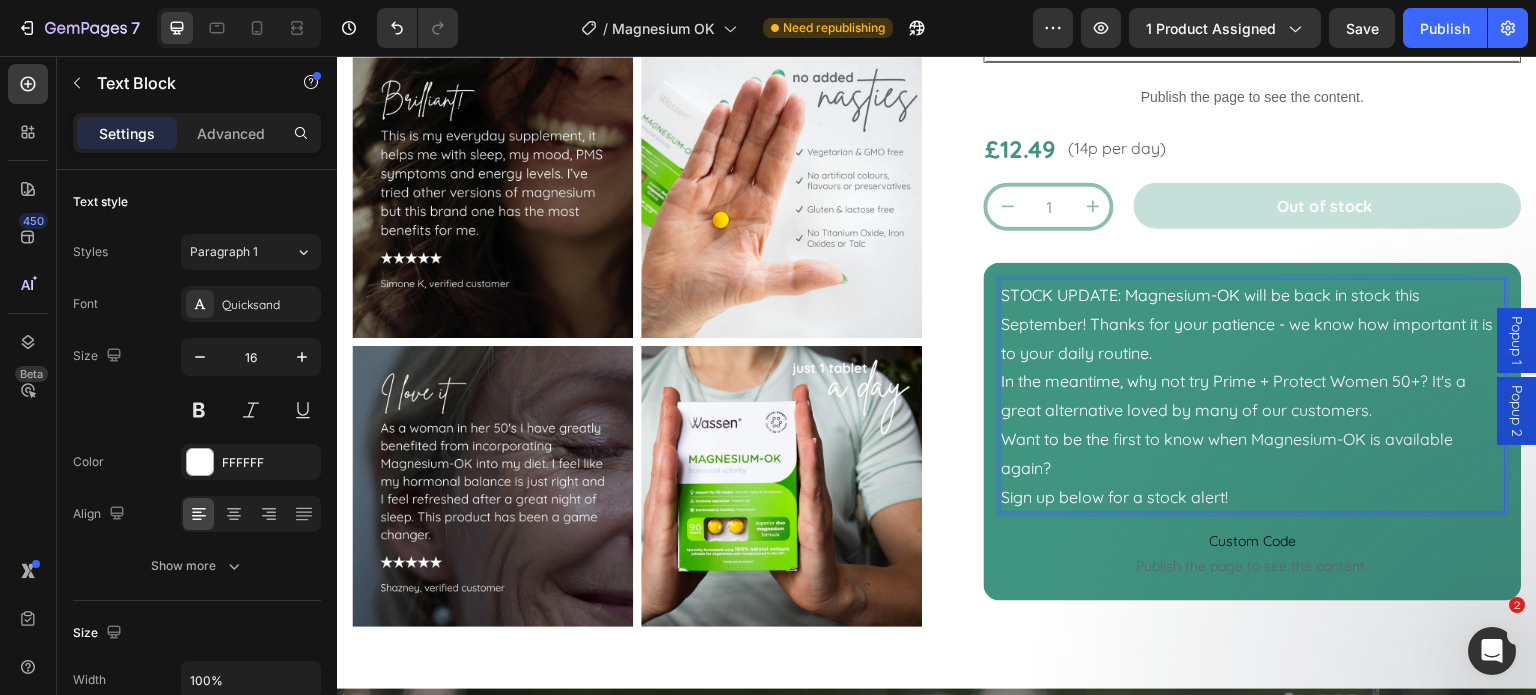 click on "In the meantime, why not try Prime + Protect Women 50+? It's a great alternative loved by many of our customers." at bounding box center [1253, 396] 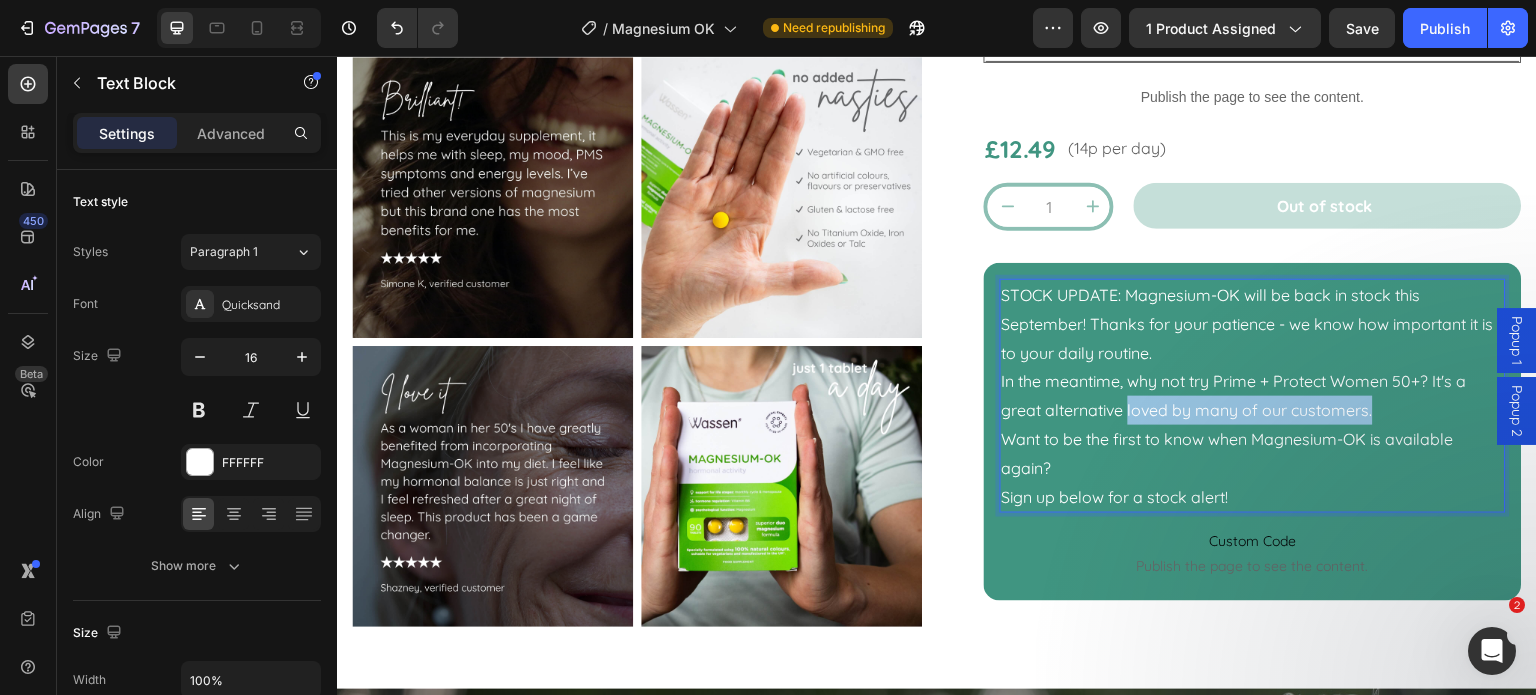 drag, startPoint x: 1306, startPoint y: 387, endPoint x: 1123, endPoint y: 380, distance: 183.13383 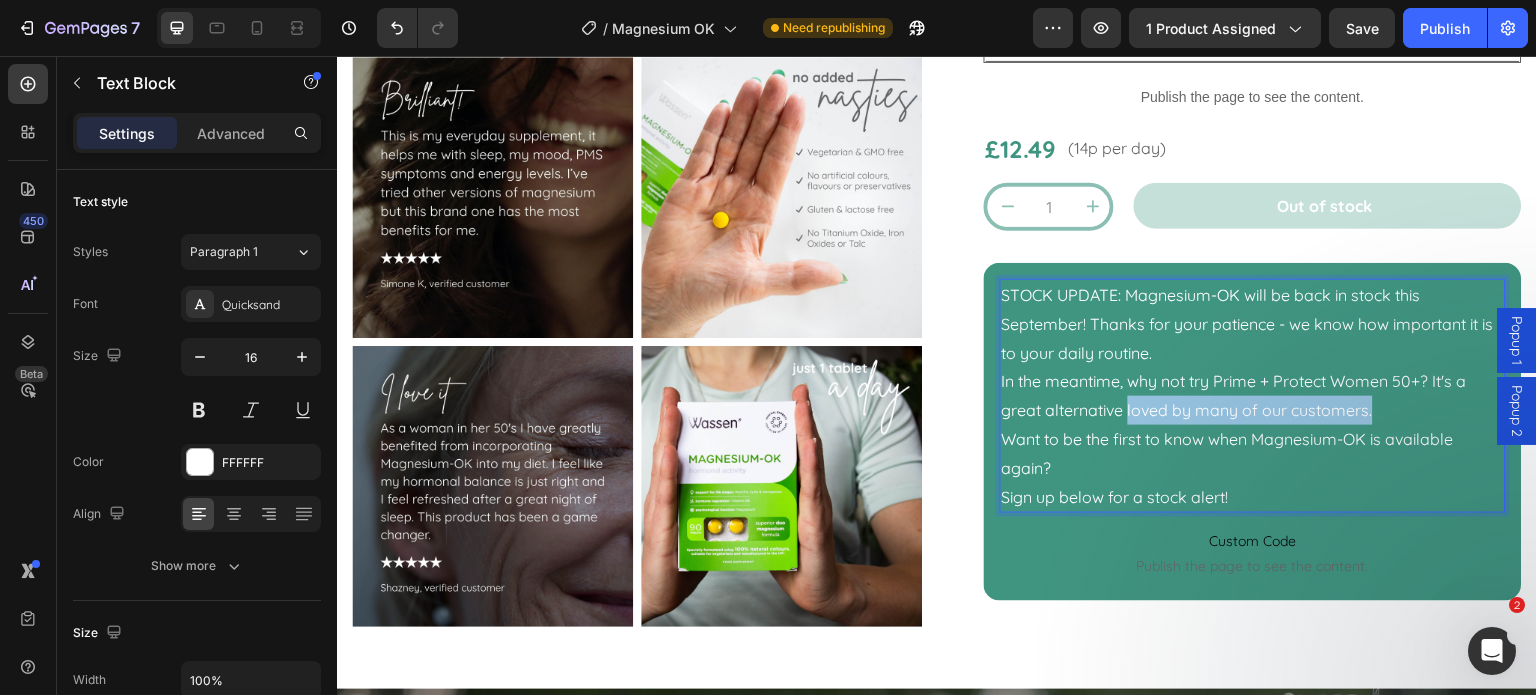 click on "In the meantime, why not try Prime + Protect Women 50+? It's a great alternative loved by many of our customers." at bounding box center [1253, 396] 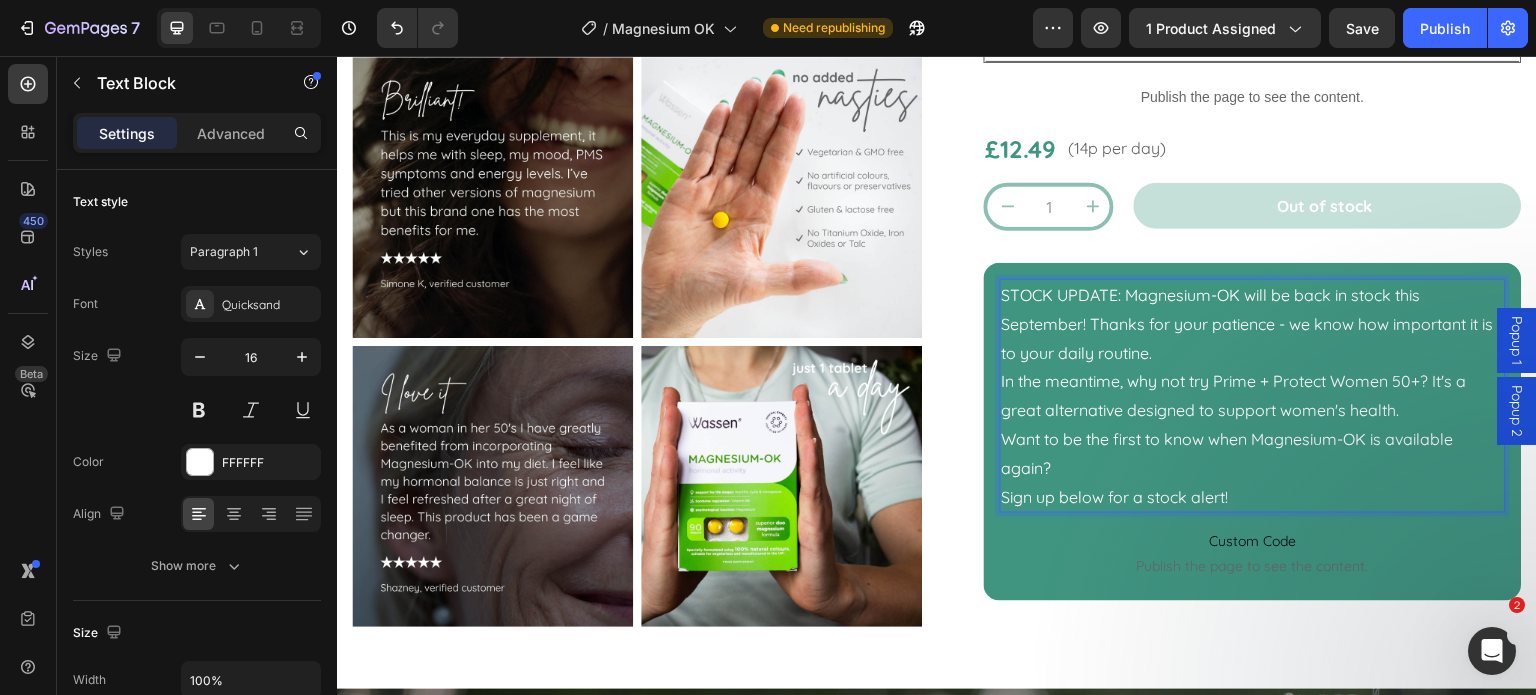 click on "Want to be the first to know when Magnesium-OK is available again? Sign up below for a stock alert!" at bounding box center [1253, 468] 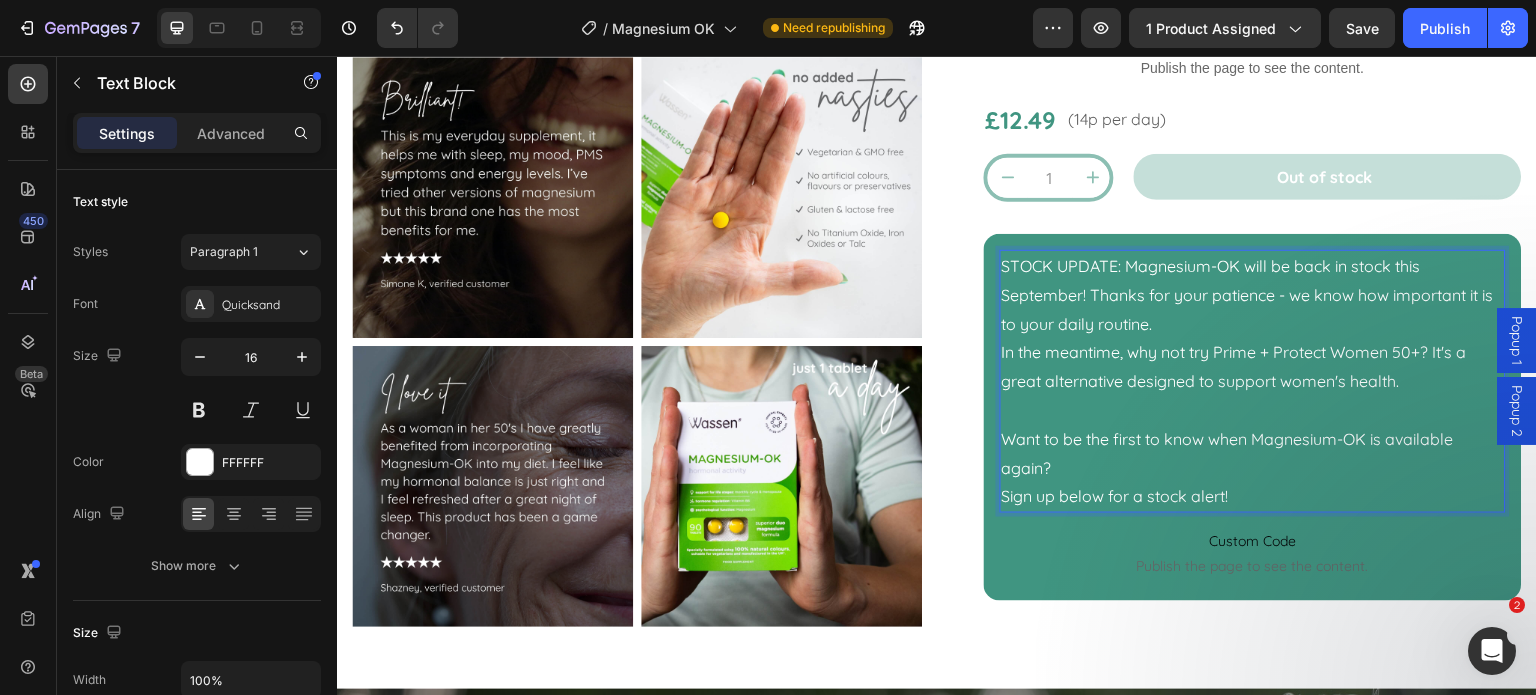click on "STOCK UPDATE: Magnesium-OK will be back in stock this September! Thanks for your patience - we know how important it is to your daily routine." at bounding box center (1253, 295) 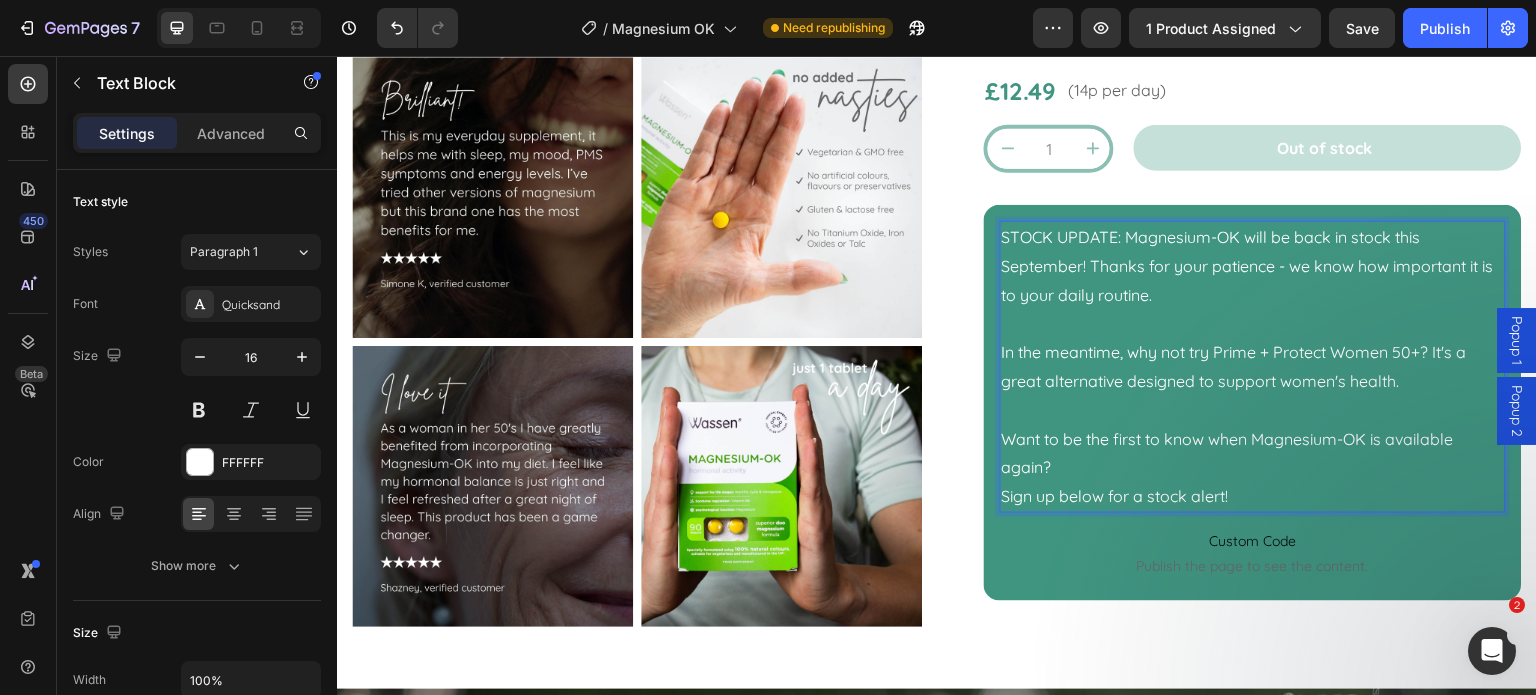click on "STOCK UPDATE: Magnesium-OK will be back in stock this September! Thanks for your patience - we know how important it is to your daily routine." at bounding box center (1253, 266) 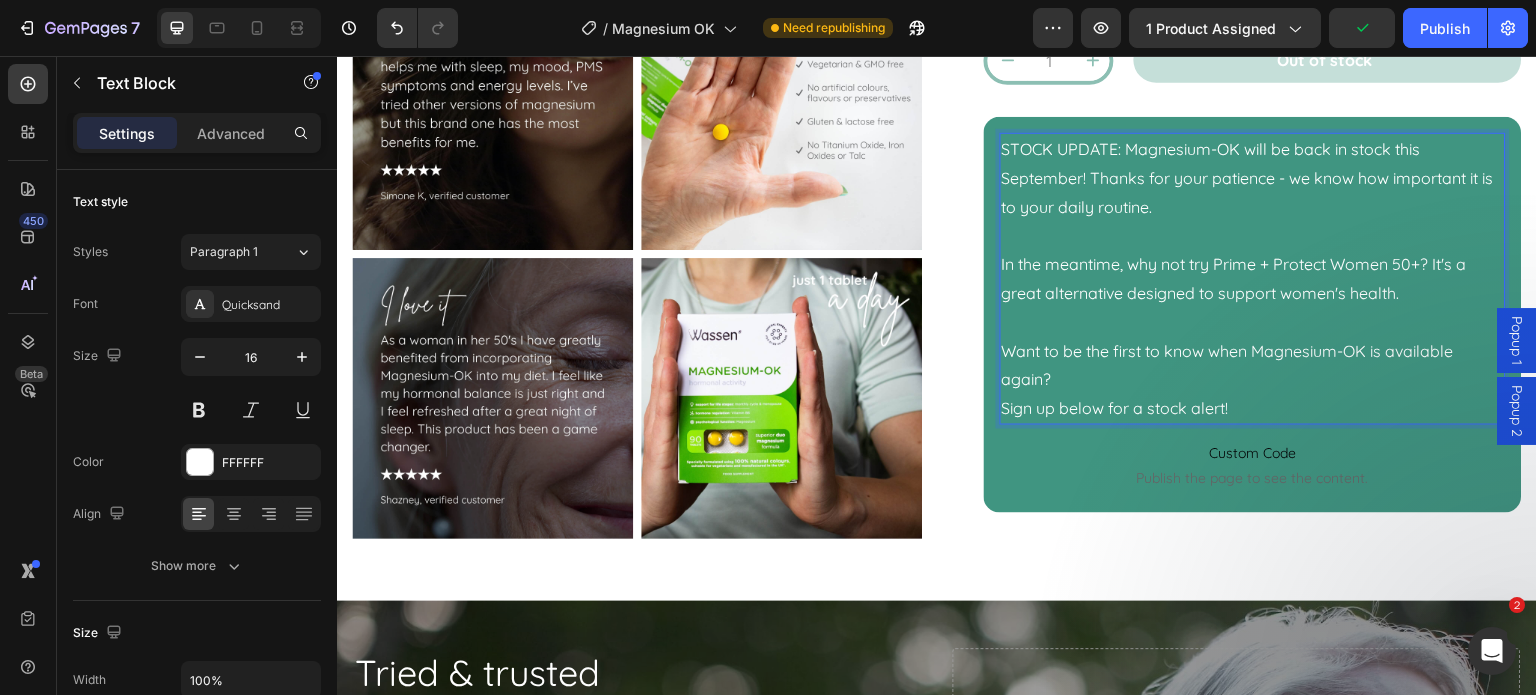 scroll, scrollTop: 1400, scrollLeft: 0, axis: vertical 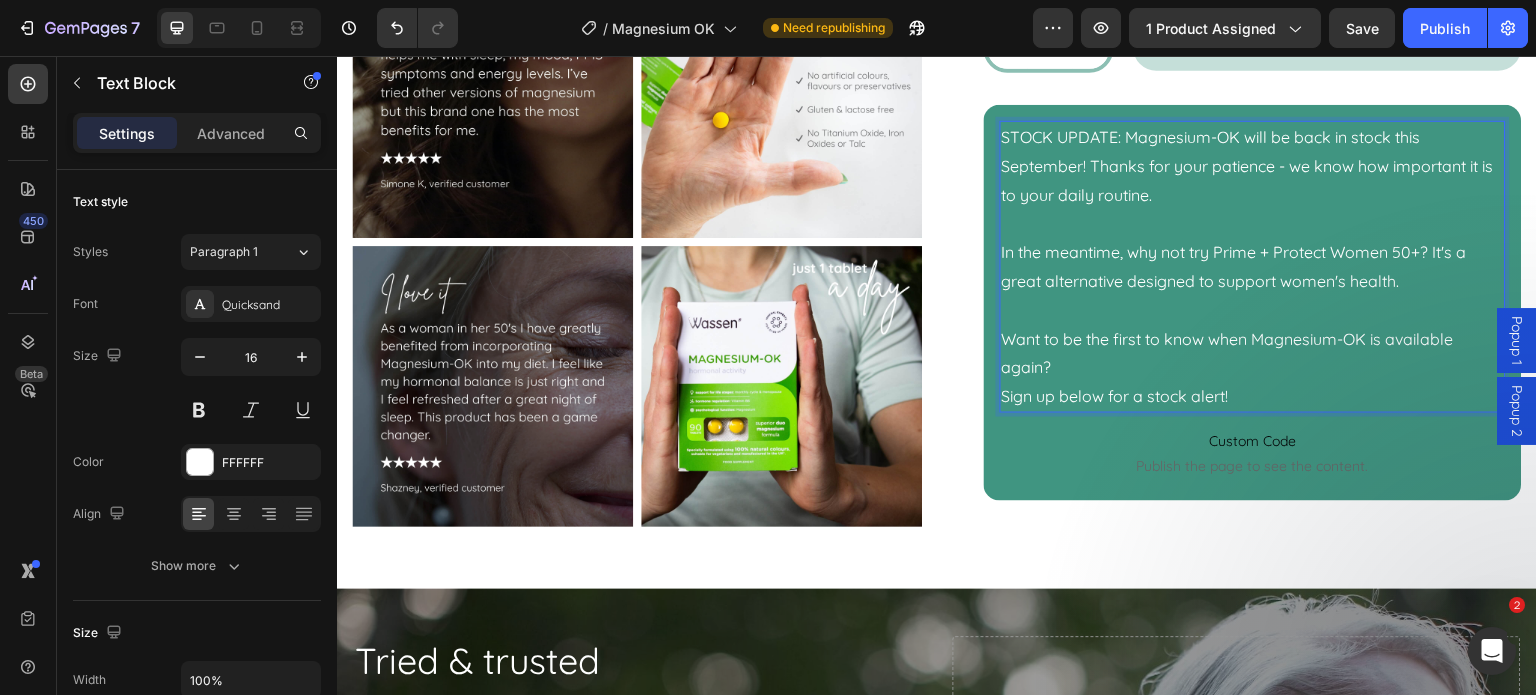 click on "In the meantime, why not try Prime + Protect Women 50+? It's a great alternative designed to support women's health." at bounding box center (1253, 267) 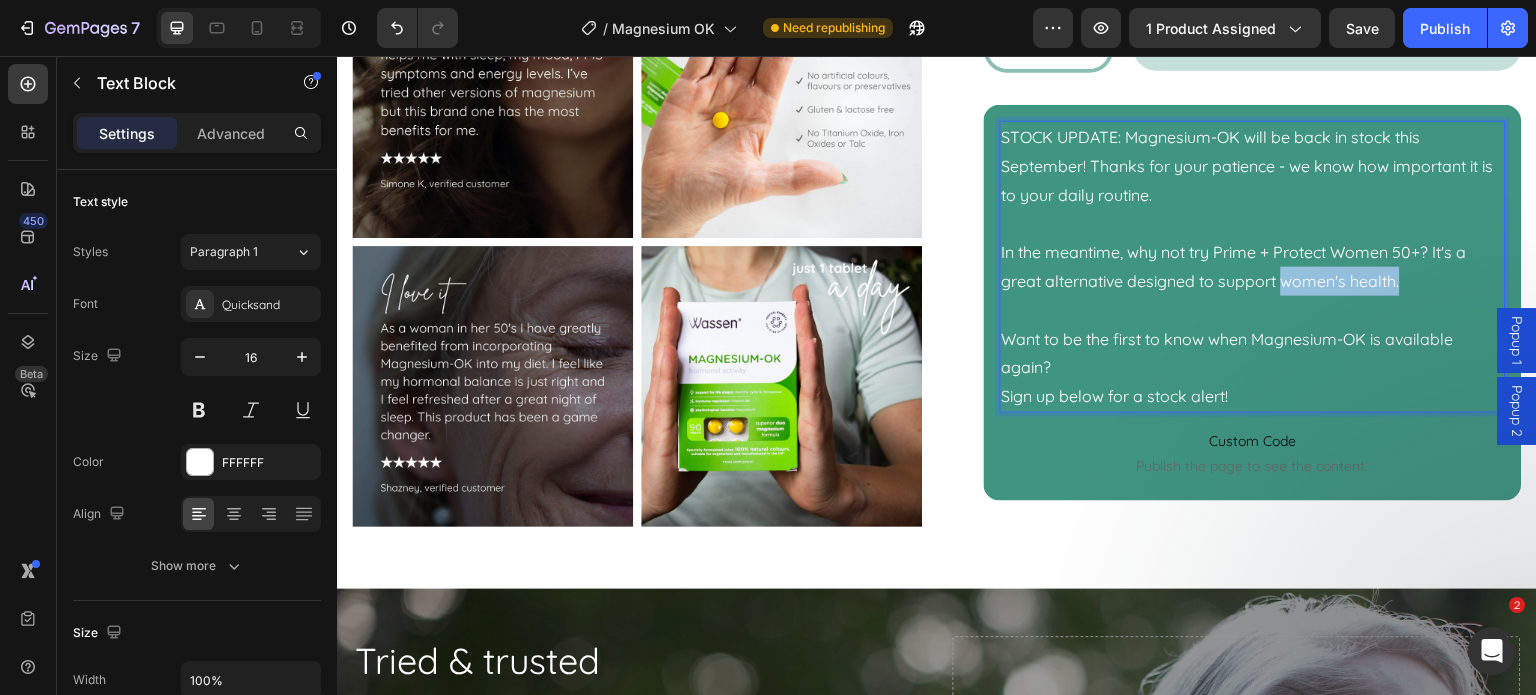 drag, startPoint x: 1408, startPoint y: 256, endPoint x: 1275, endPoint y: 252, distance: 133.06013 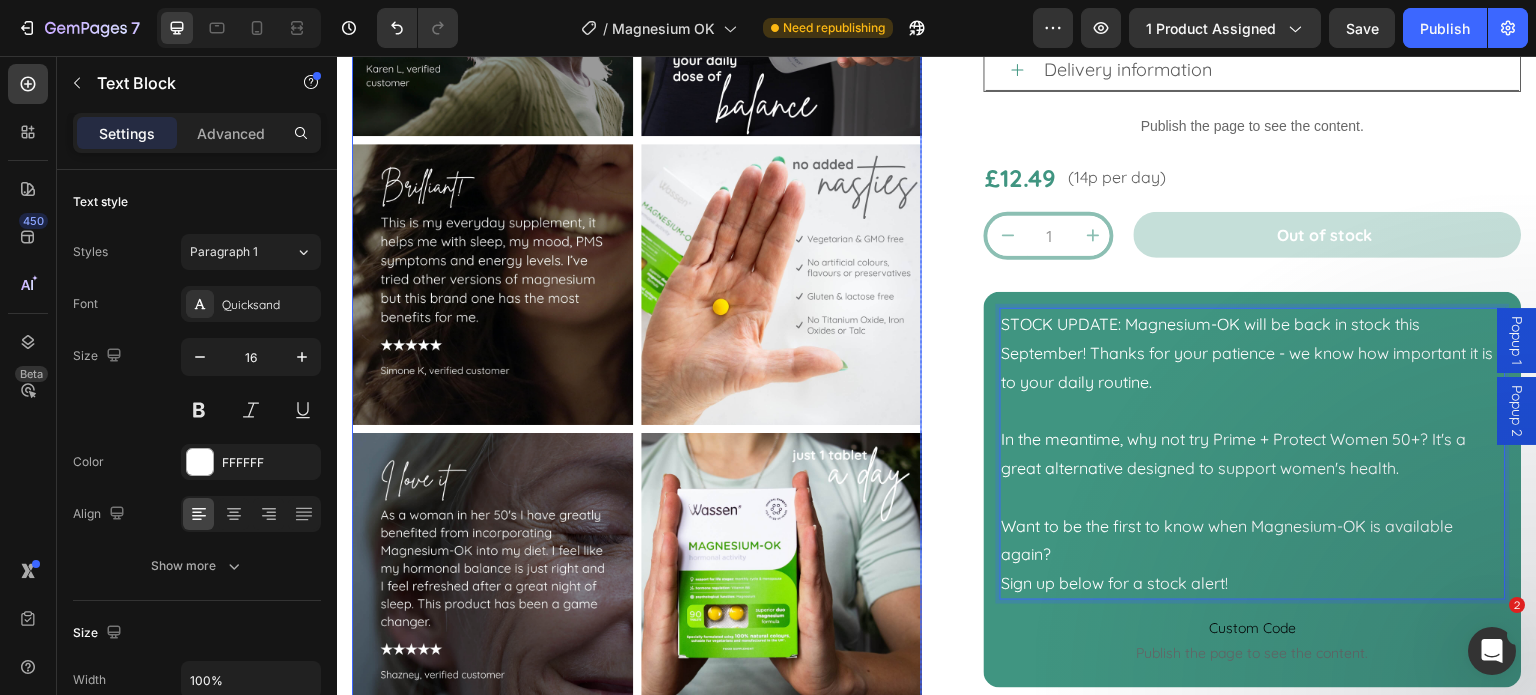 scroll, scrollTop: 1300, scrollLeft: 0, axis: vertical 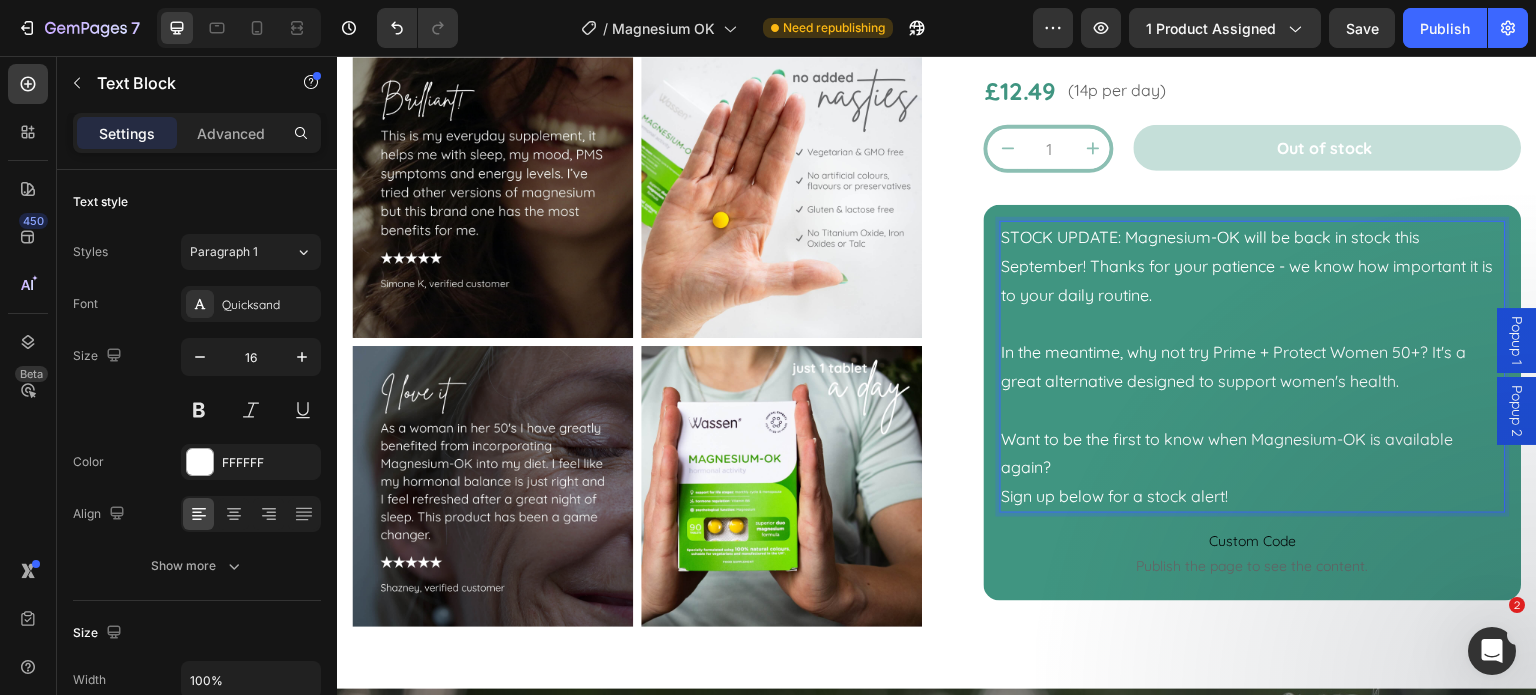 click on "Want to be the first to know when Magnesium-OK is available again? Sign up below for a stock alert!" at bounding box center (1253, 468) 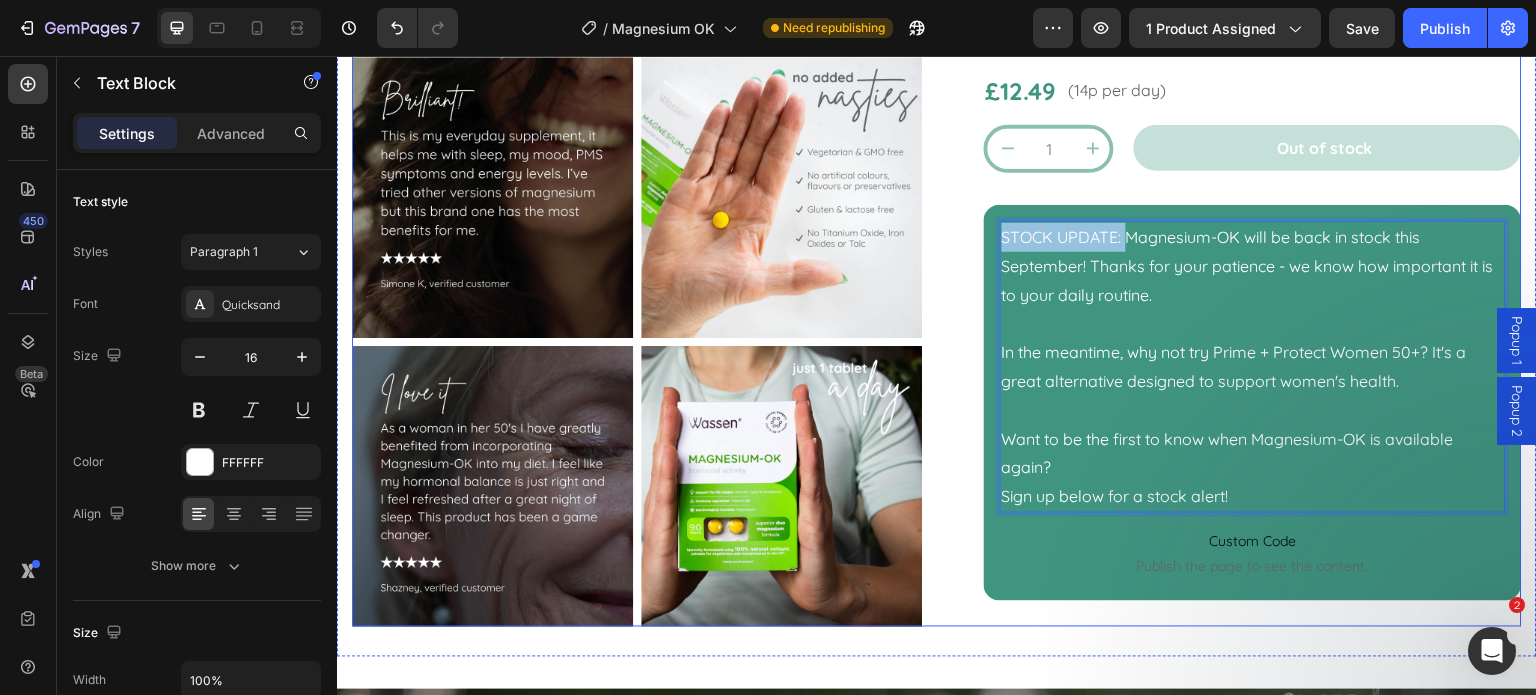 drag, startPoint x: 1116, startPoint y: 211, endPoint x: 941, endPoint y: 220, distance: 175.23128 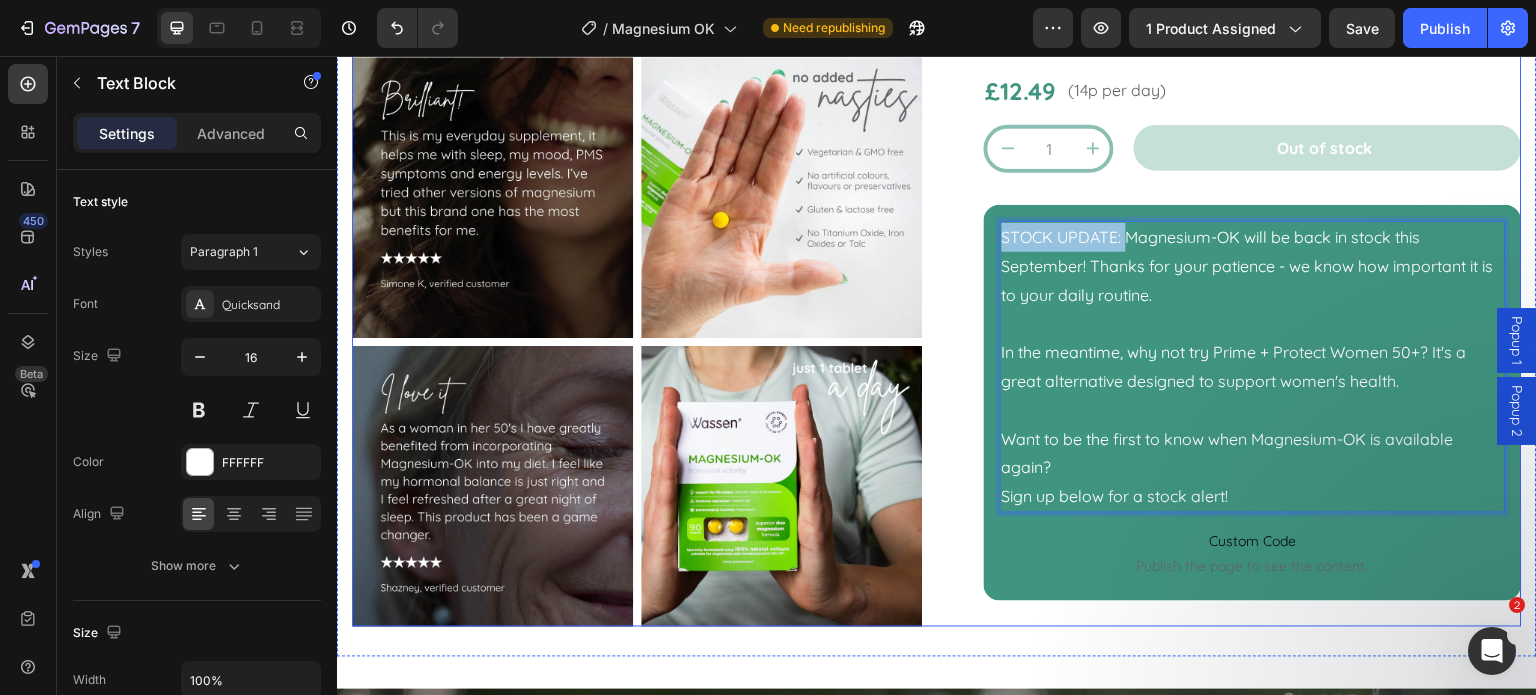 click on "No discount   Not be displayed when published Discount Tag Product Images Product Images Row Magnesium-OK (P) Title 90 Tablets  |  90 Day Supply Text Block
Custom Code
Publish the page to see the content.
Custom Code Feel like  you  again - balanced, energised, and in control. With Magnesium for energy and Vitamin B6 for hormonal balance, this daily supplement supports women through life's natural hormonal changes, from monthly cycle to menopause. Heading
Hormone balance:  Vitamin B6
Energy levels:  Magnesium
Cognition:  Zinc
Support for:  Monthly cycle & menopause Item List
Provenance Badge
Publish the page to see the content.
Provenance Badge
How do I use it?
Ingredients
Nutritional information
£12.49" at bounding box center [937, -273] 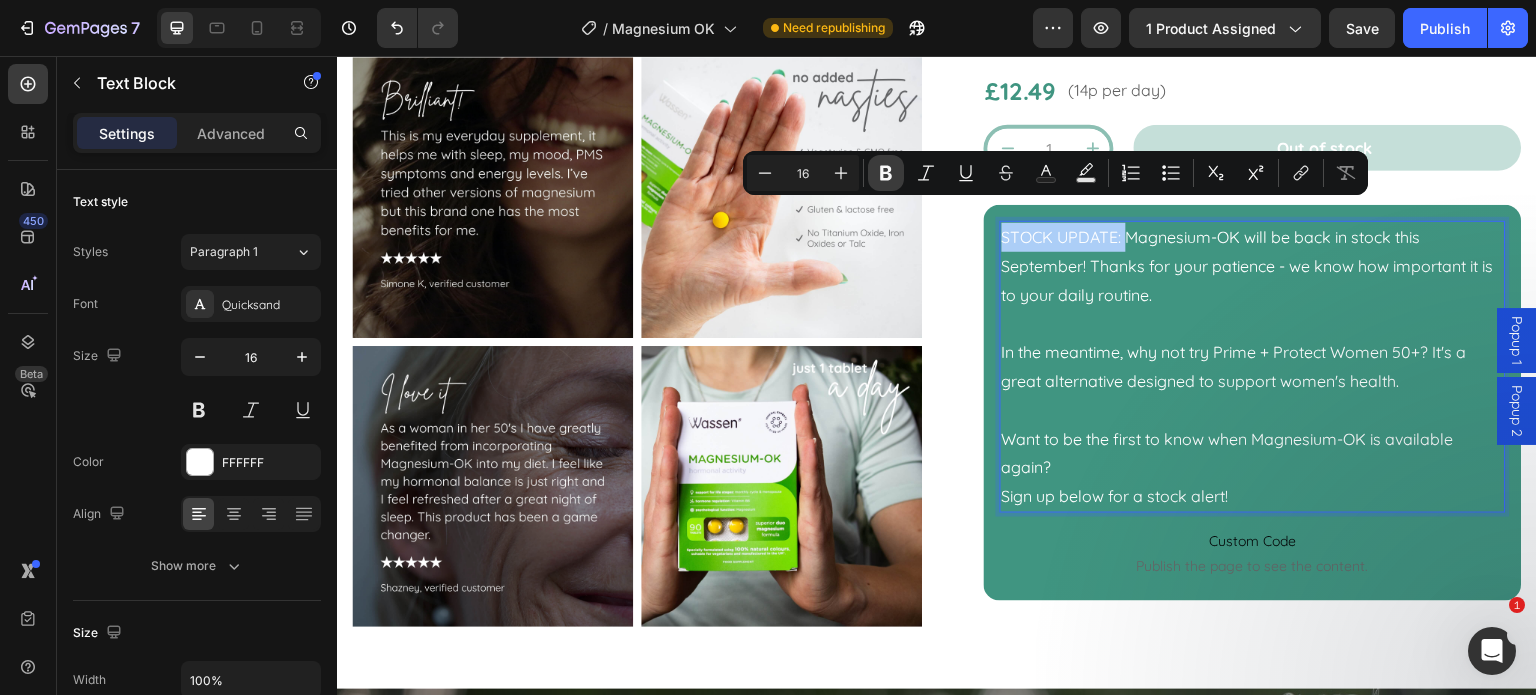 drag, startPoint x: 891, startPoint y: 175, endPoint x: 685, endPoint y: 179, distance: 206.03883 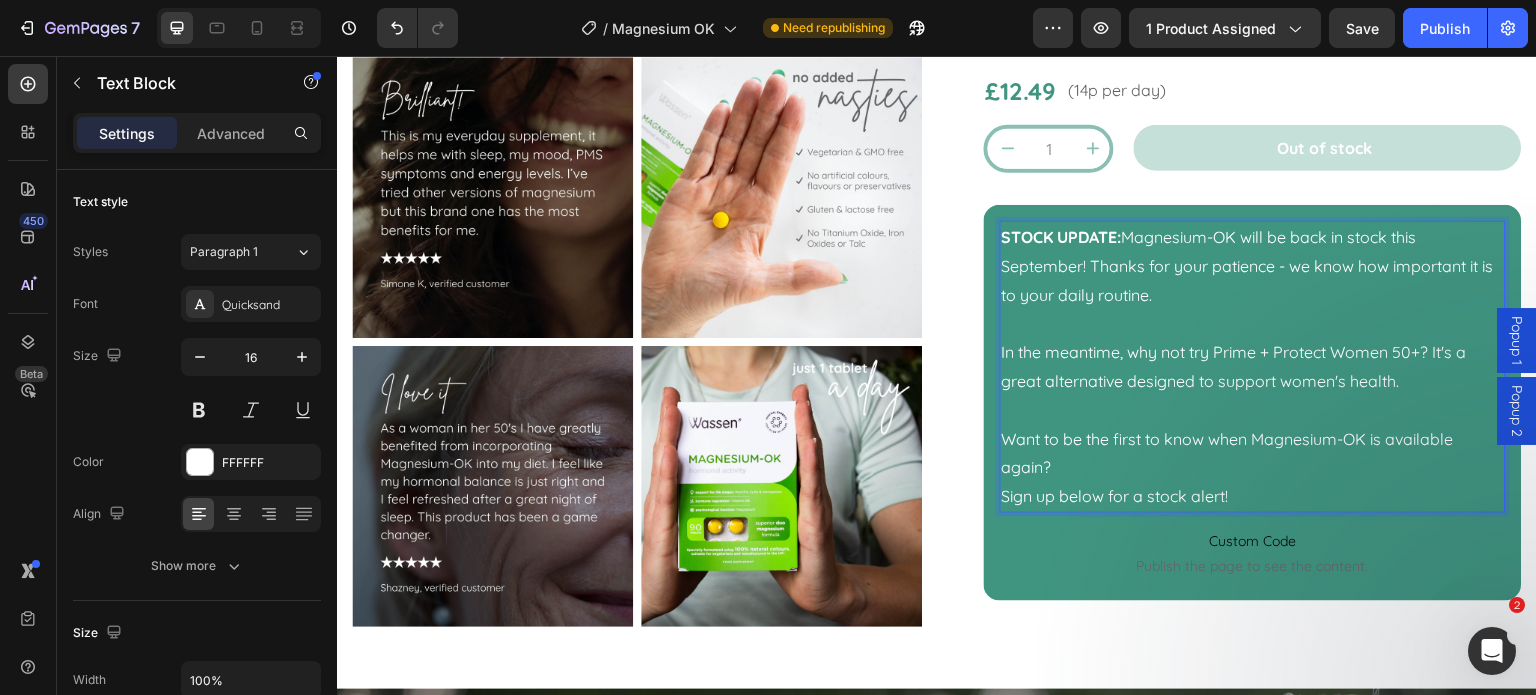 click on "STOCK UPDATE:  Magnesium-OK will be back in stock this September! Thanks for your patience - we know how important it is to your daily routine." at bounding box center (1253, 266) 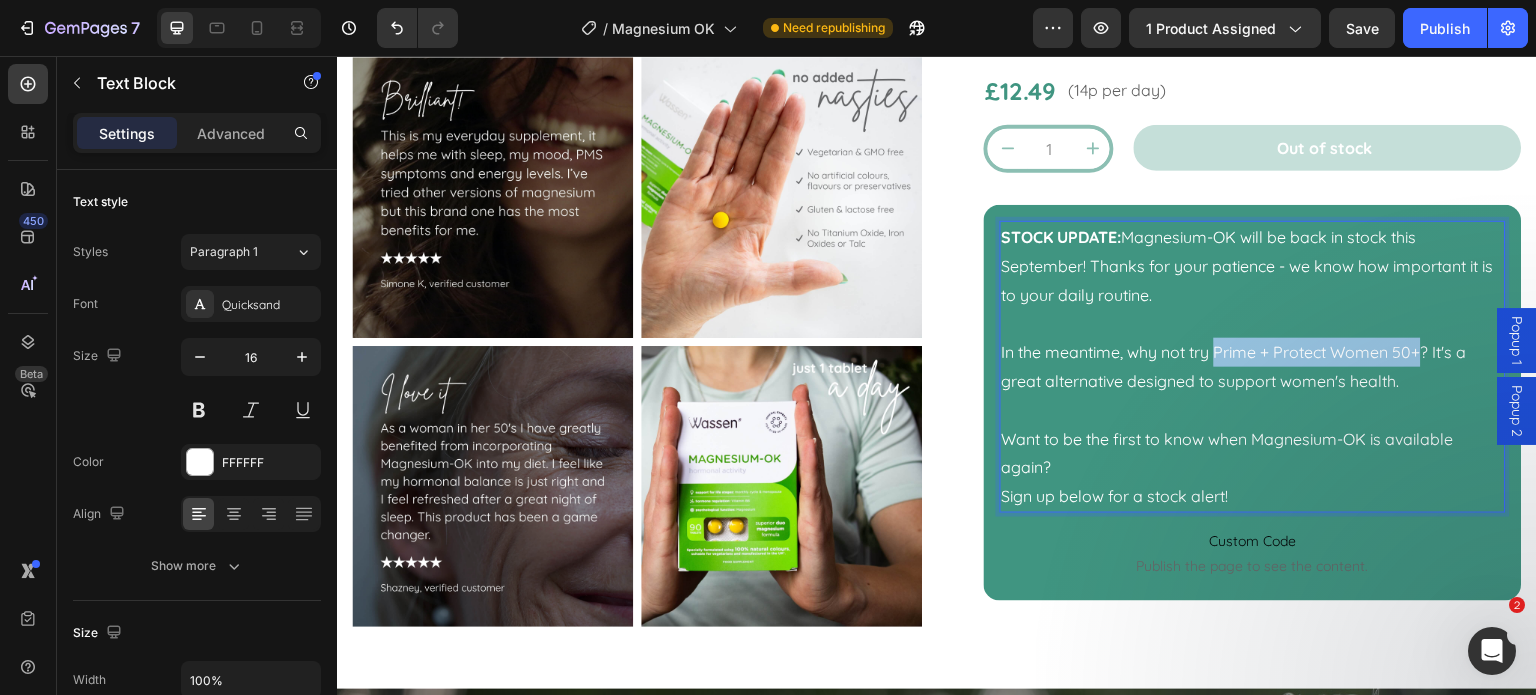 drag, startPoint x: 1417, startPoint y: 328, endPoint x: 1209, endPoint y: 328, distance: 208 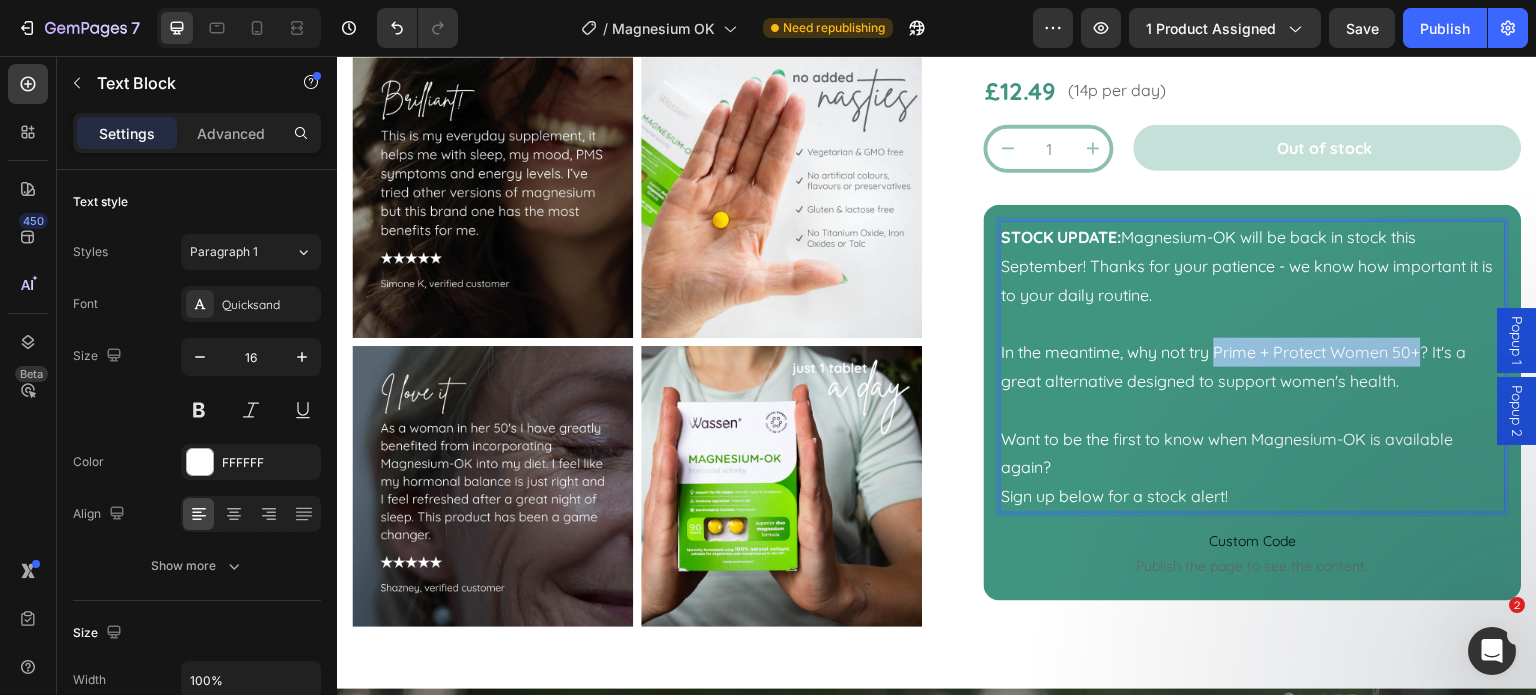 click on "In the meantime, why not try Prime + Protect Women 50+? It's a great alternative designed to support women's health." at bounding box center [1253, 367] 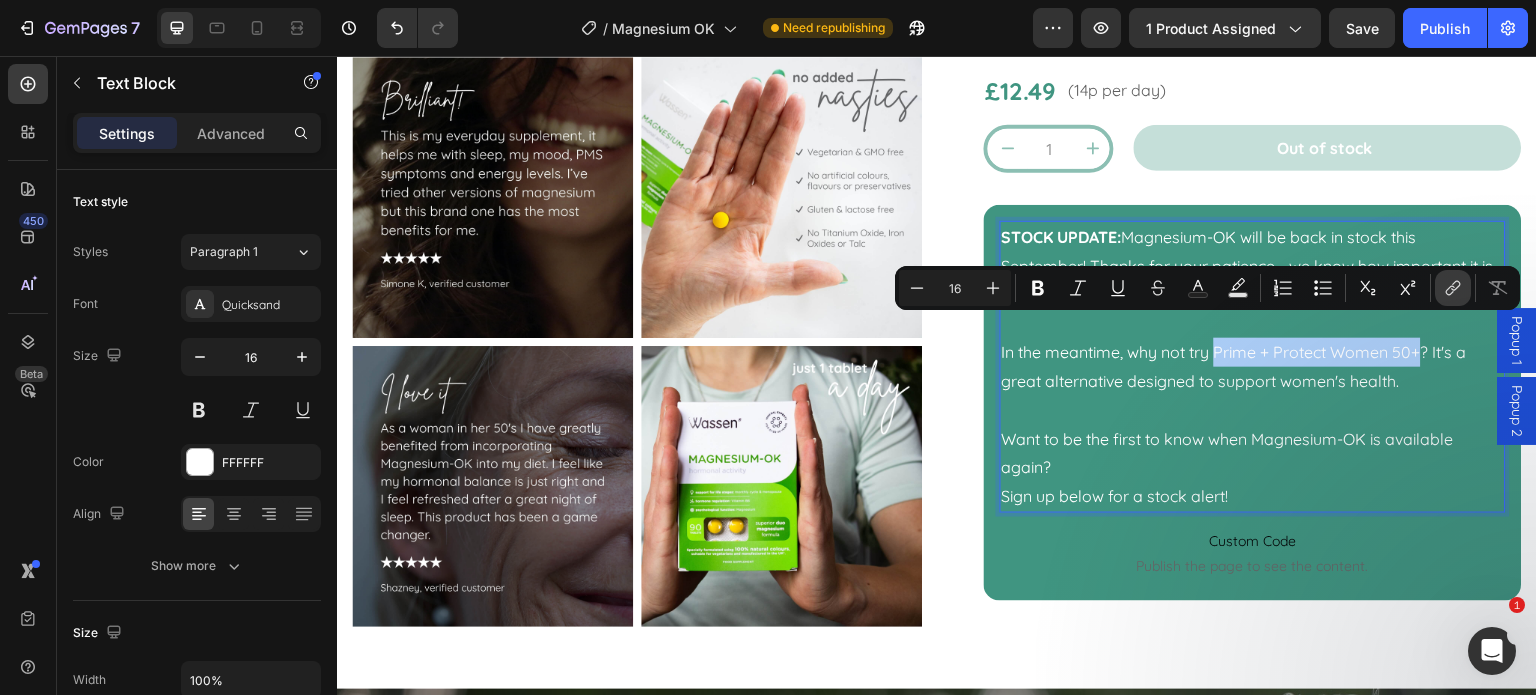 click on "link" at bounding box center (1453, 288) 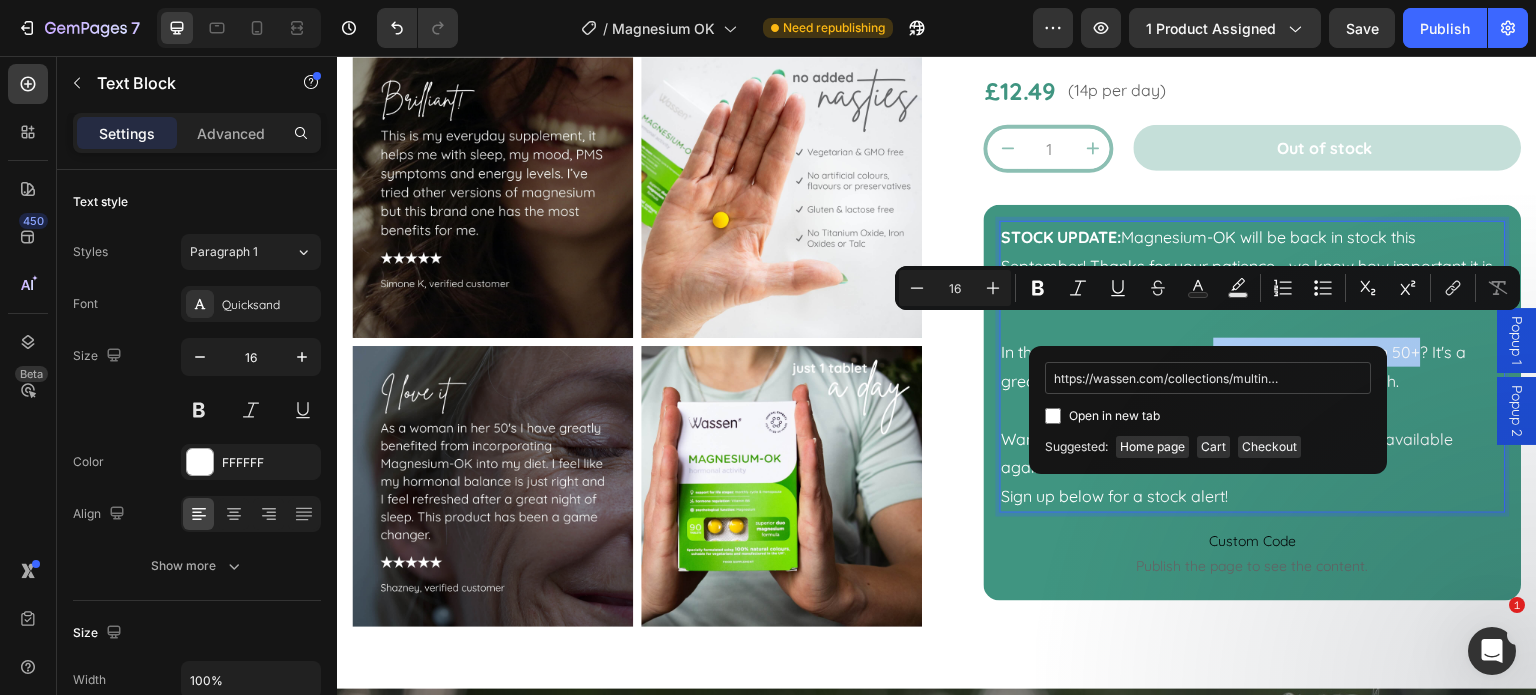 scroll, scrollTop: 0, scrollLeft: 238, axis: horizontal 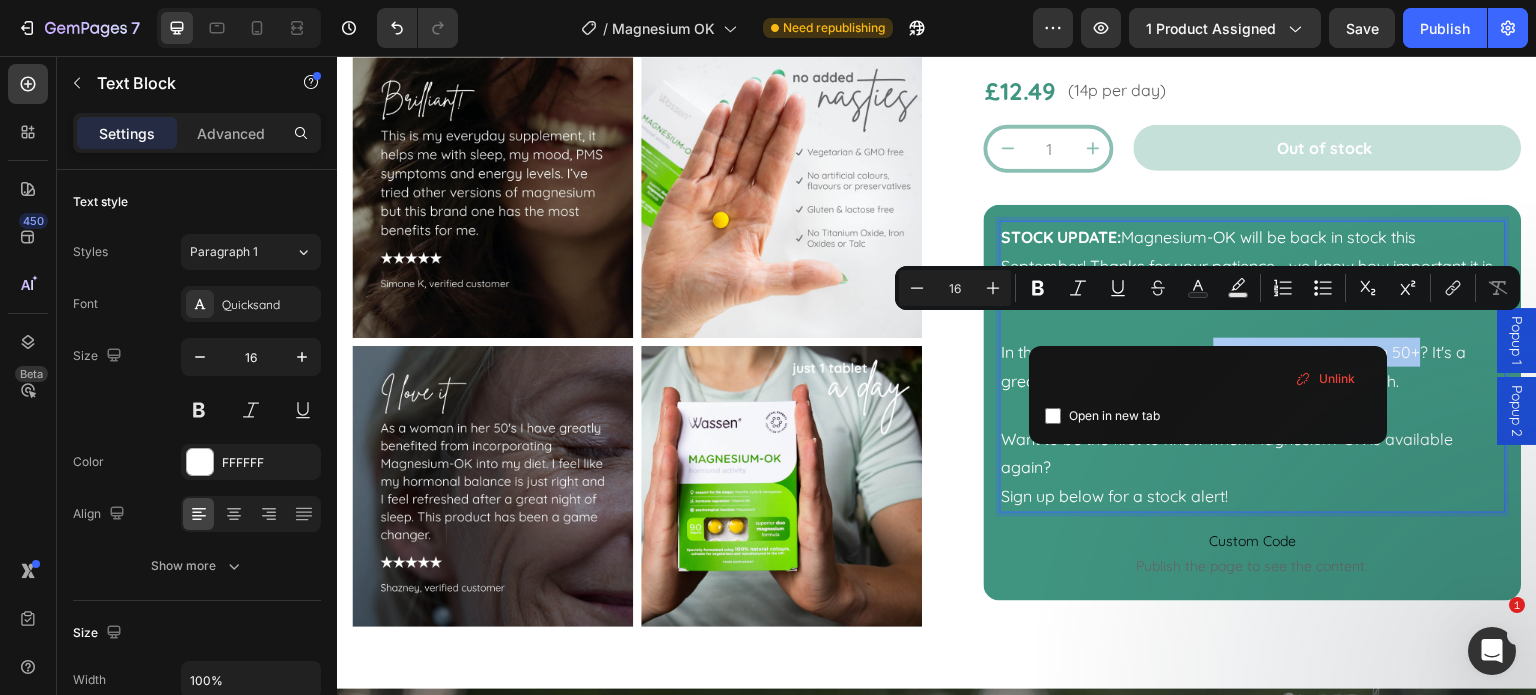 type on "https://wassen.com/collections/multinutrients/products/prime-protect-50-women" 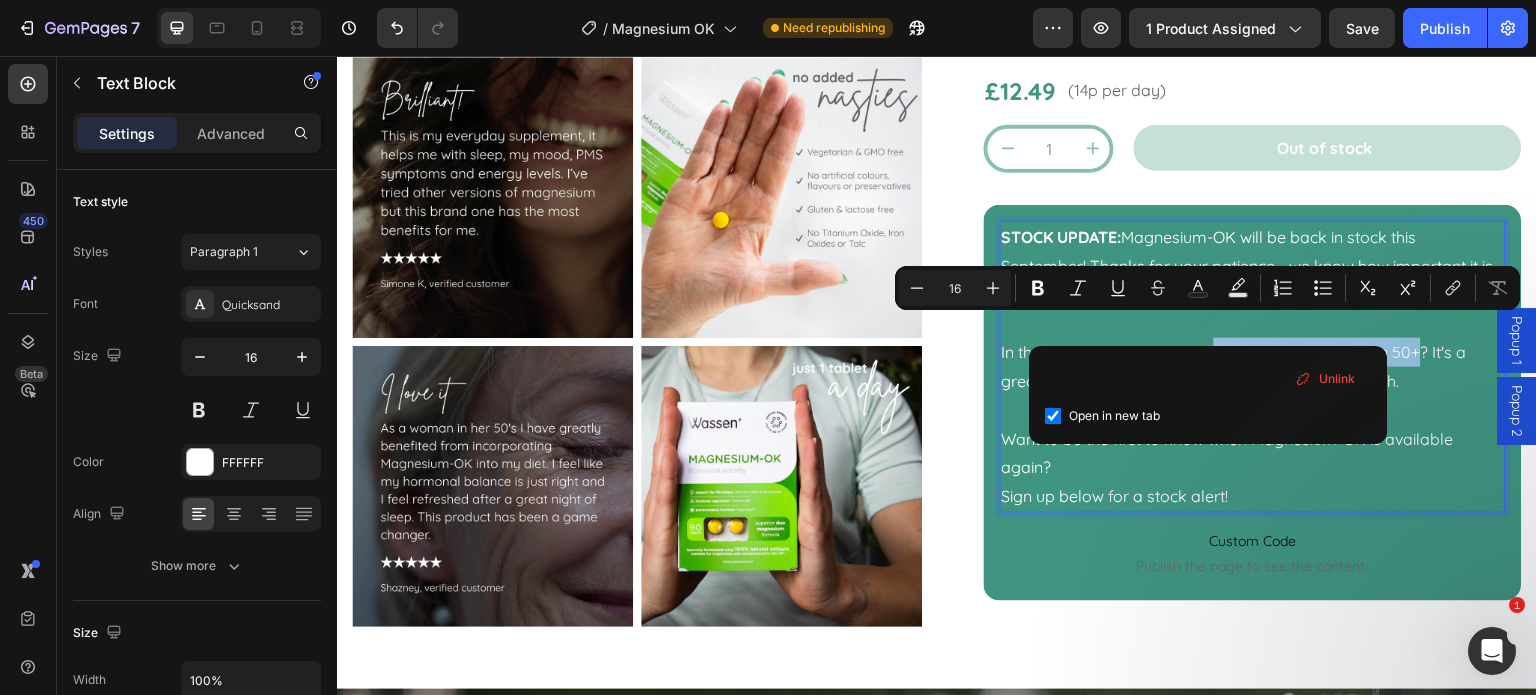 checkbox on "true" 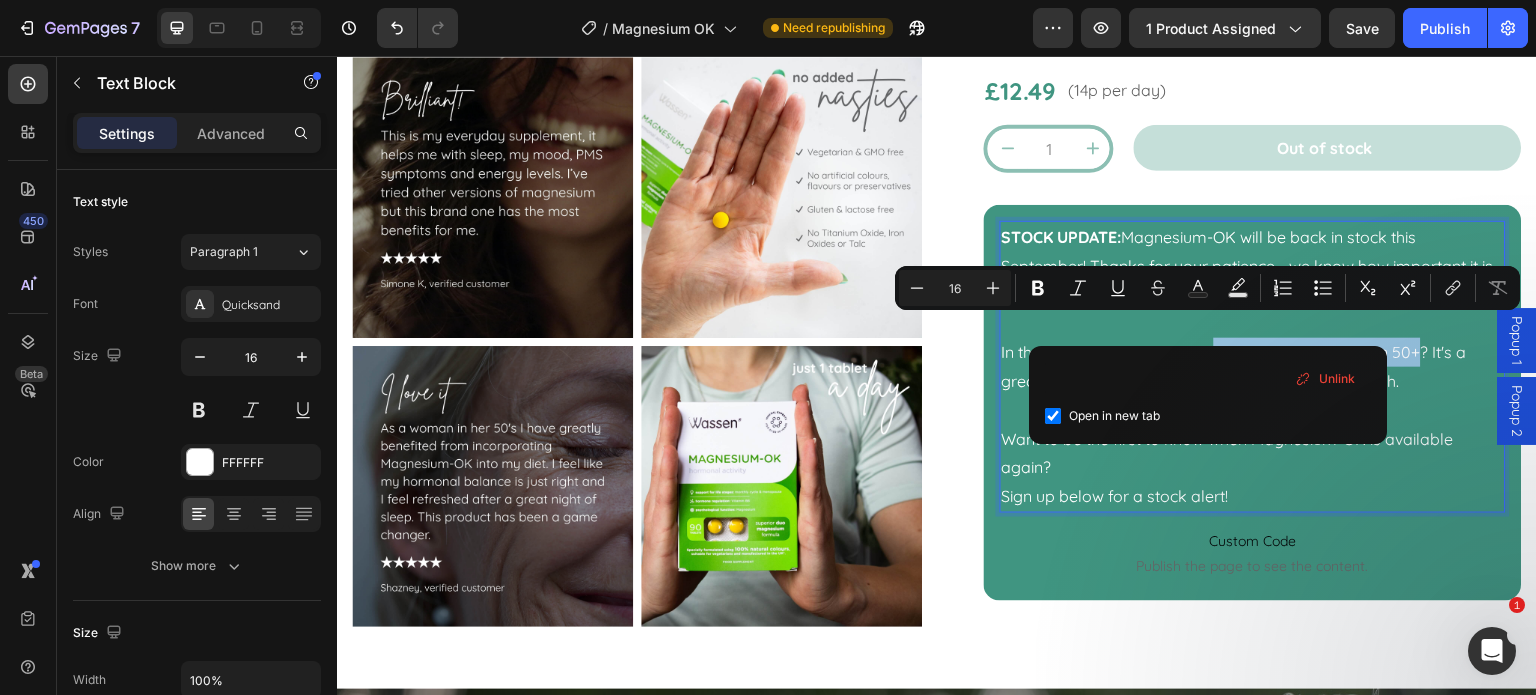 scroll, scrollTop: 0, scrollLeft: 0, axis: both 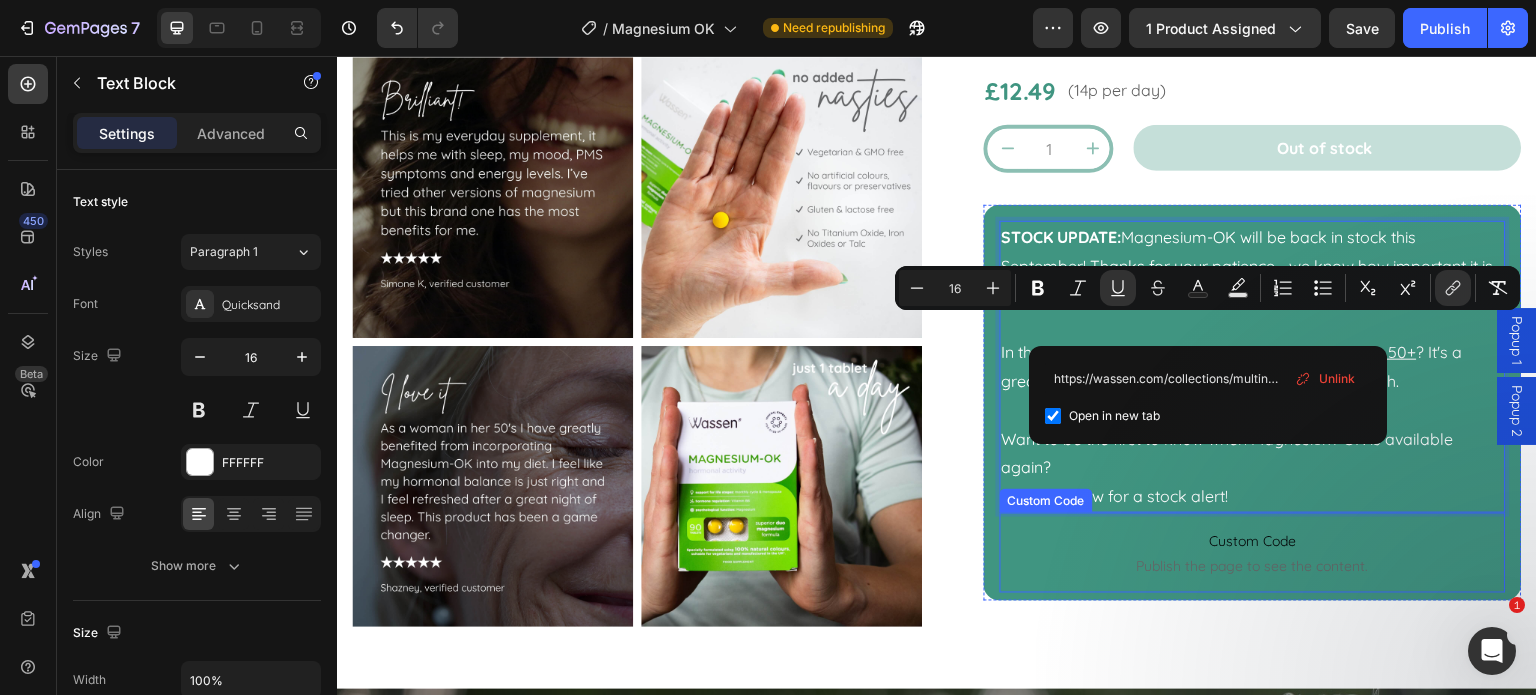 click on "Custom Code
Publish the page to see the content." at bounding box center [1253, 553] 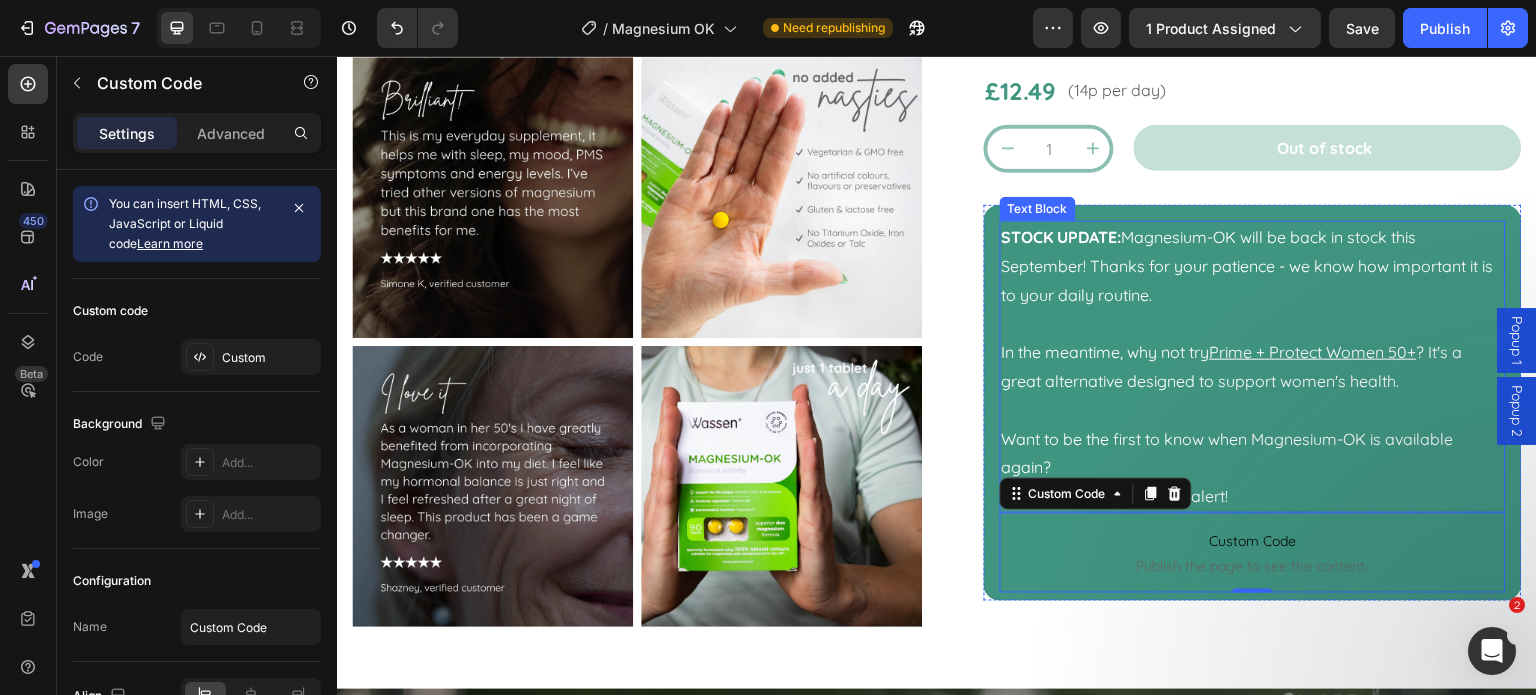 click on "Want to be the first to know when Magnesium-OK is available again? Sign up below for a stock alert!" at bounding box center (1253, 468) 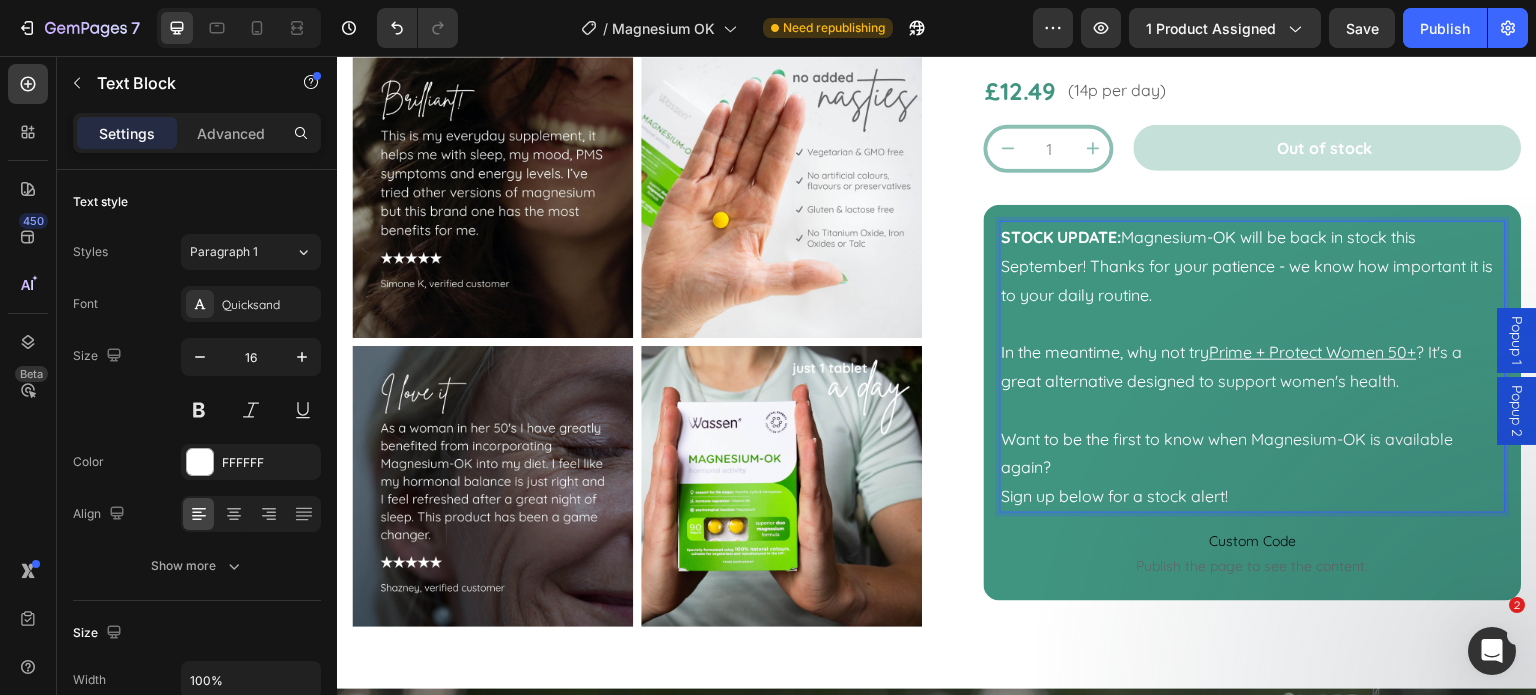 click on "Want to be the first to know when Magnesium-OK is available again? Sign up below for a stock alert!" at bounding box center (1253, 468) 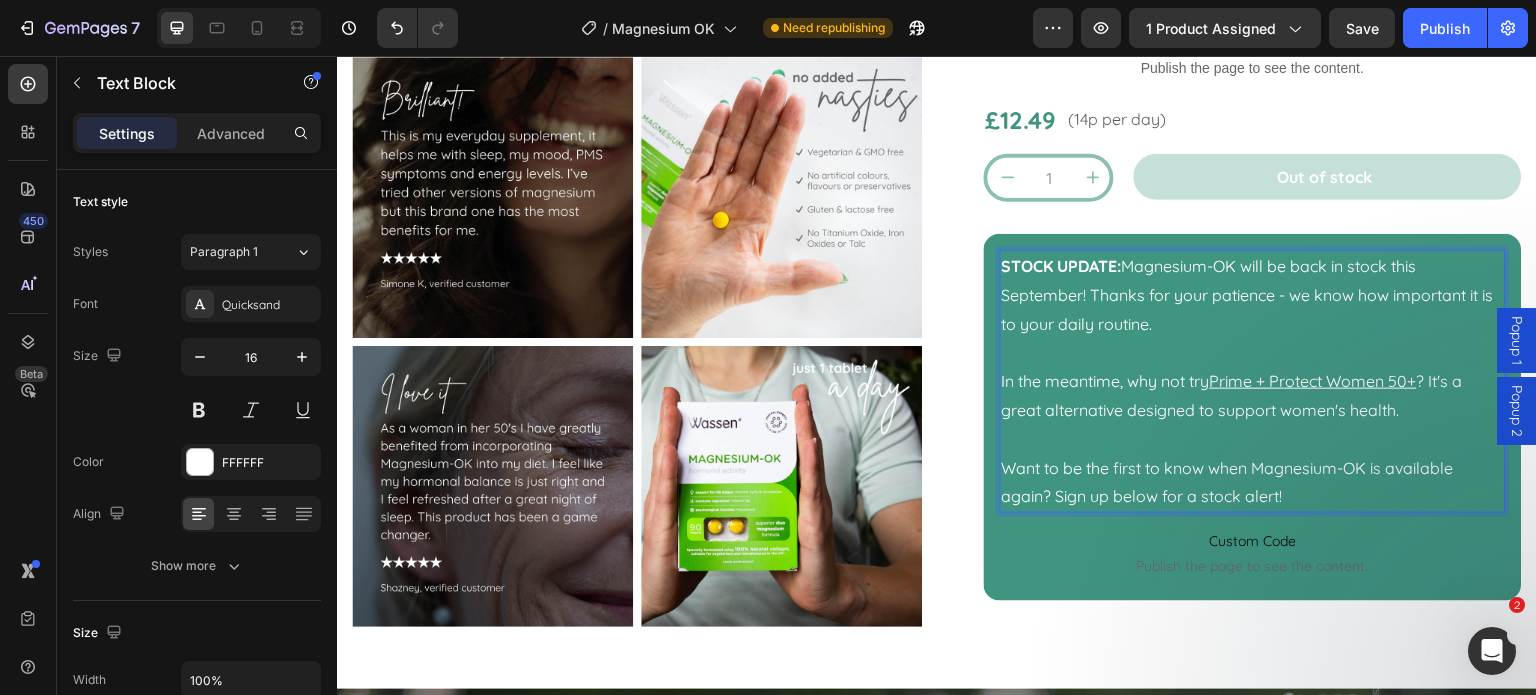click on "Want to be the first to know when Magnesium-OK is available again? Sign up below for a stock alert!" at bounding box center [1253, 482] 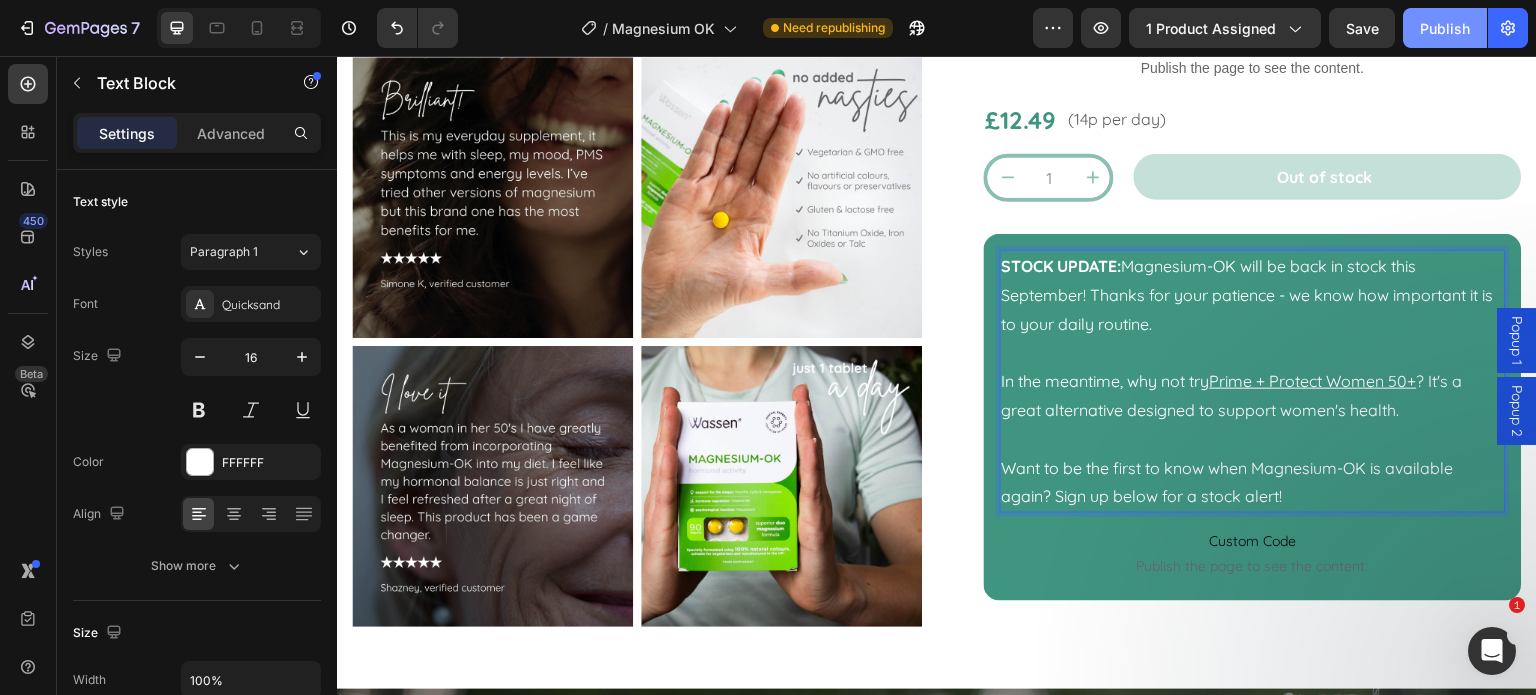 click on "Publish" at bounding box center (1445, 28) 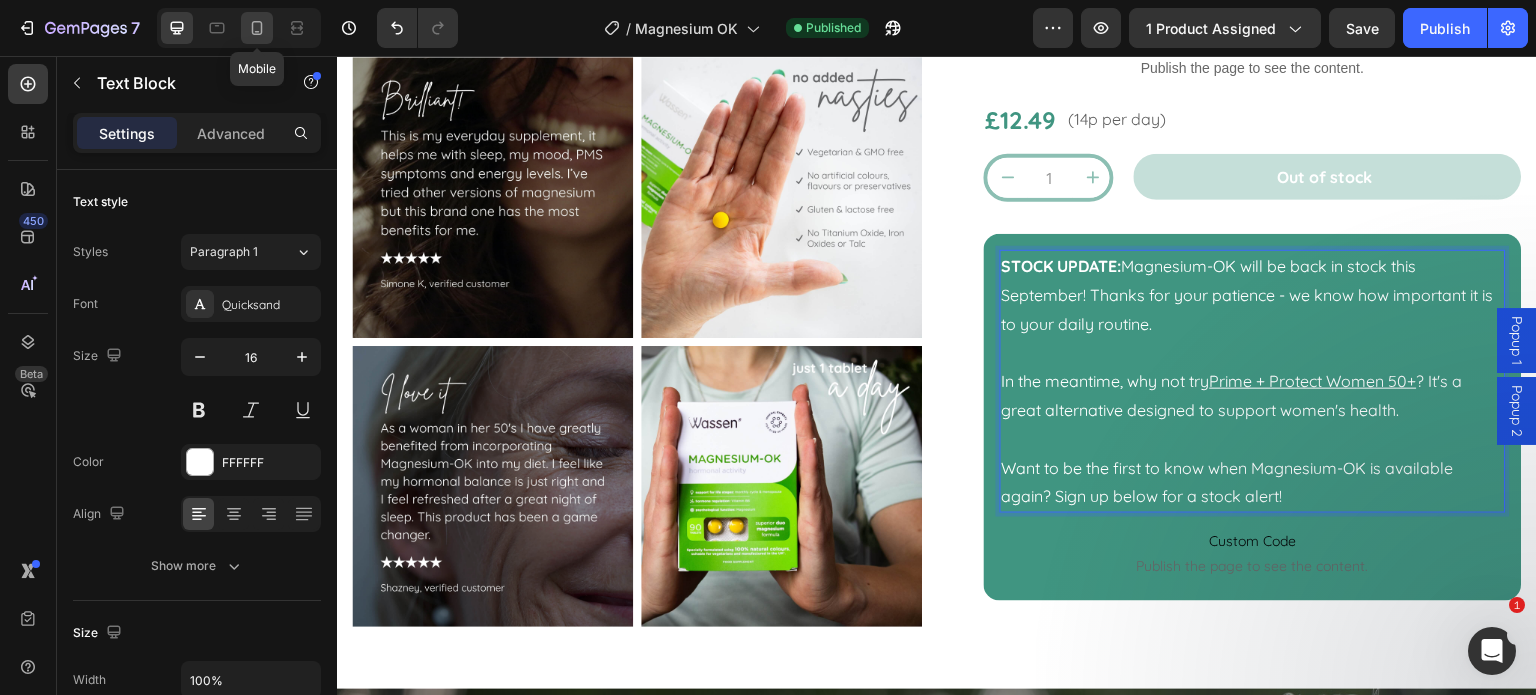click 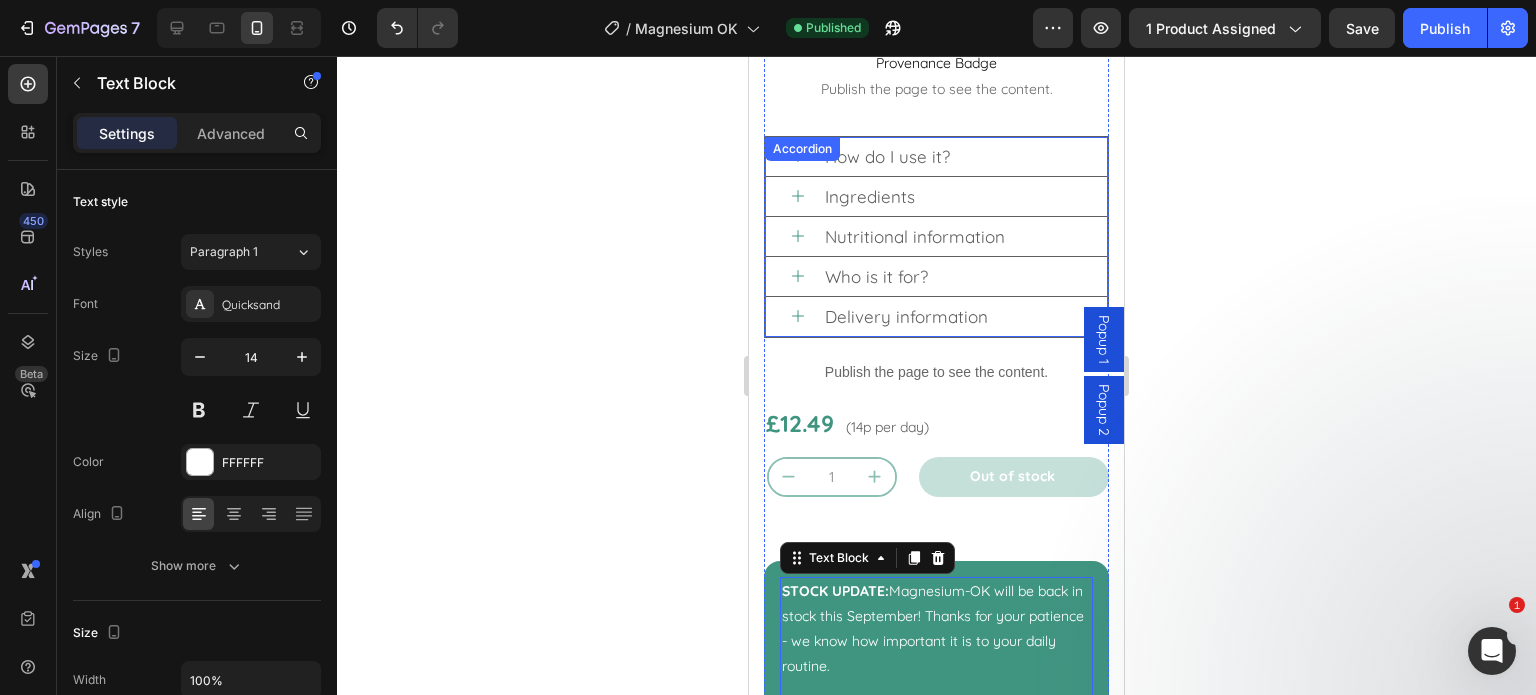 scroll, scrollTop: 1400, scrollLeft: 0, axis: vertical 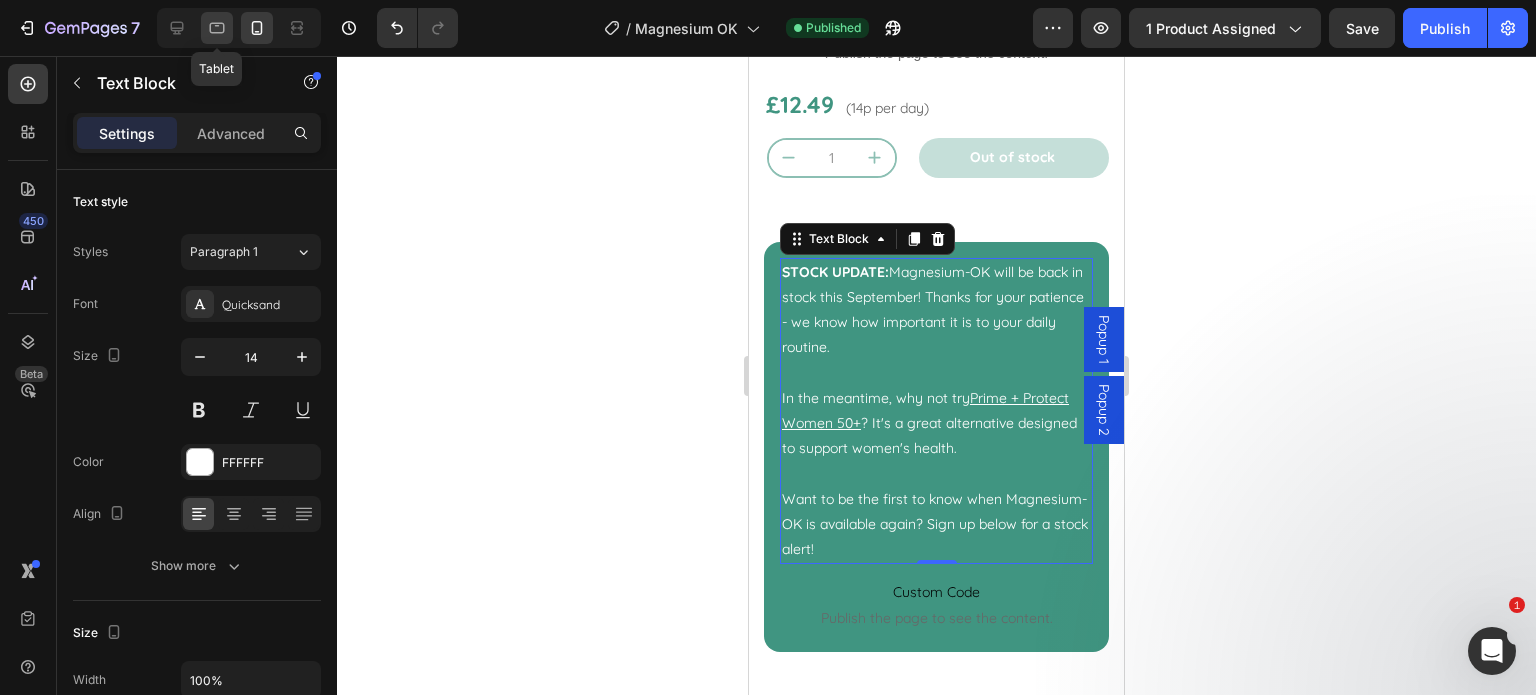 click 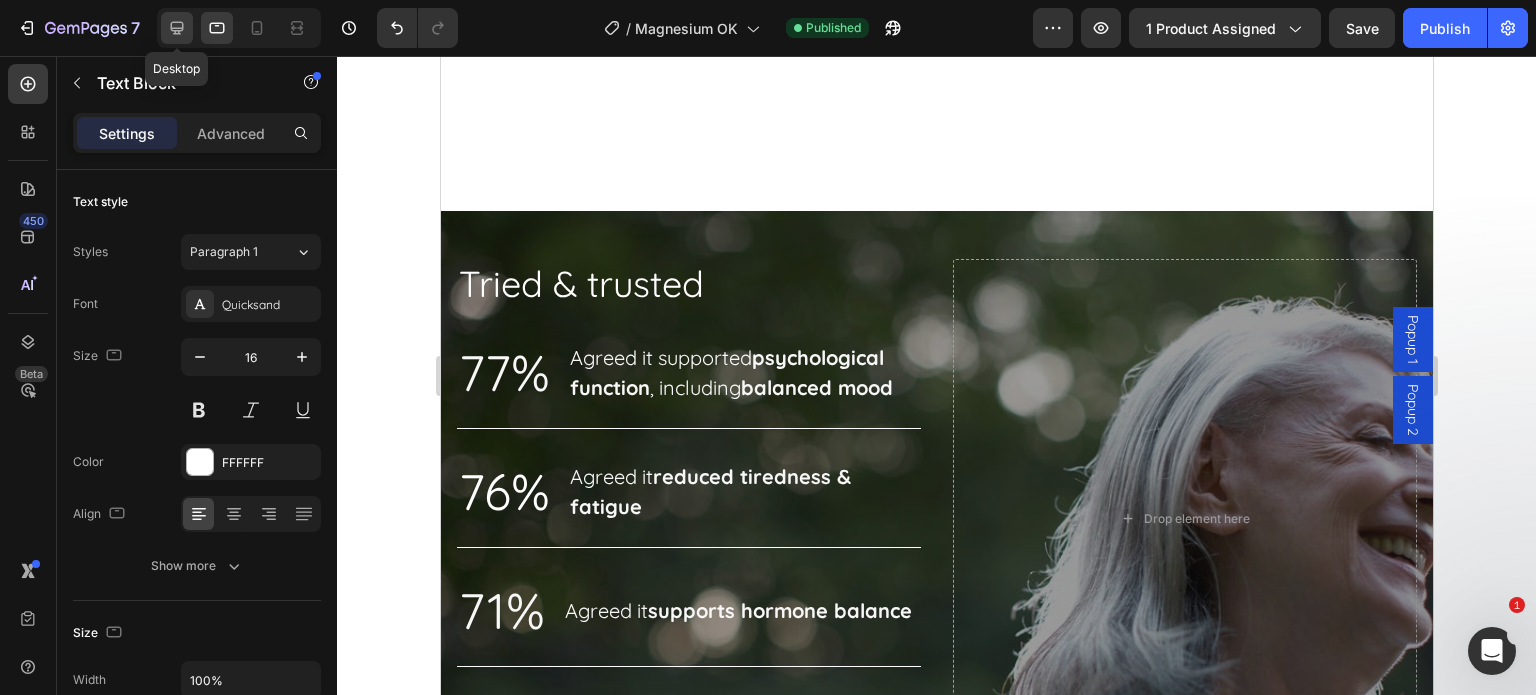 scroll, scrollTop: 1754, scrollLeft: 0, axis: vertical 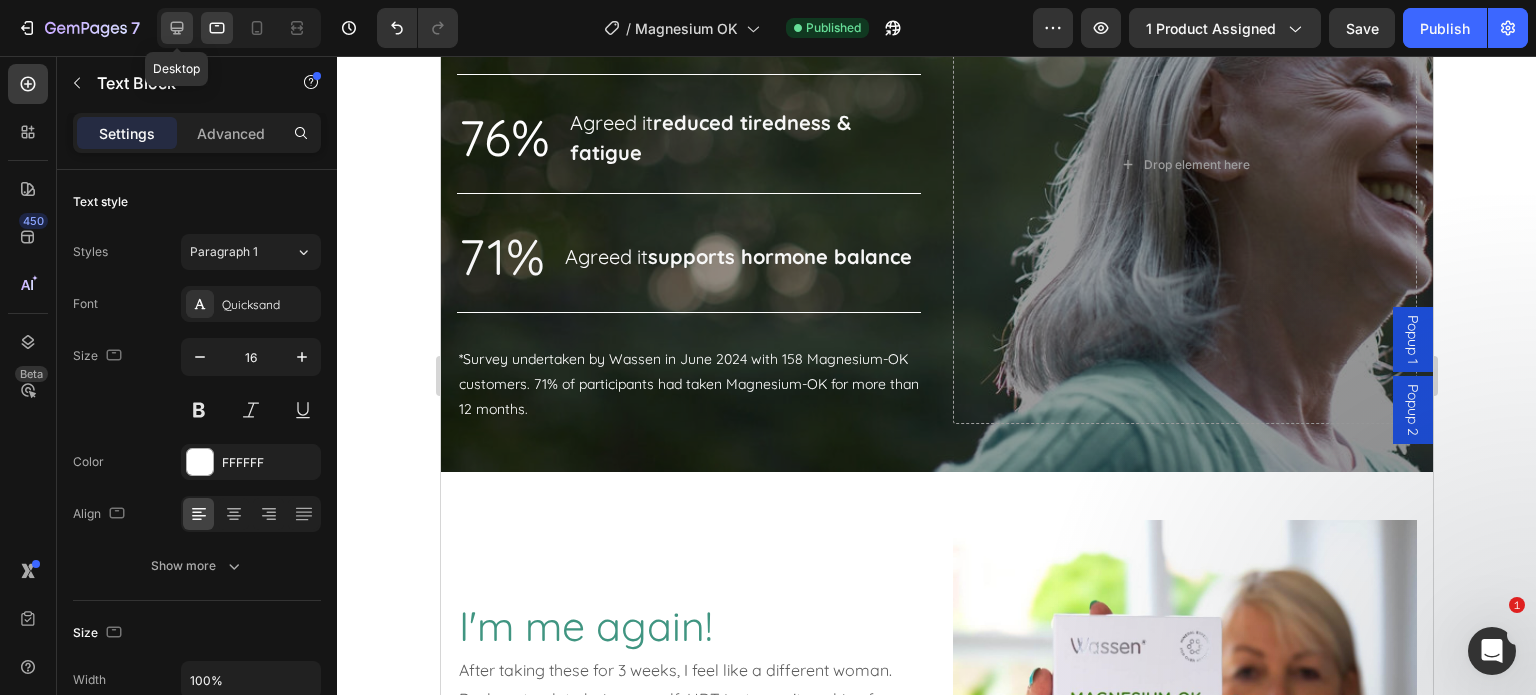 click 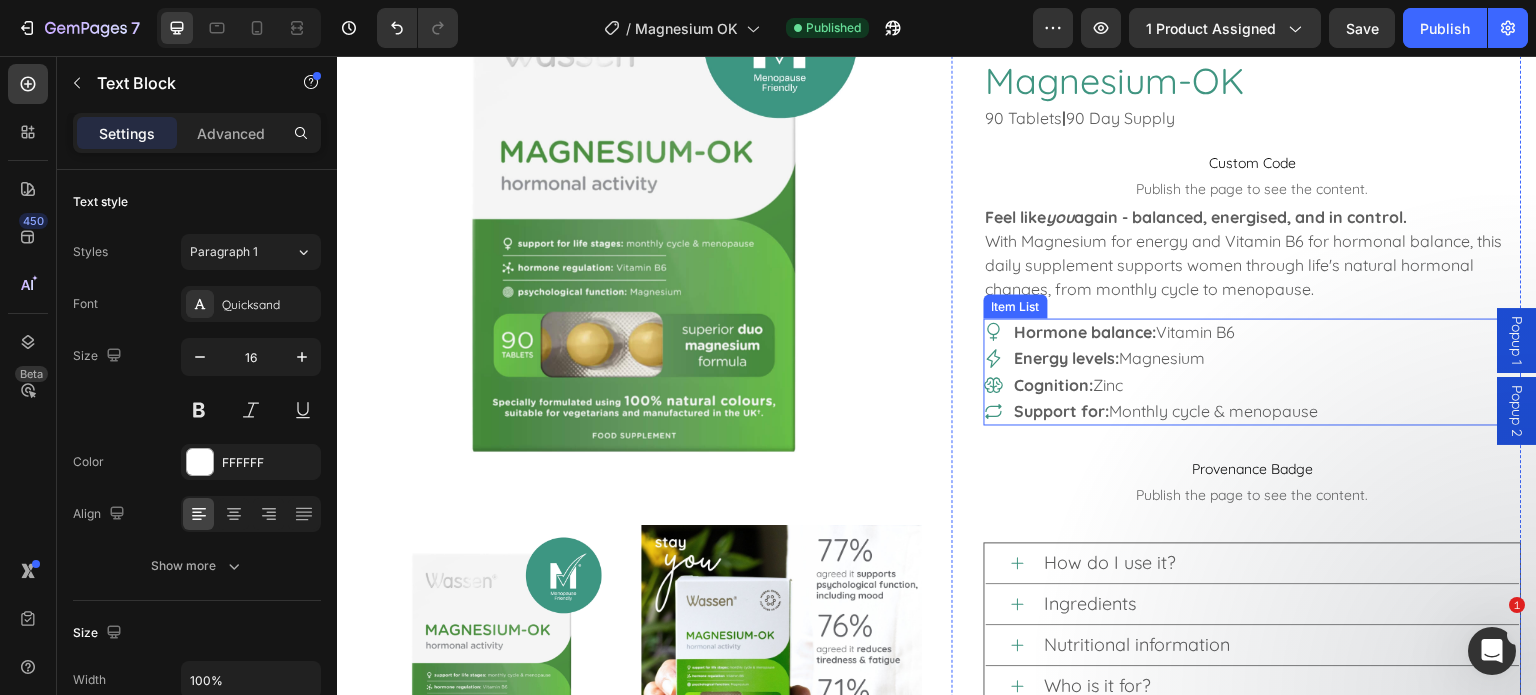 scroll, scrollTop: 0, scrollLeft: 0, axis: both 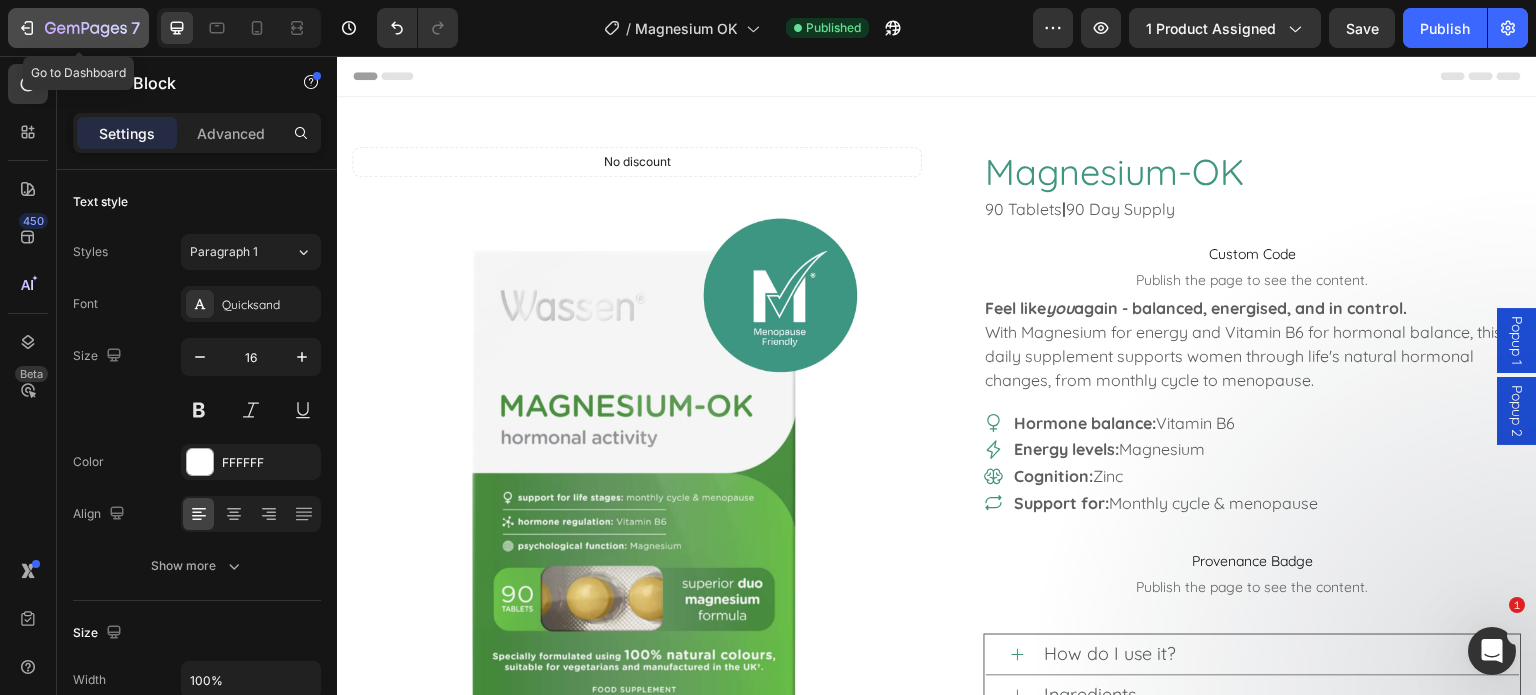 click 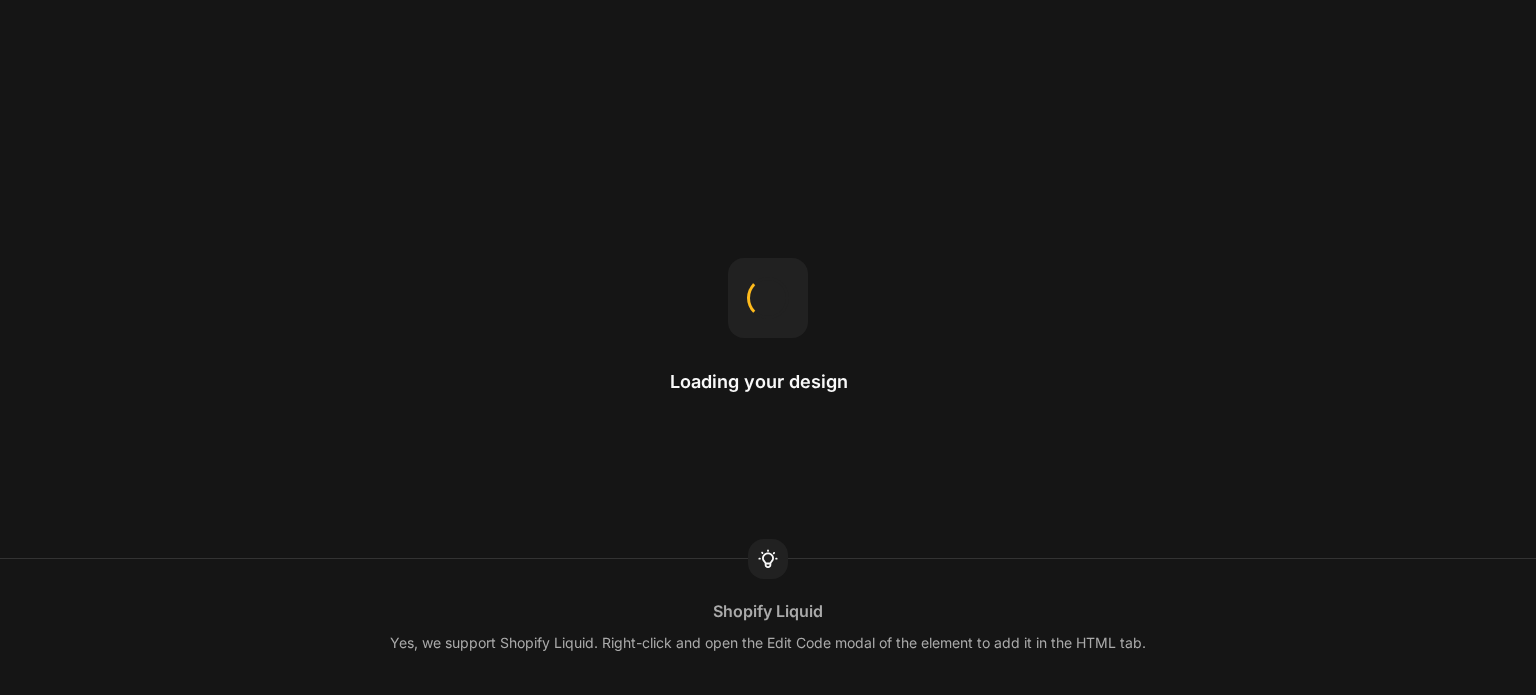 scroll, scrollTop: 0, scrollLeft: 0, axis: both 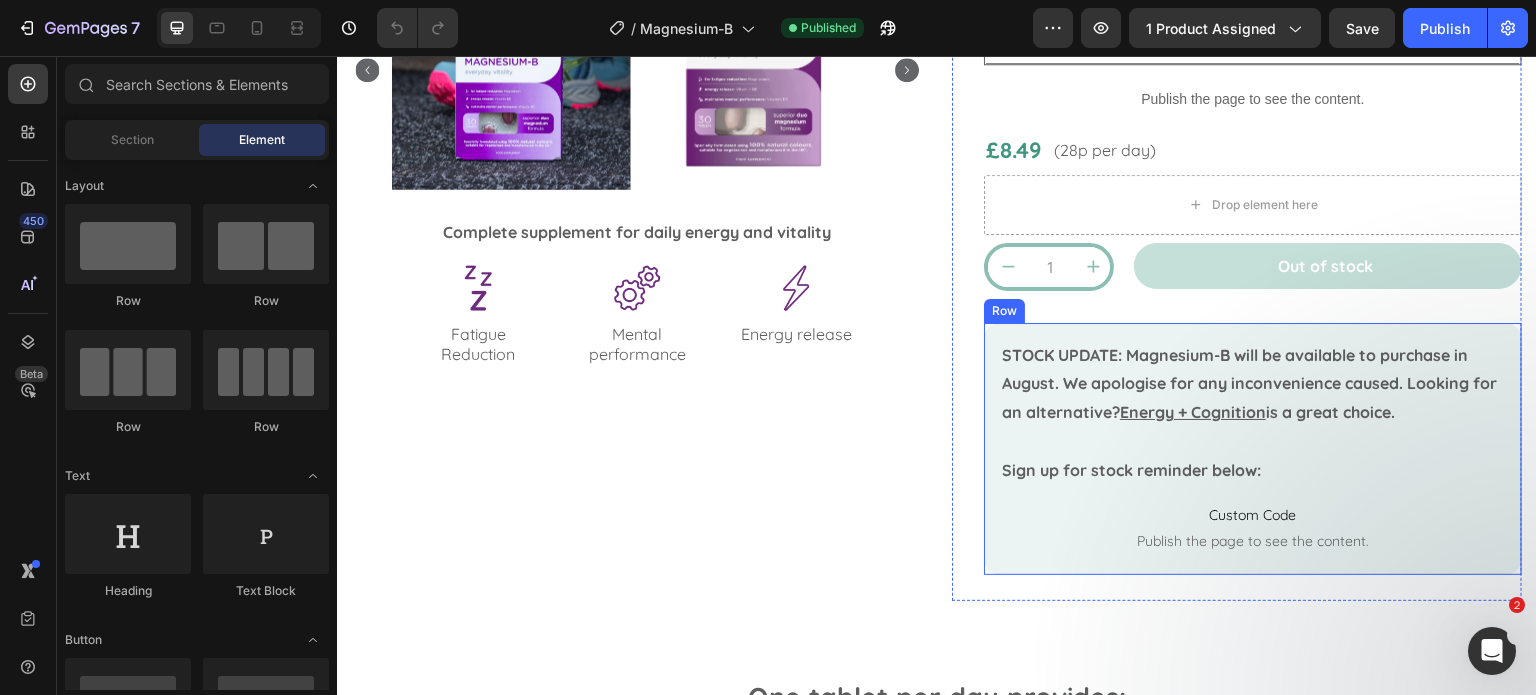 click on "STOCK UPDATE: Magnesium-B will be available to purchase in August. We apologise for any inconvenience caused. Looking for an alternative?  Energy + Cognition  is a great choice.    Sign up for stock reminder below: Text Block
Custom Code
Publish the page to see the content.
Custom Code Row" at bounding box center [1253, 449] 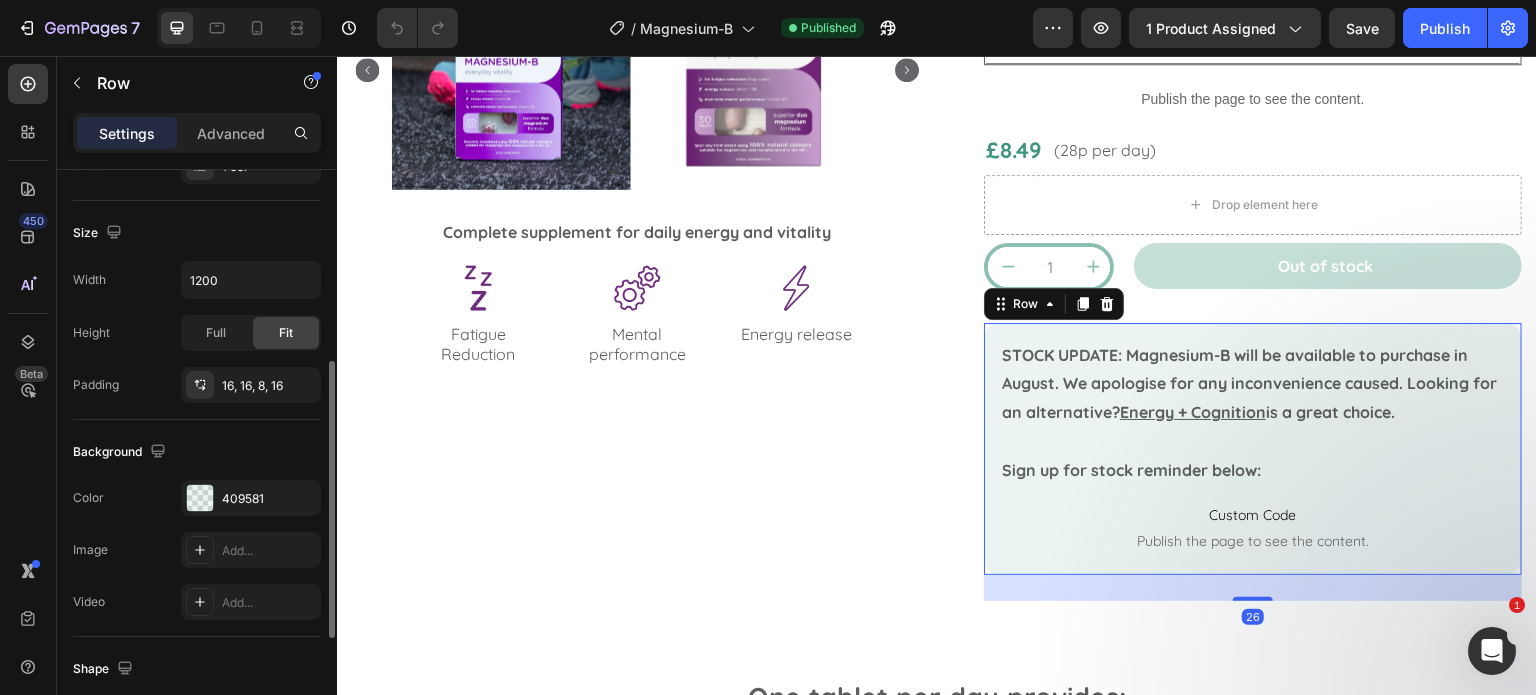 scroll, scrollTop: 600, scrollLeft: 0, axis: vertical 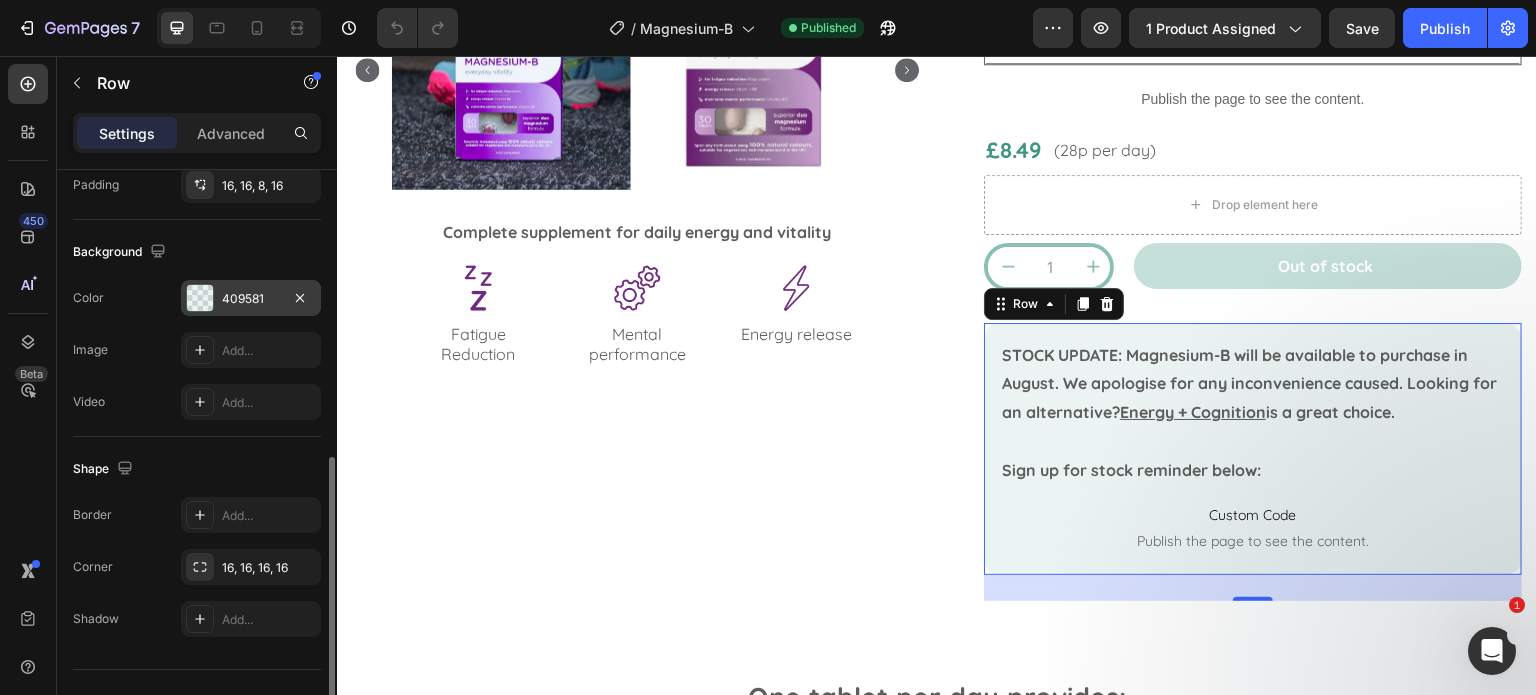 click on "409581" at bounding box center [251, 299] 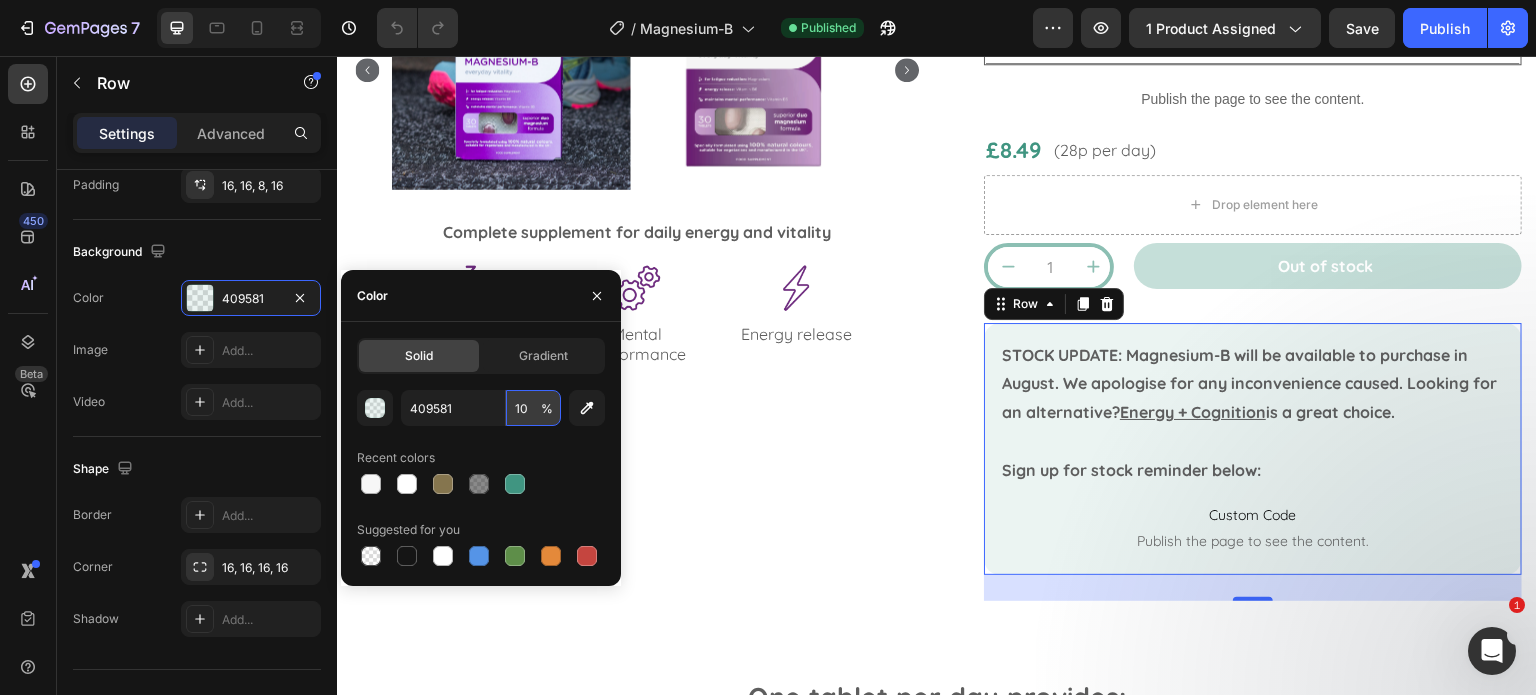 click on "10" at bounding box center (533, 408) 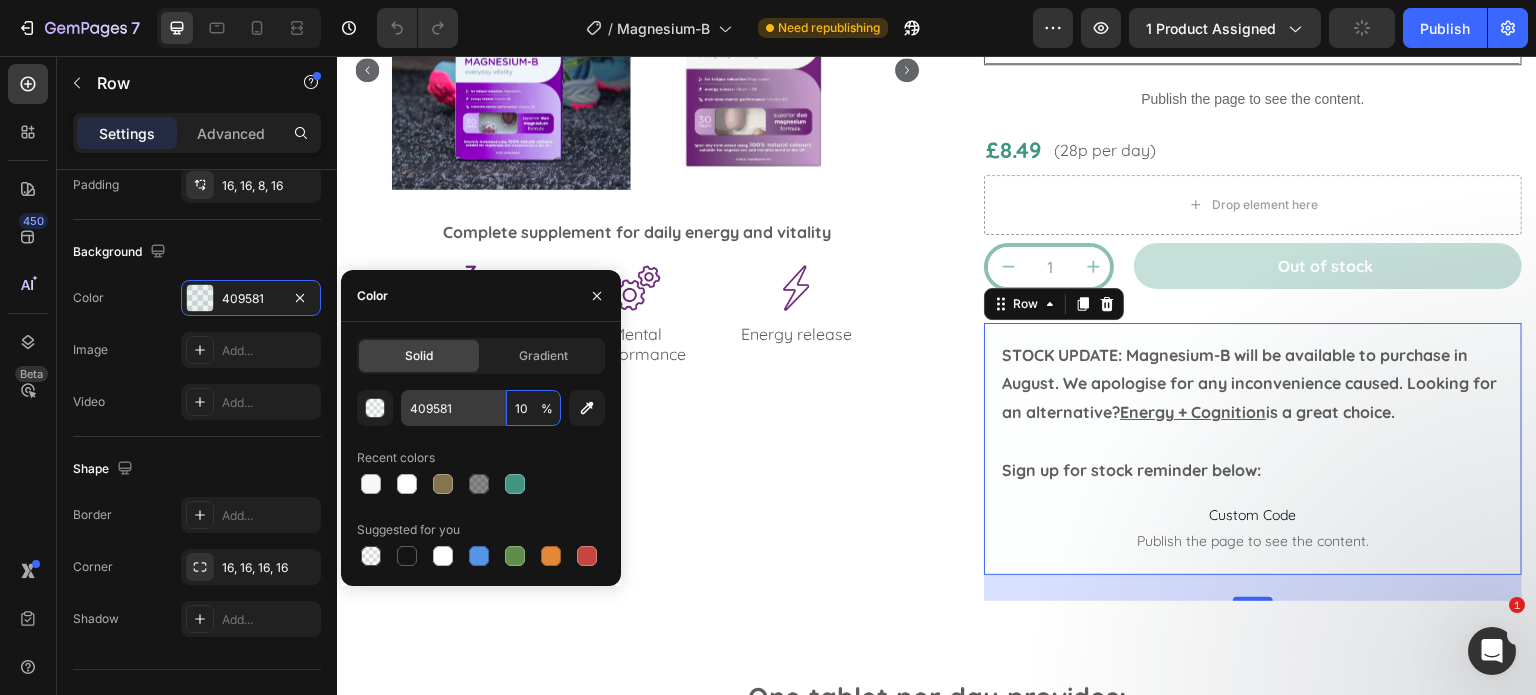 type on "100" 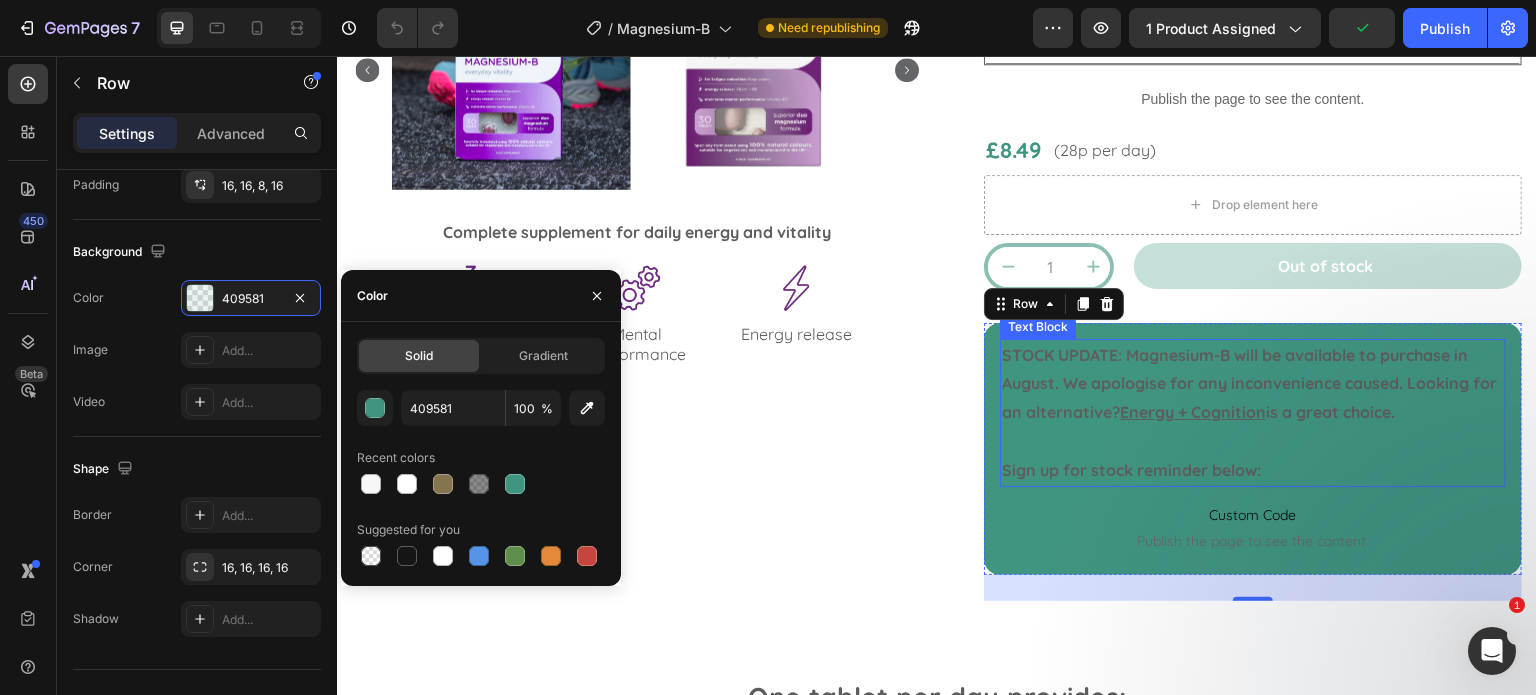 click on "STOCK UPDATE: Magnesium-B will be available to purchase in August. We apologise for any inconvenience caused. Looking for an alternative?  Energy + Cognition  is a great choice." at bounding box center (1253, 384) 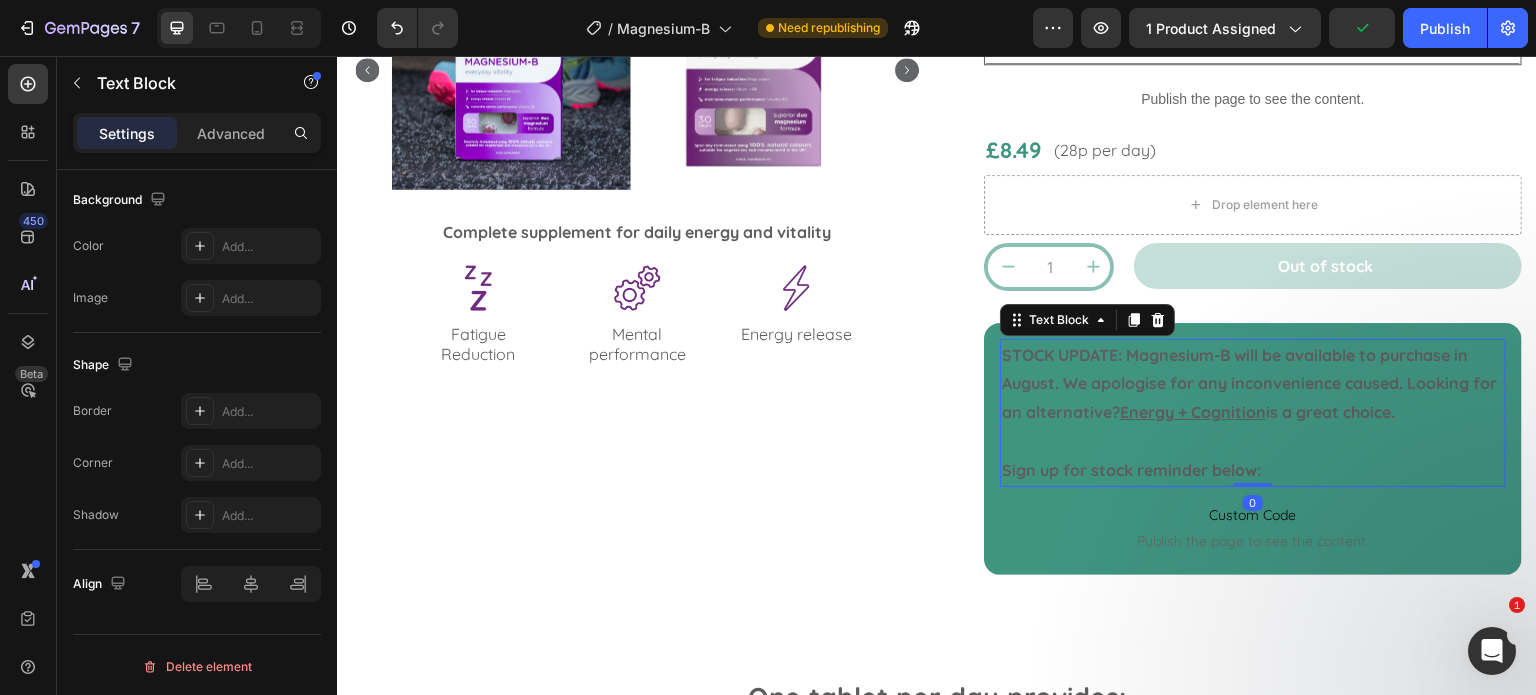 scroll, scrollTop: 0, scrollLeft: 0, axis: both 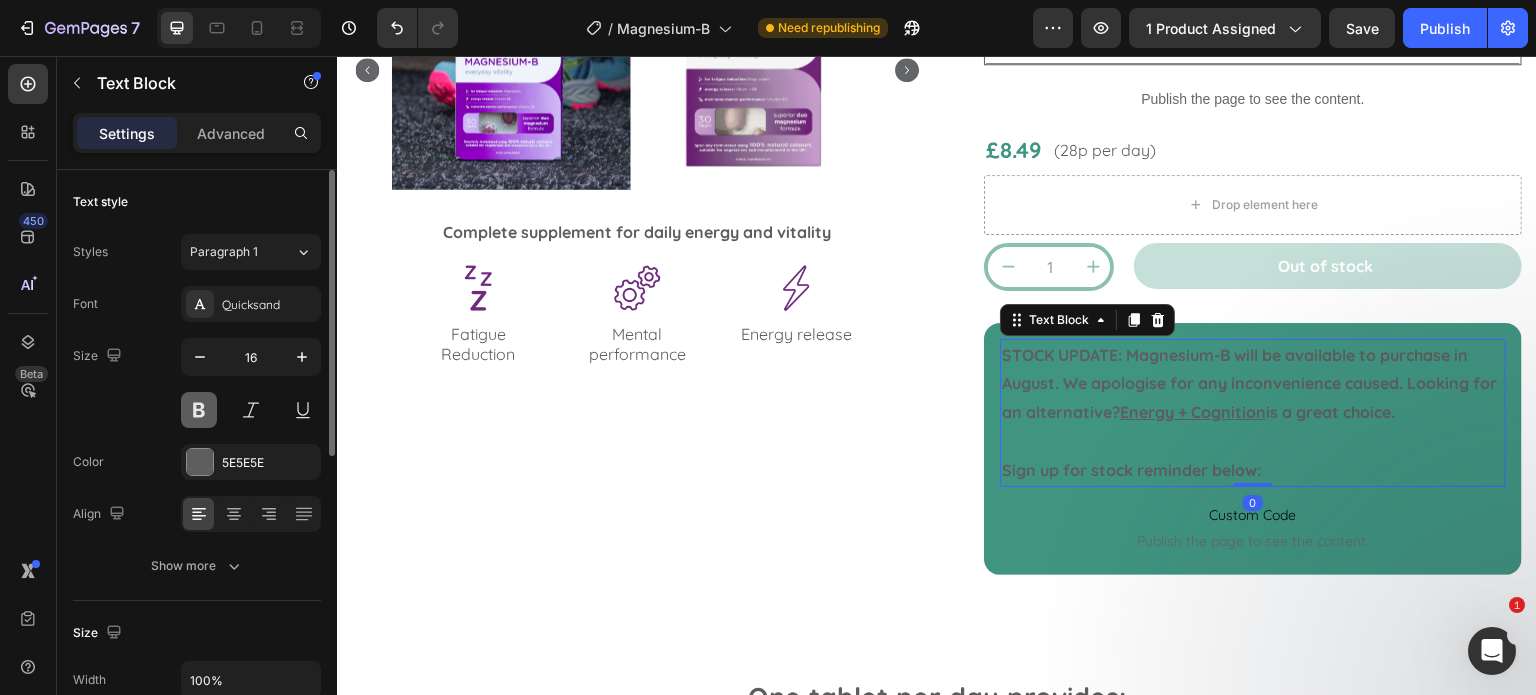 click at bounding box center [199, 410] 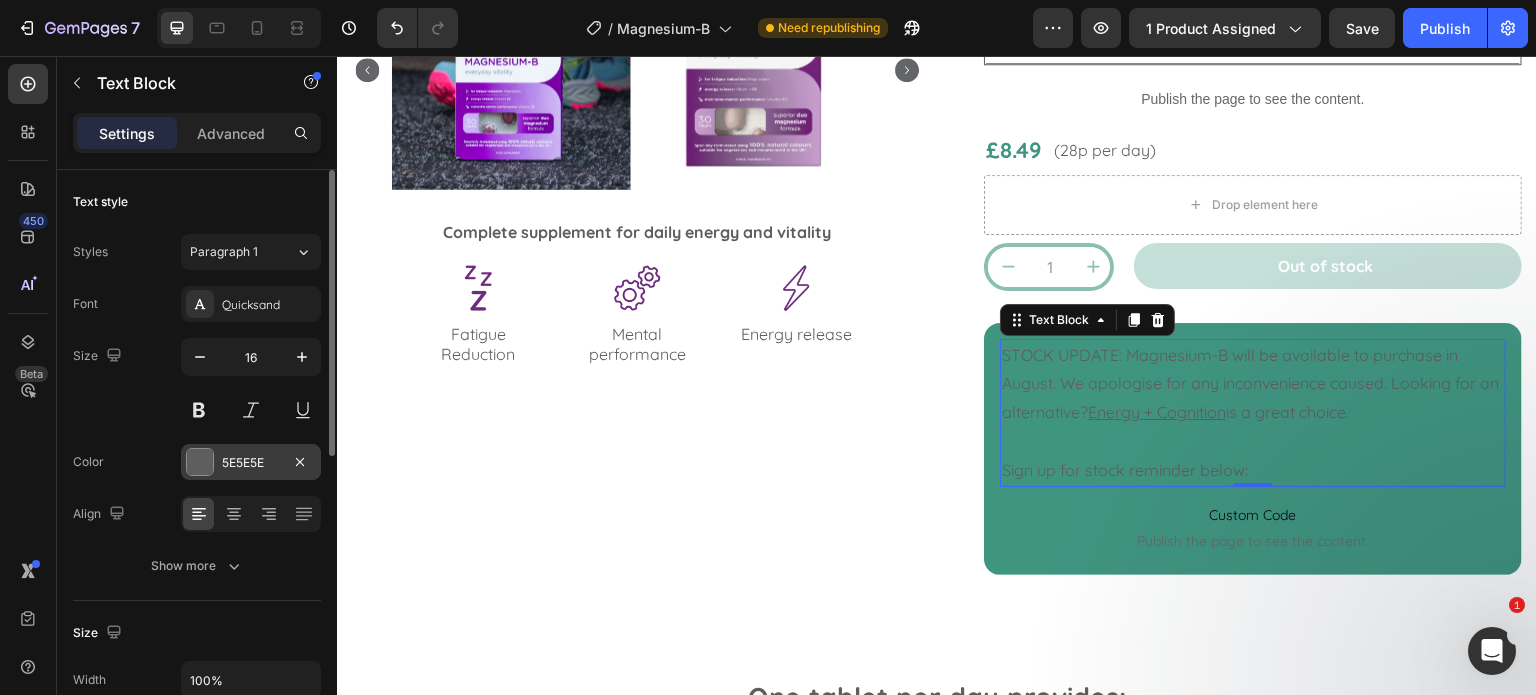 click at bounding box center (200, 462) 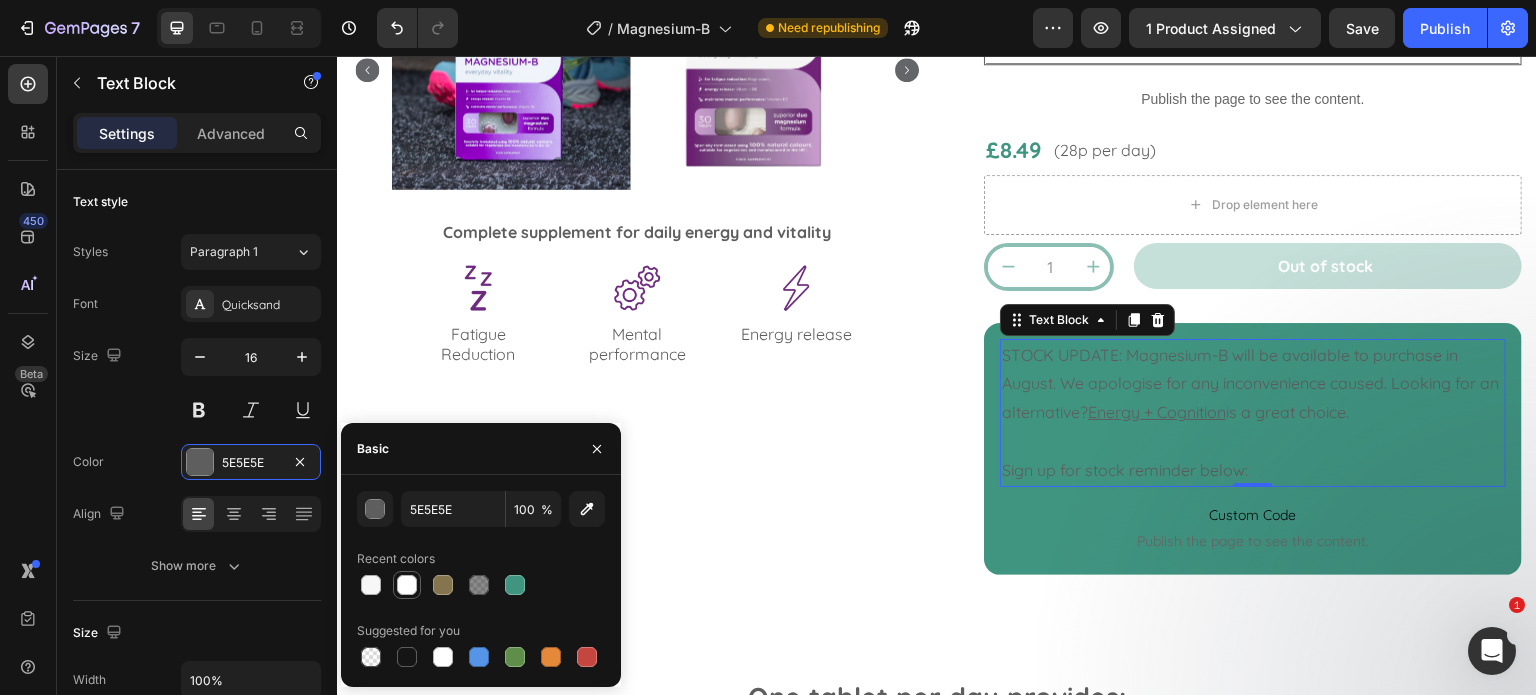 click at bounding box center (407, 585) 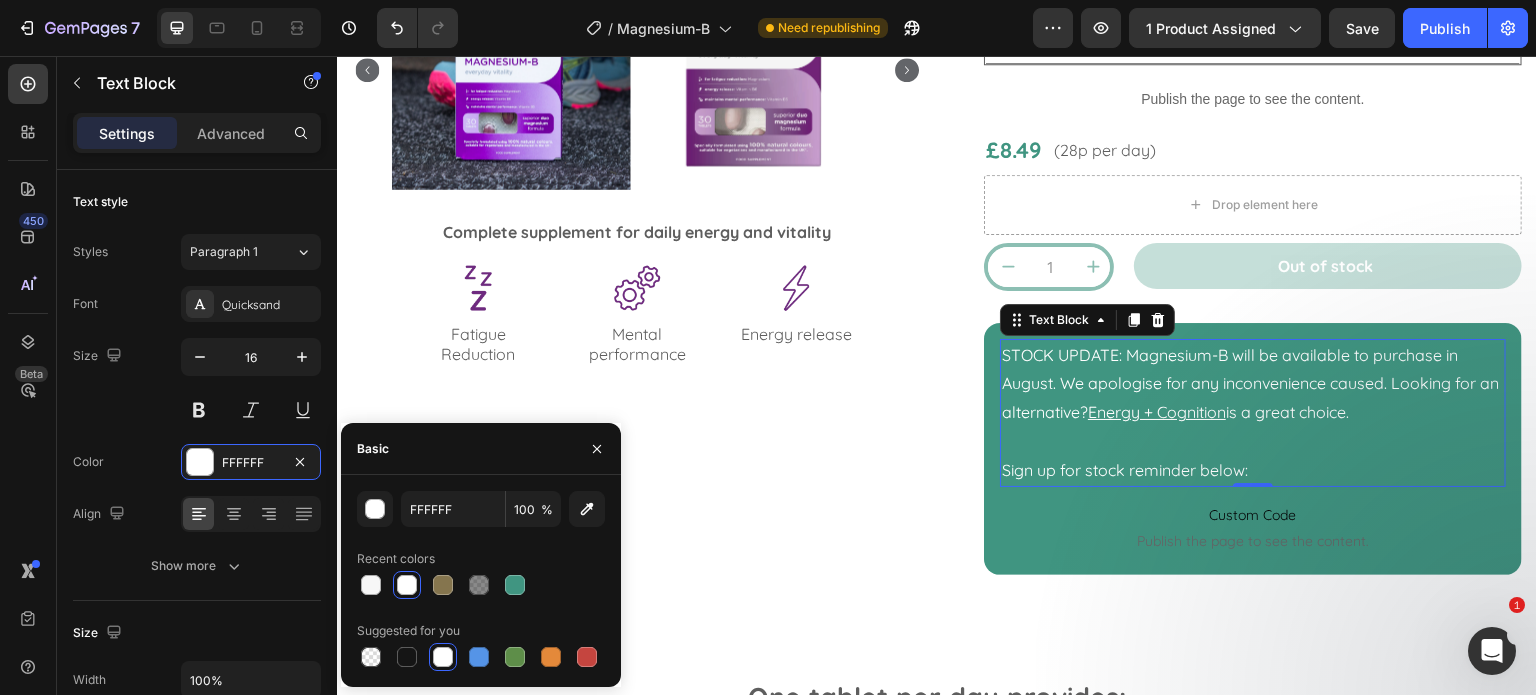 click on "STOCK UPDATE: Magnesium-B will be available to purchase in August. We apologise for any inconvenience caused. Looking for an alternative?  Energy + Cognition  is a great choice." at bounding box center [1253, 384] 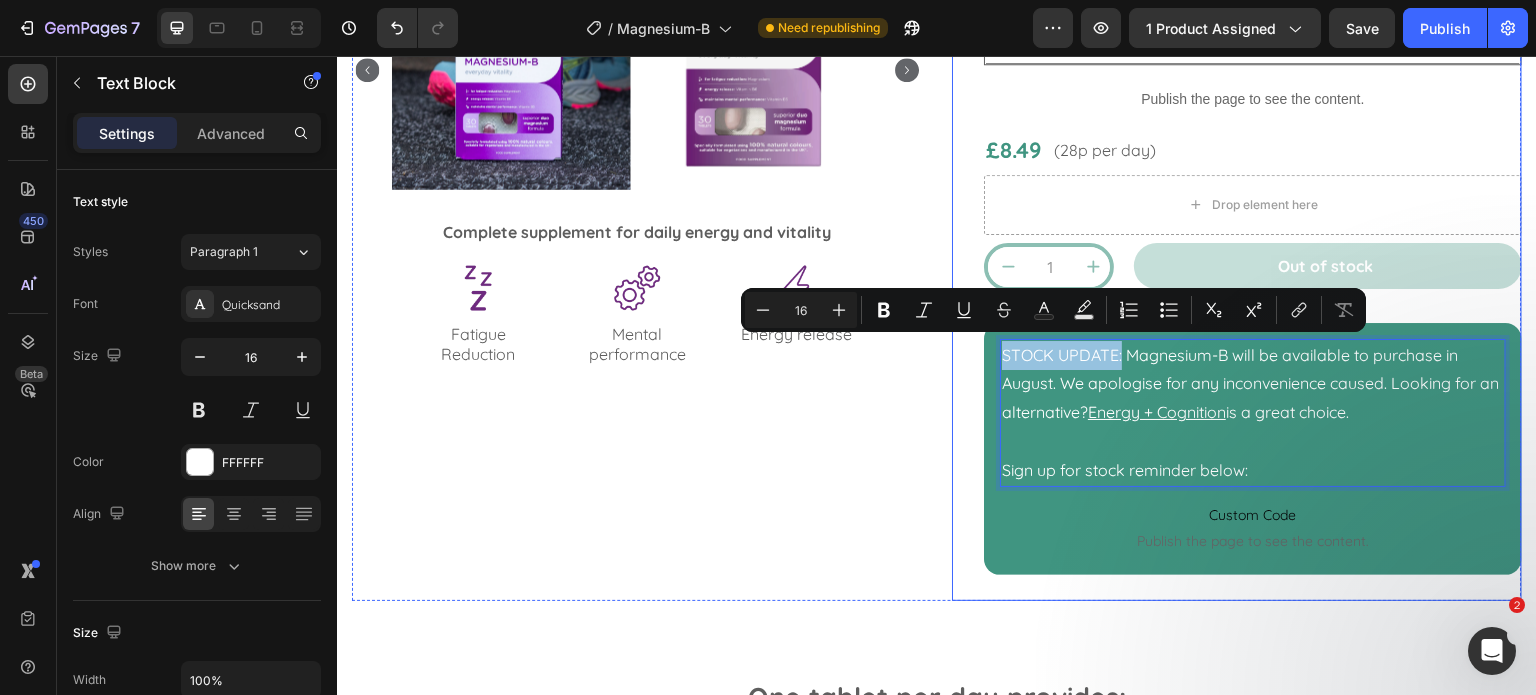 drag, startPoint x: 1116, startPoint y: 352, endPoint x: 973, endPoint y: 348, distance: 143.05594 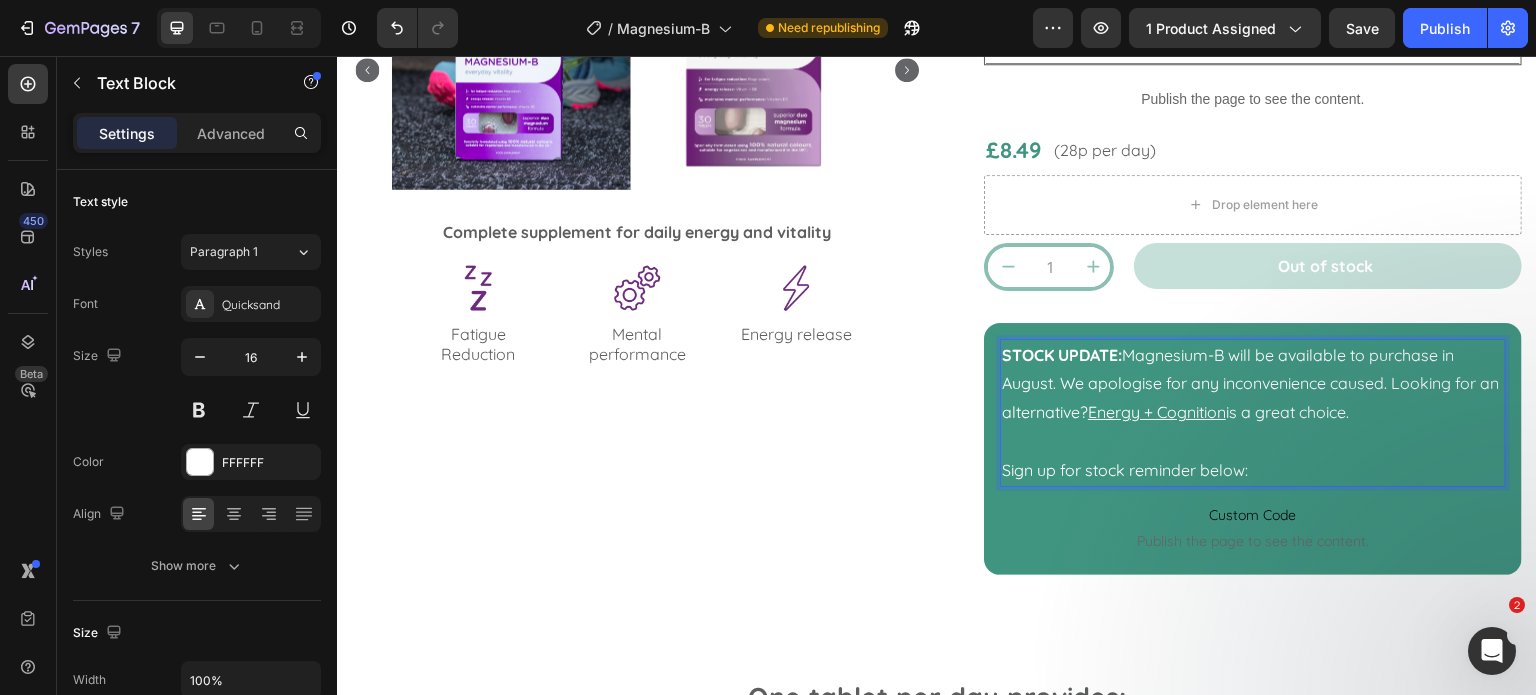 click on "STOCK UPDATE:  Magnesium-B will be available to purchase in August. We apologise for any inconvenience caused. Looking for an alternative?  Energy + Cognition  is a great choice." at bounding box center [1253, 384] 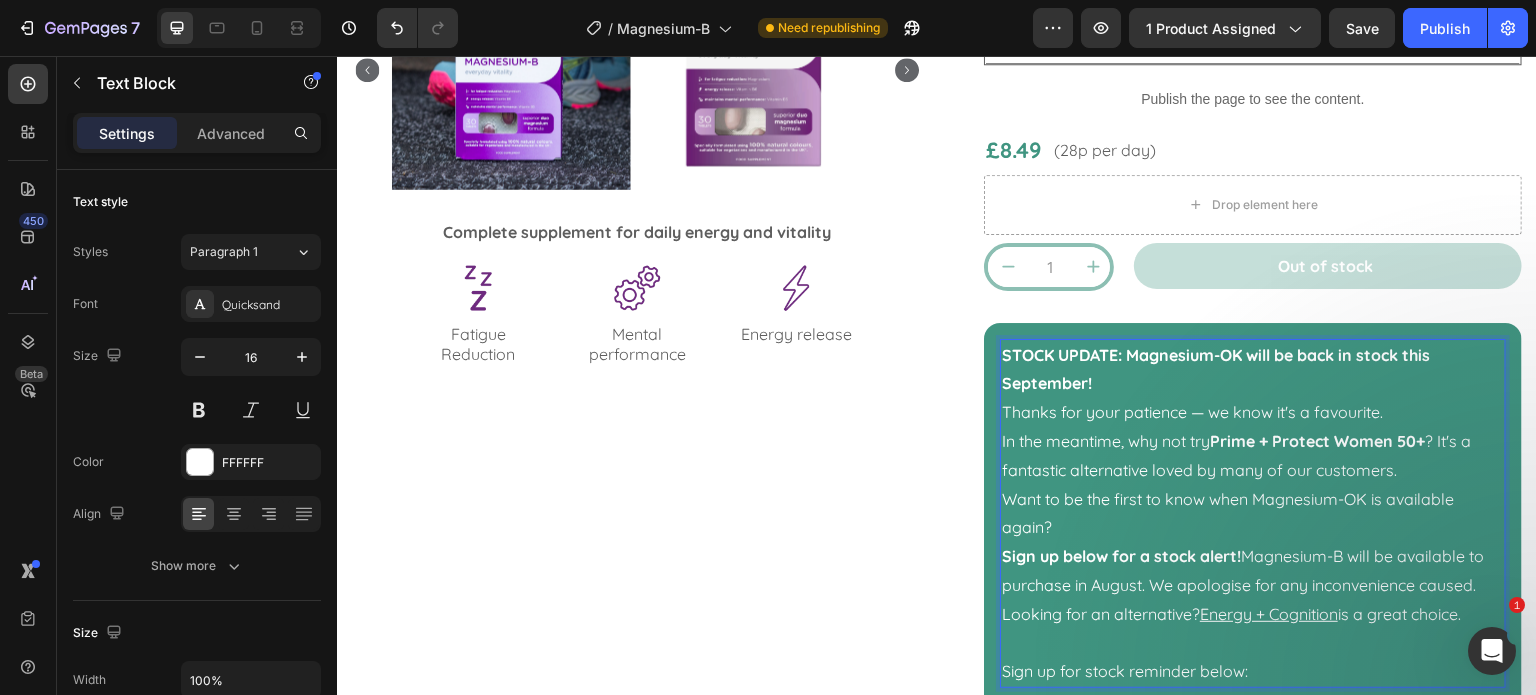 click on "STOCK UPDATE:   Magnesium-OK will be back in stock this September! Thanks for your patience — we know it's a favourite." at bounding box center (1253, 384) 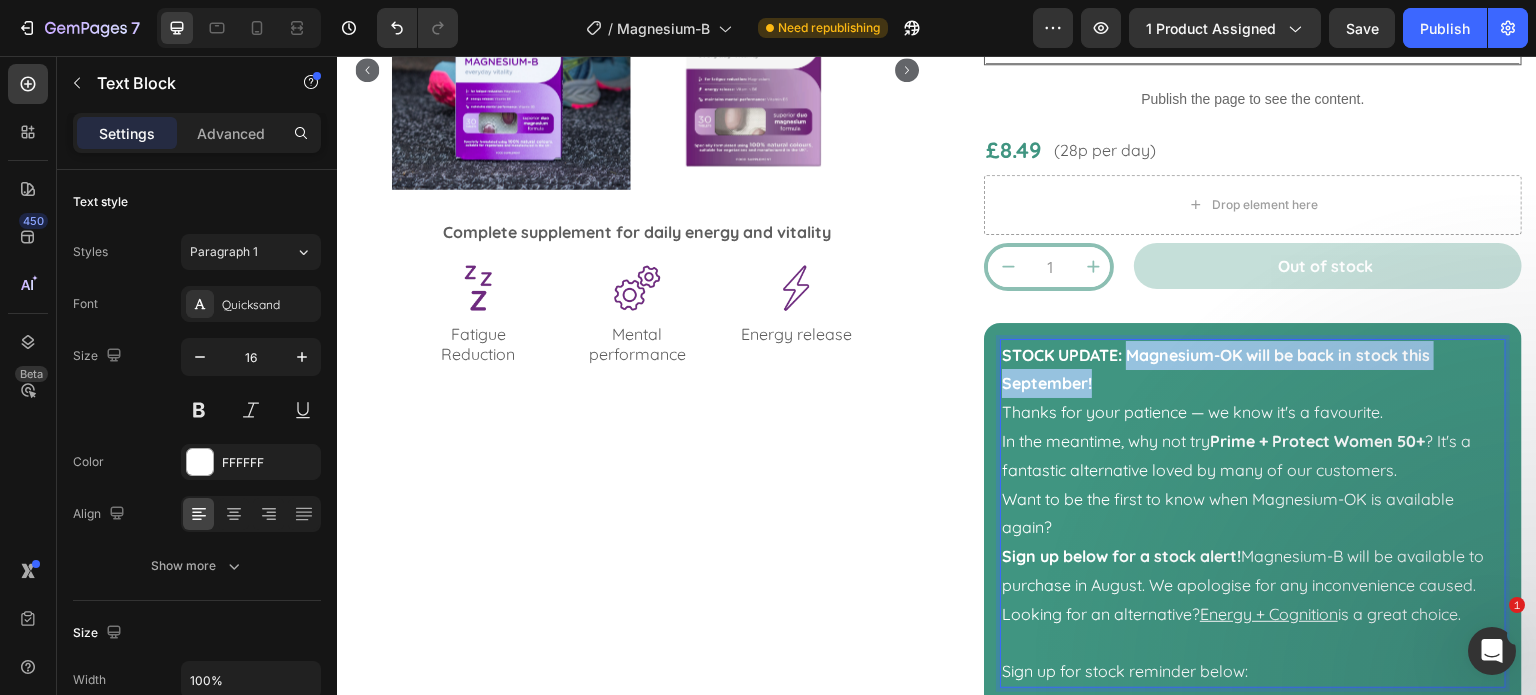 drag, startPoint x: 1139, startPoint y: 376, endPoint x: 1125, endPoint y: 352, distance: 27.784887 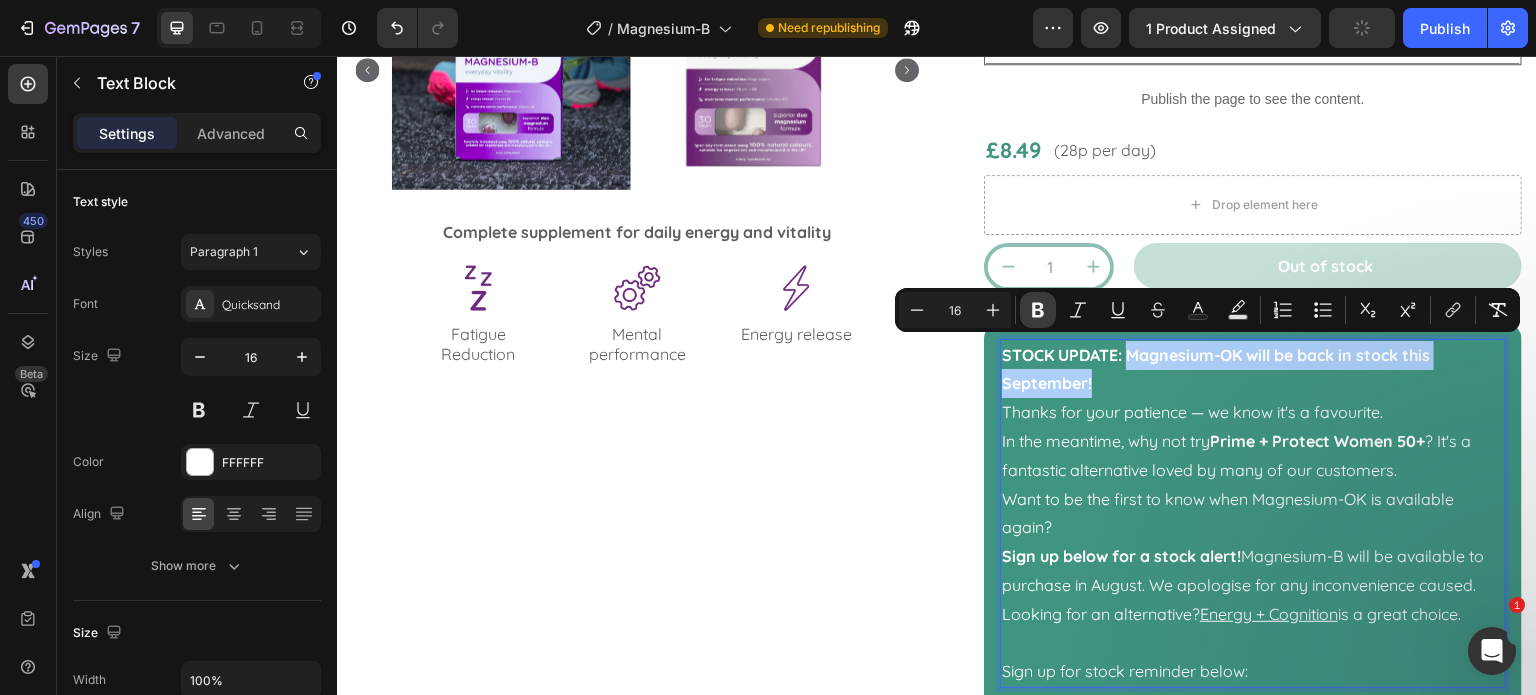 click 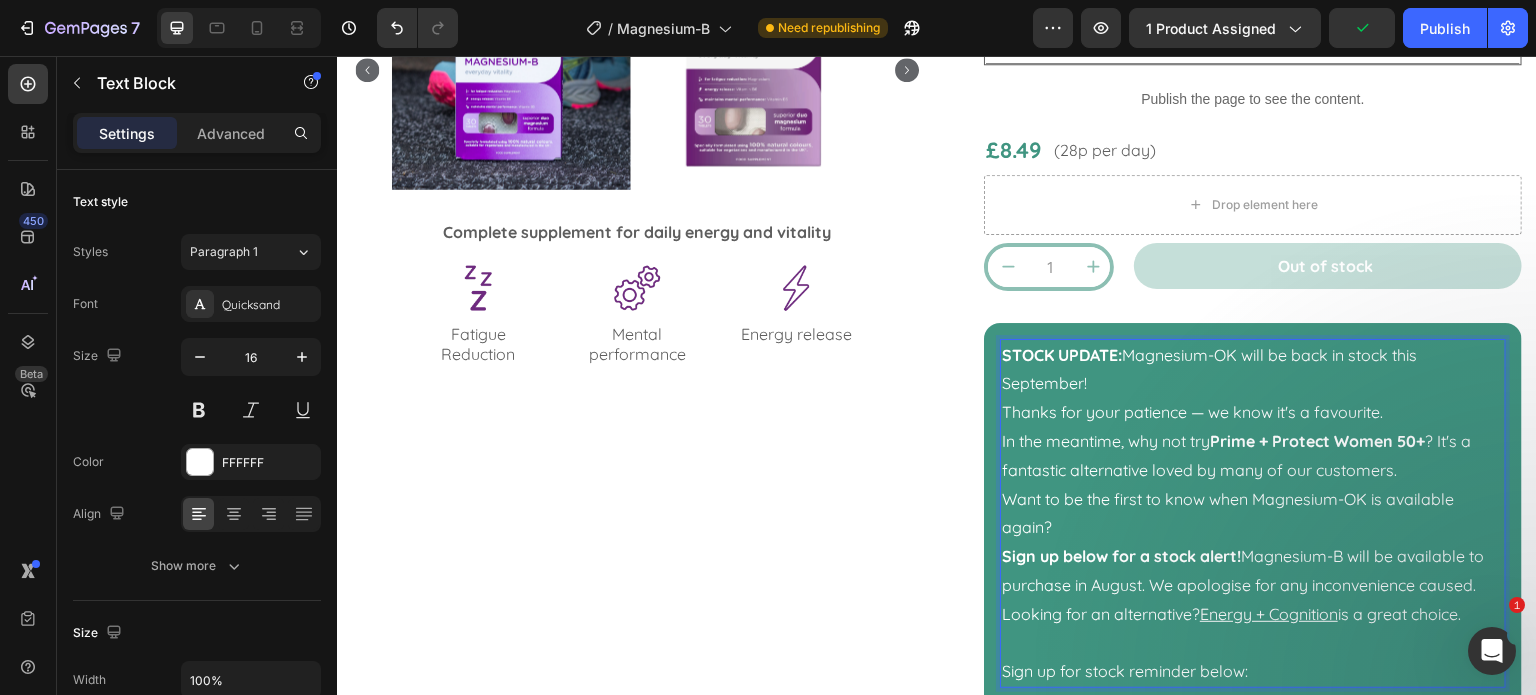 click on "STOCK UPDATE:  Magnesium-OK will be back in stock this September! Thanks for your patience — we know it's a favourite." at bounding box center [1253, 384] 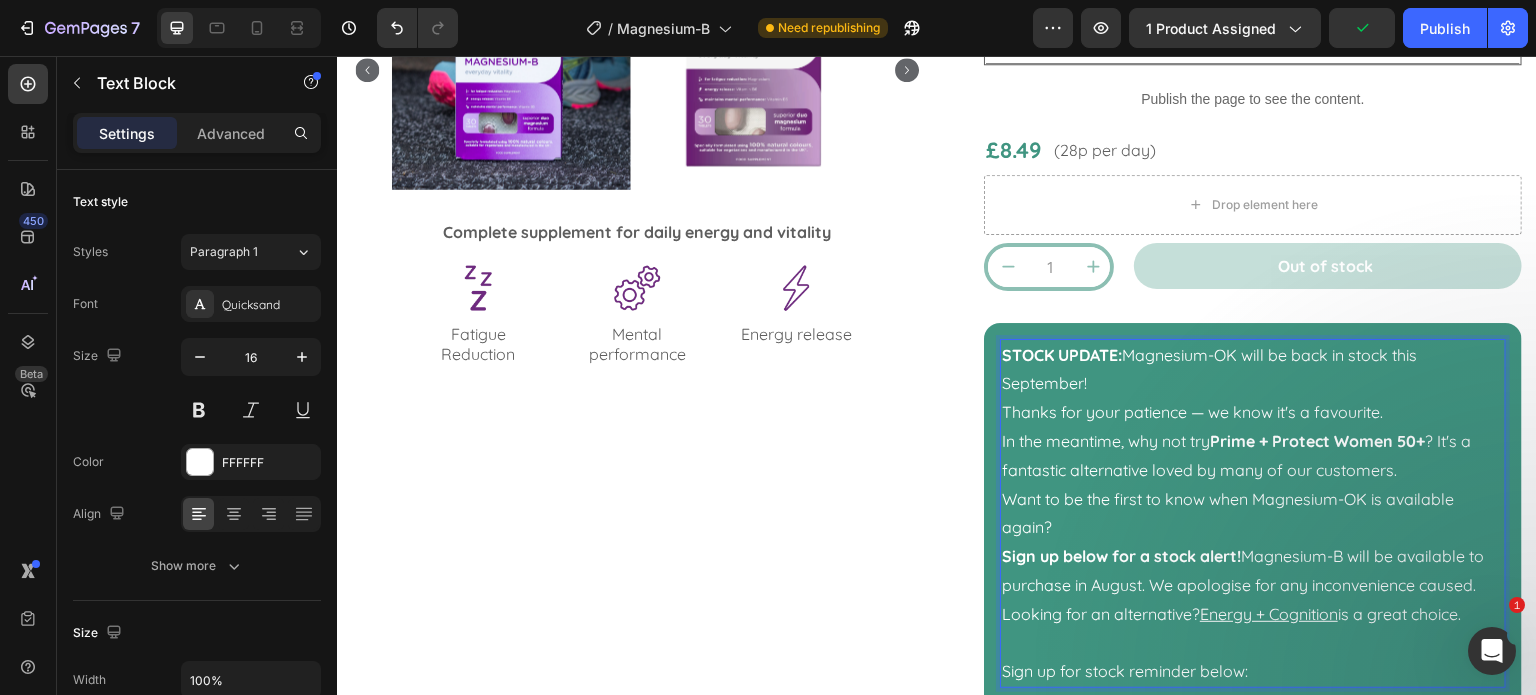 click on "STOCK UPDATE:  Magnesium-OK will be back in stock this September! Thanks for your patience — we know it's a favourite." at bounding box center (1253, 384) 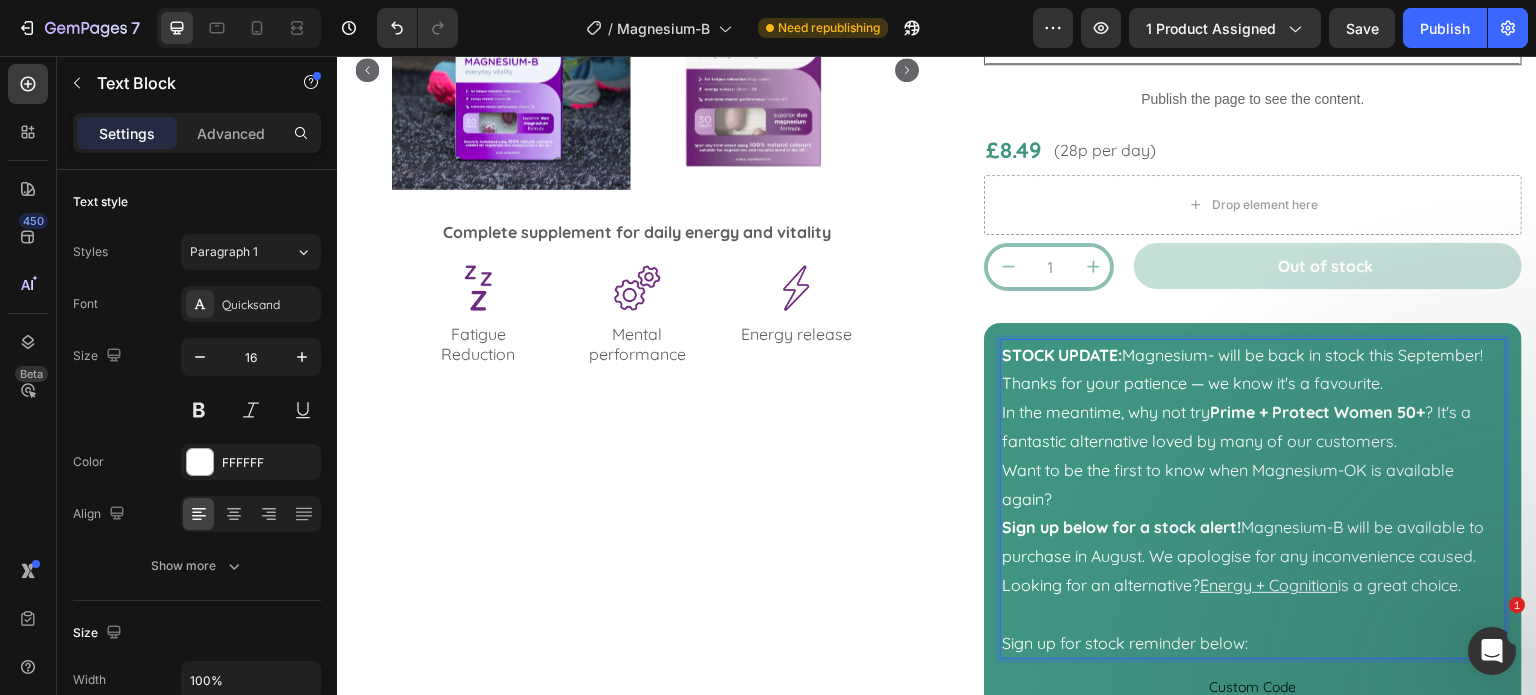 click on "STOCK UPDATE:  Magnesium- will be back in stock this September! Thanks for your patience — we know it's a favourite." at bounding box center [1253, 370] 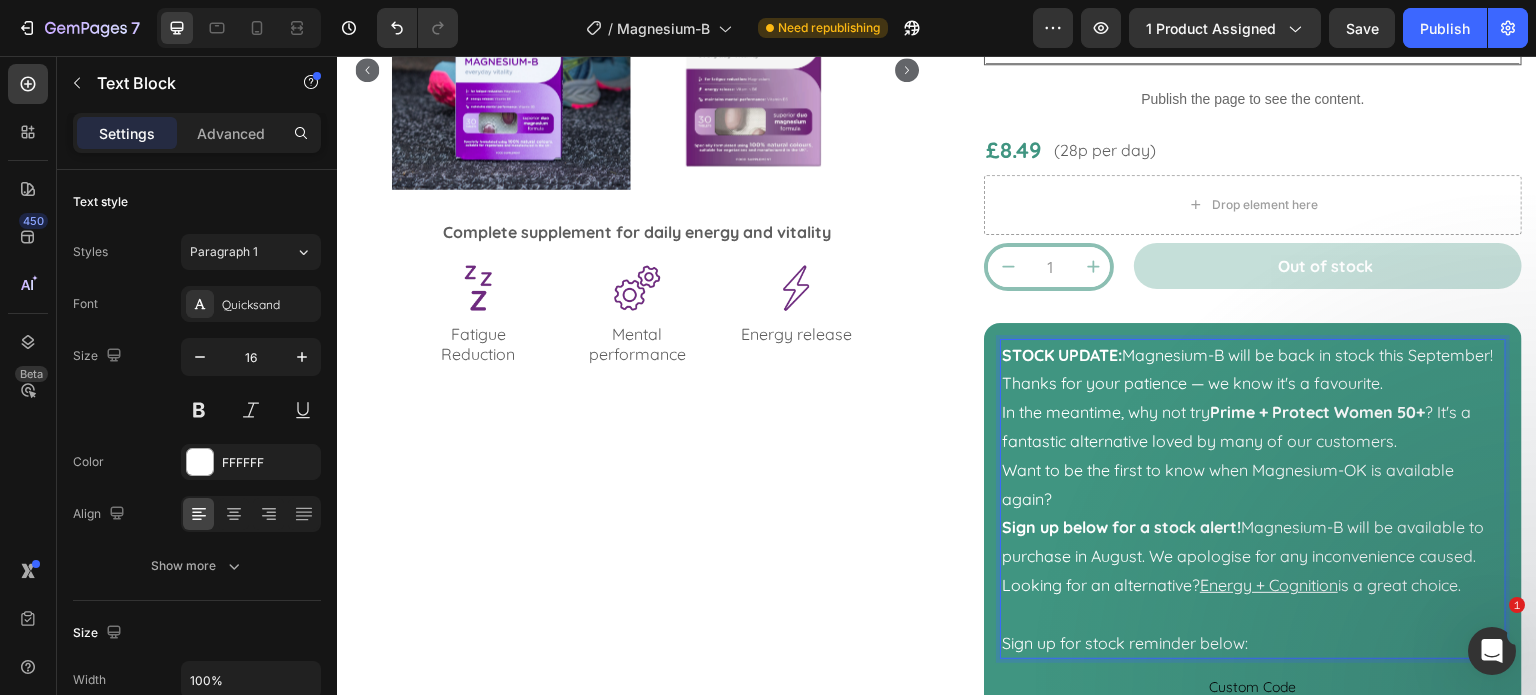 click on "STOCK UPDATE:  Magnesium-B will be back in stock this September! Thanks for your patience — we know it's a favourite." at bounding box center (1253, 370) 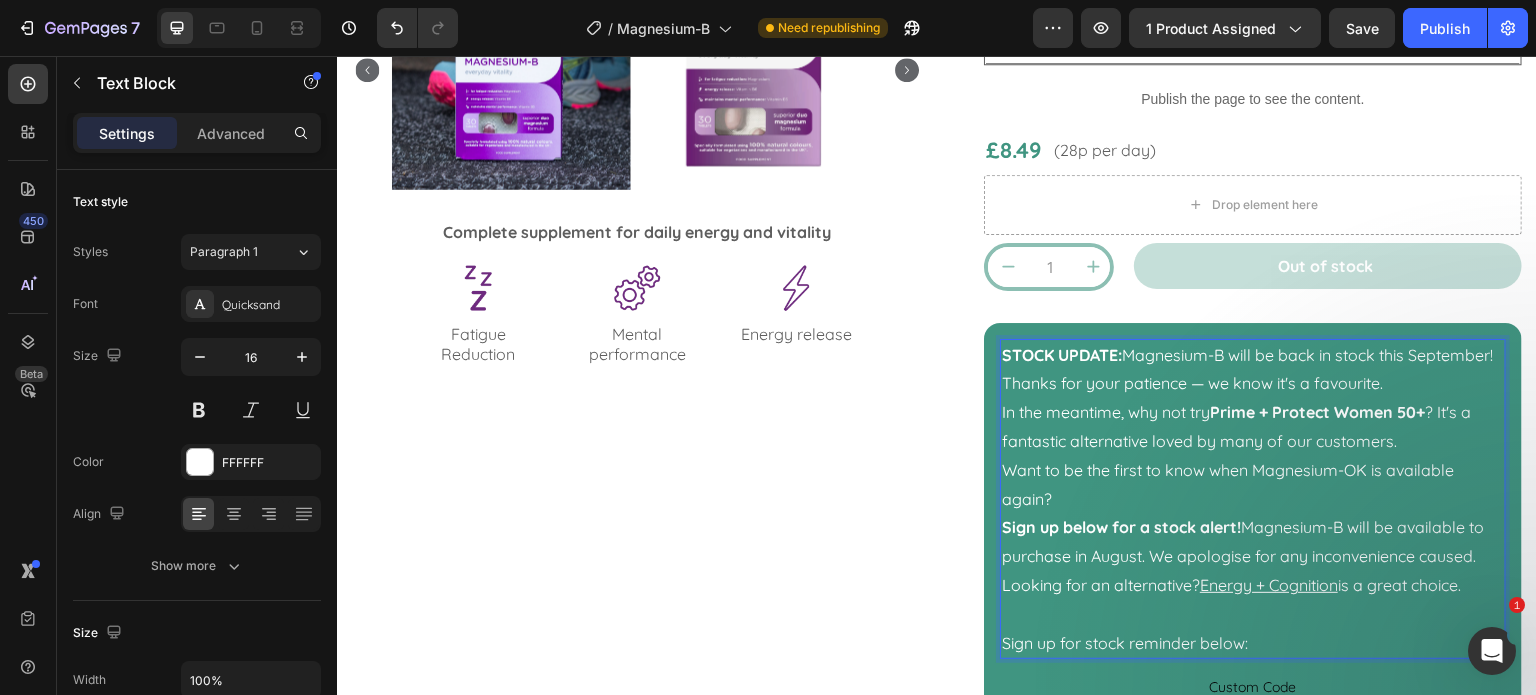 click on "STOCK UPDATE:  Magnesium-B will be back in stock this September! Thanks for your patience — we know it's a favourite." at bounding box center [1253, 370] 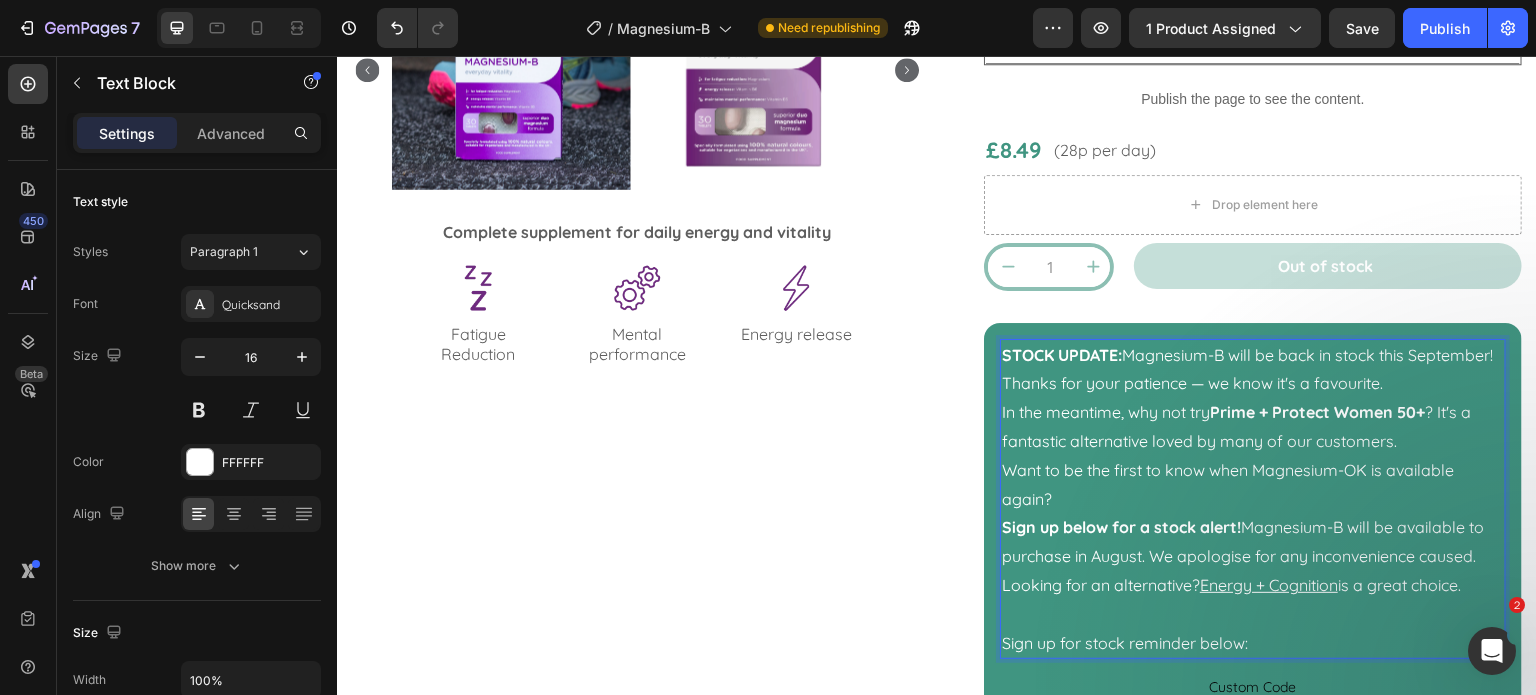 click on "STOCK UPDATE:  Magnesium-B will be back in stock this September! Thanks for your patience — we know it's a favourite." at bounding box center (1253, 370) 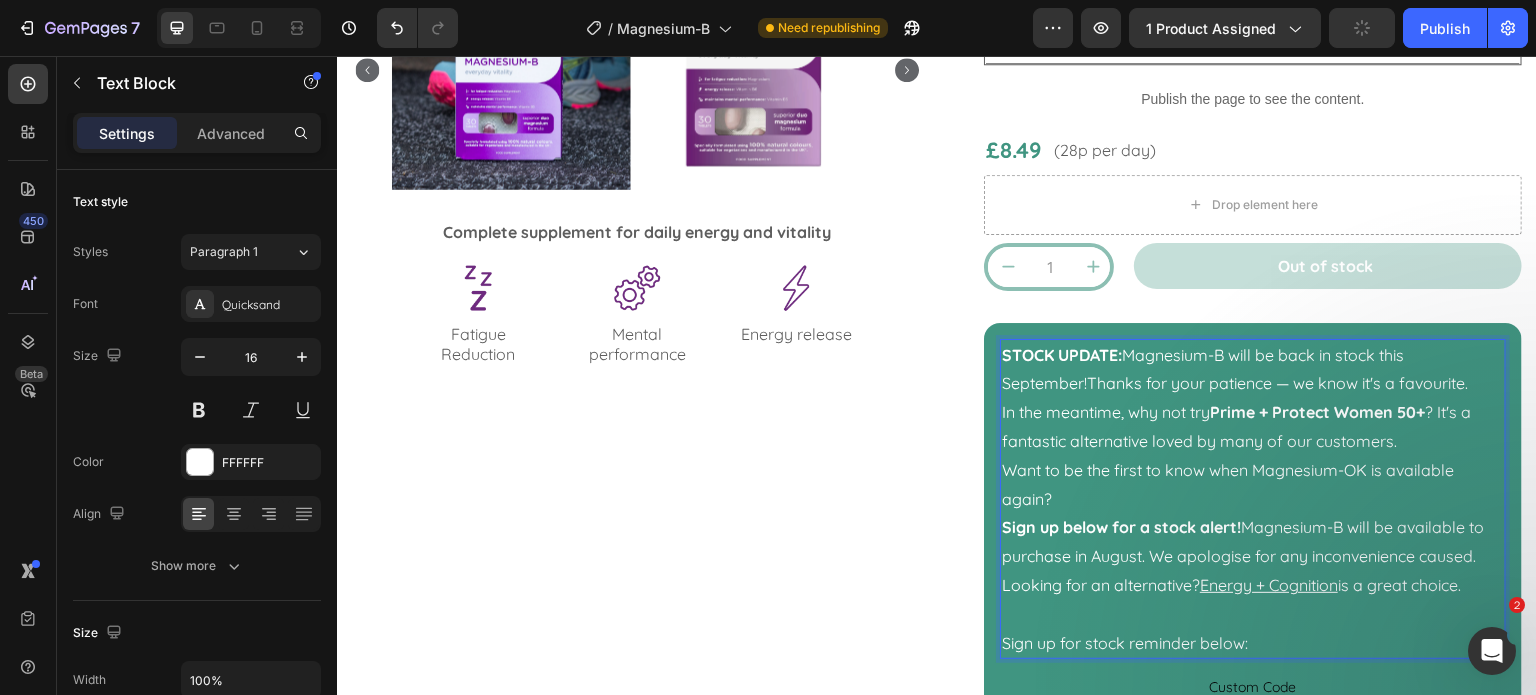 click on "STOCK UPDATE:  Magnesium-B will be back in stock this September!Thanks for your patience — we know it's a favourite." at bounding box center [1253, 370] 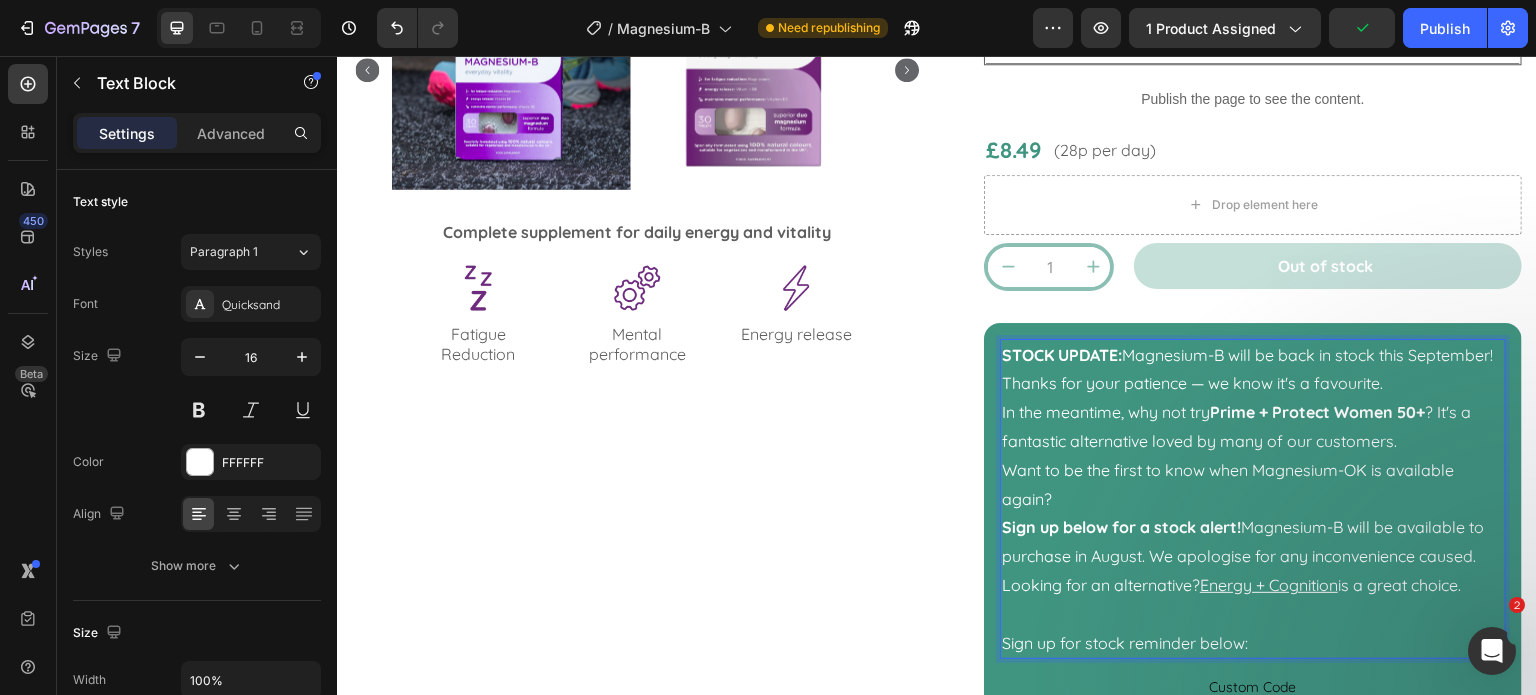 click on "STOCK UPDATE:  Magnesium-B will be back in stock this September! Thanks for your patience — we know it's a favourite." at bounding box center (1253, 370) 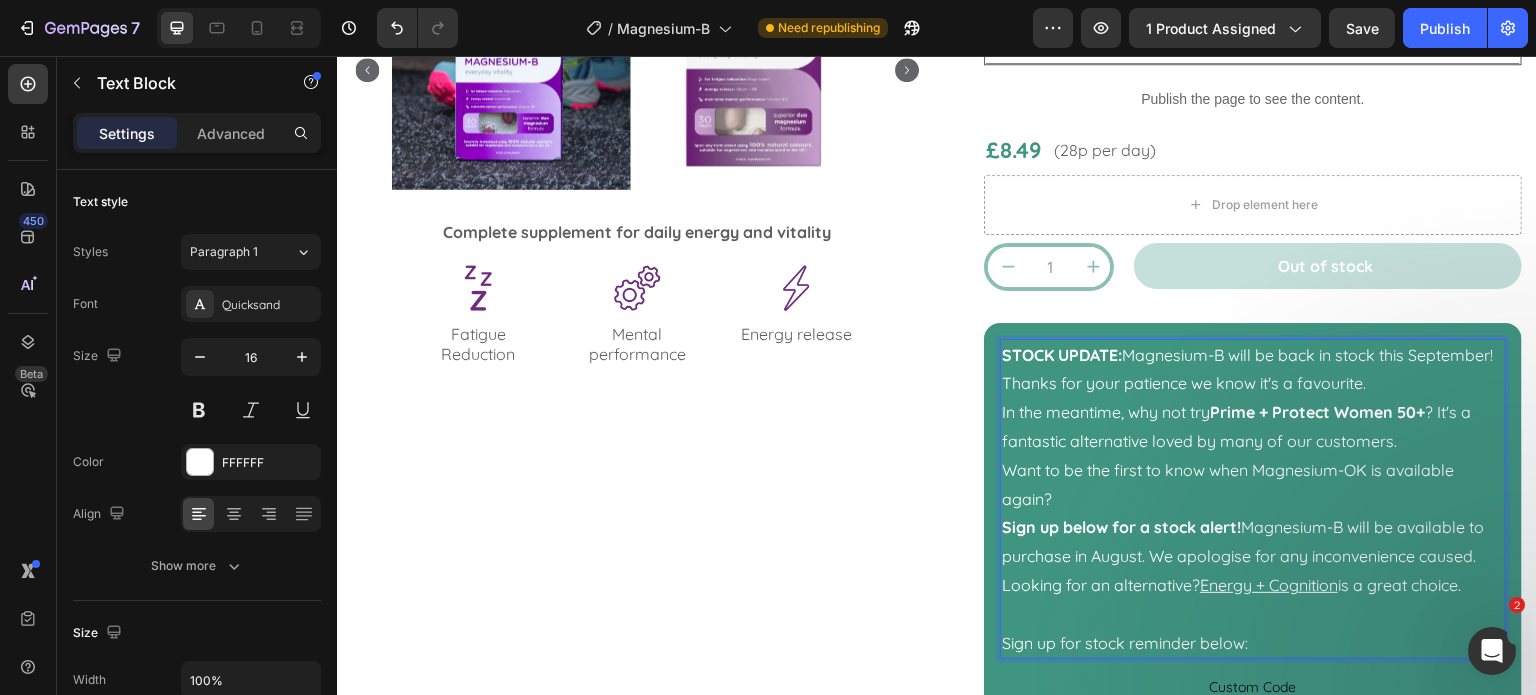 click on "STOCK UPDATE:  Magnesium-B will be back in stock this September! Thanks for your patience we know it's a favourite." at bounding box center [1253, 370] 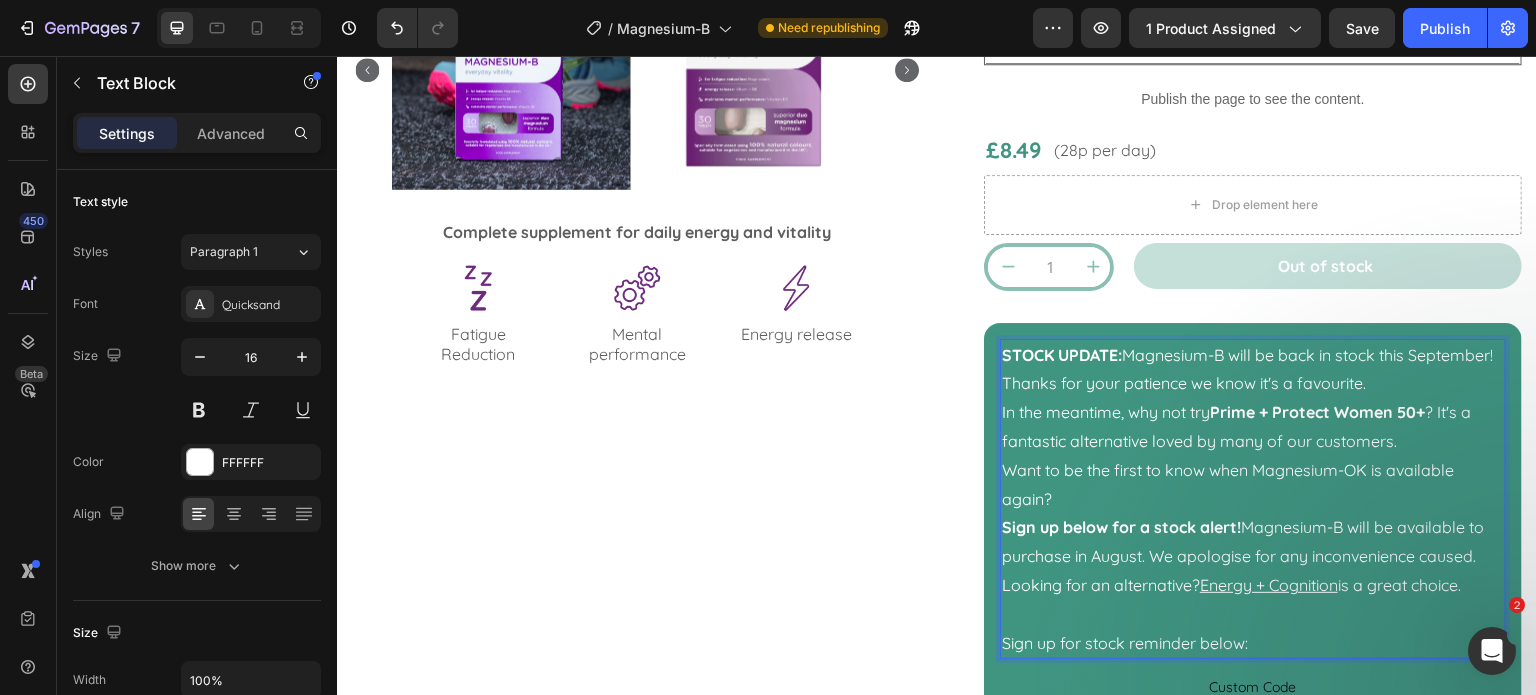 click on "STOCK UPDATE:  Magnesium-B will be back in stock this September! Thanks for your patience we know it's a favourite." at bounding box center [1253, 370] 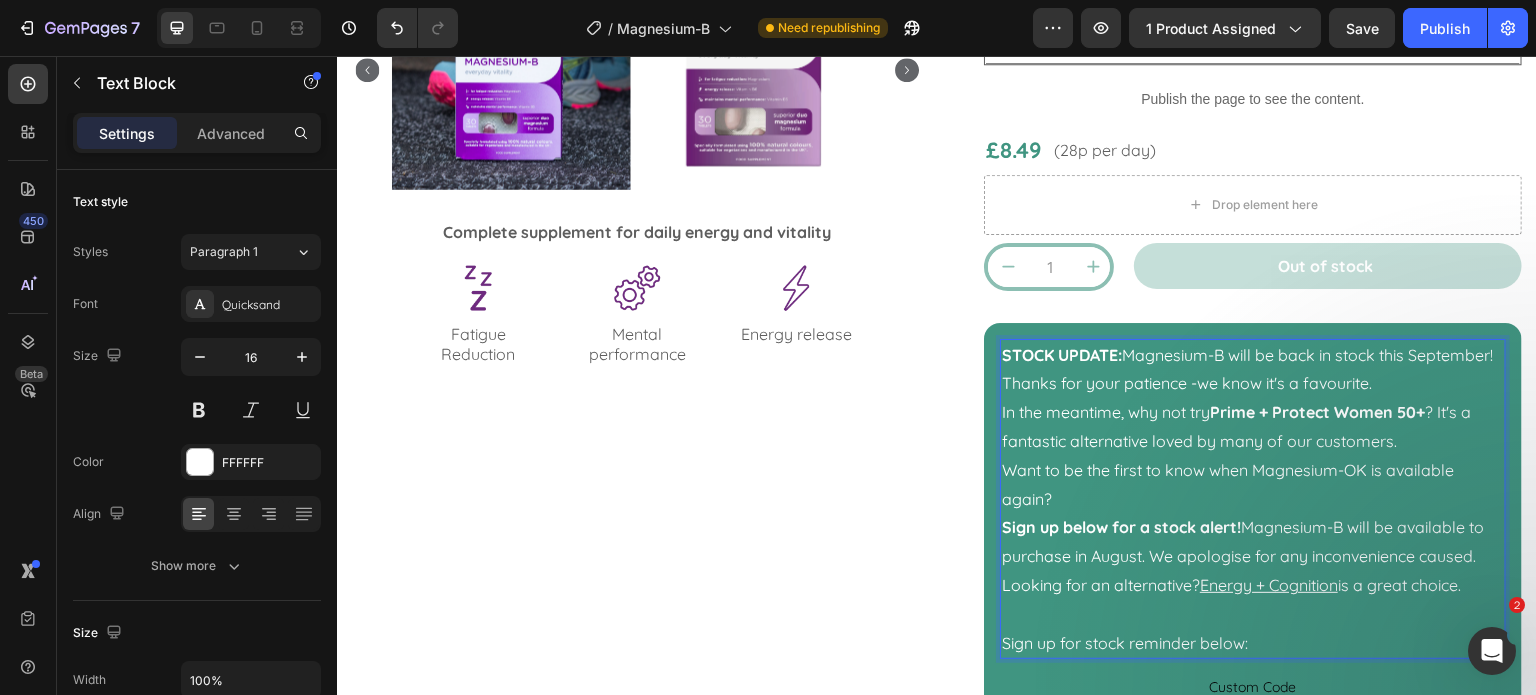 click on "STOCK UPDATE:  Magnesium-B will be back in stock this September! Thanks for your patience -we know it's a favourite." at bounding box center (1253, 370) 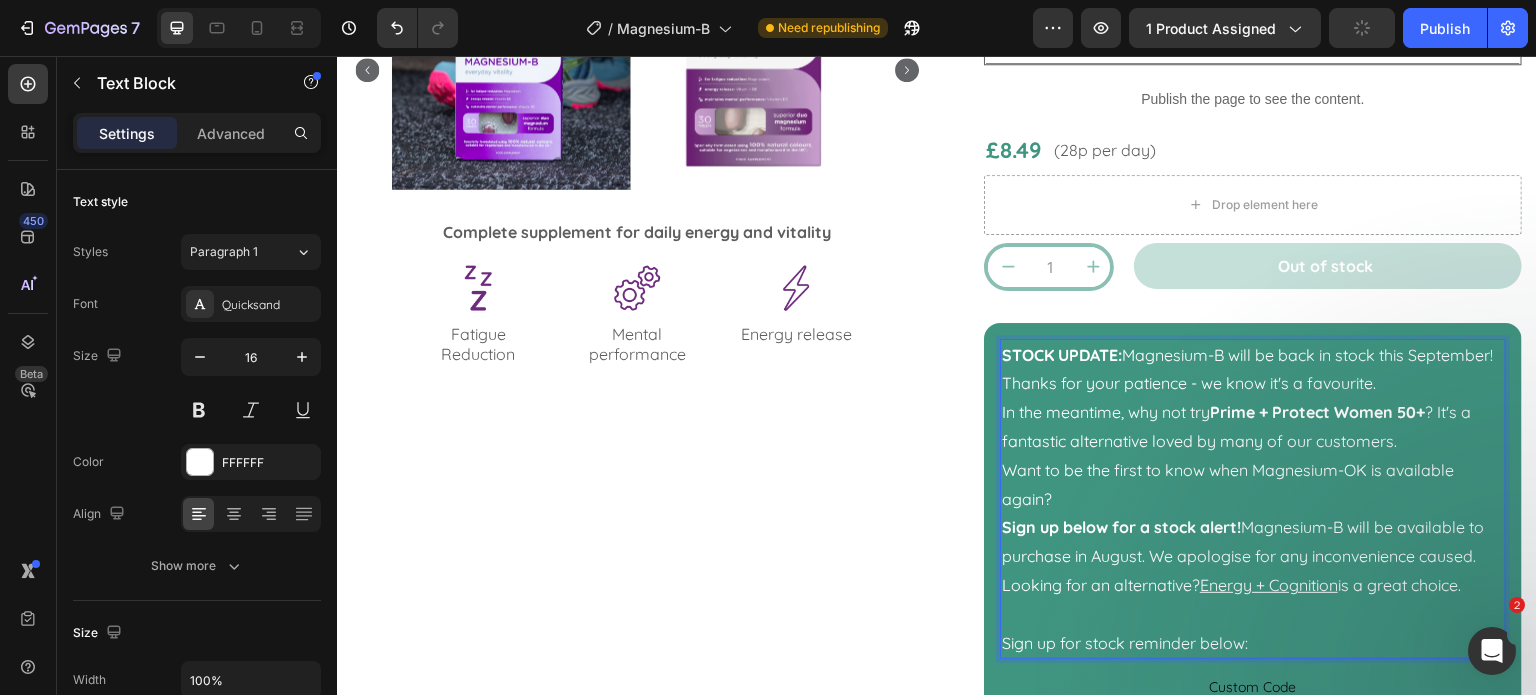 click on "STOCK UPDATE:  Magnesium-B will be back in stock this September! Thanks for your patience - we know it's a favourite." at bounding box center [1253, 370] 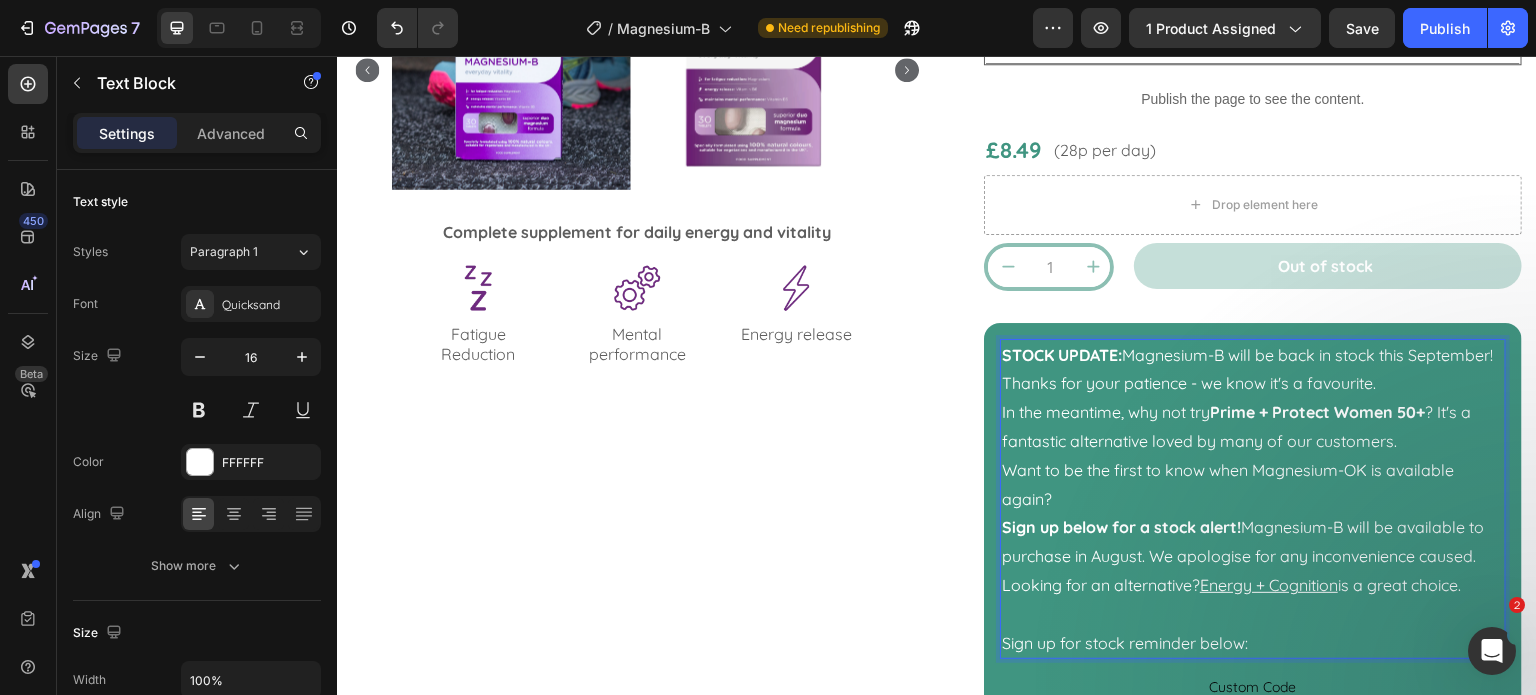 click on "STOCK UPDATE:  Magnesium-B will be back in stock this September! Thanks for your patience - we know it's a favourite." at bounding box center [1253, 370] 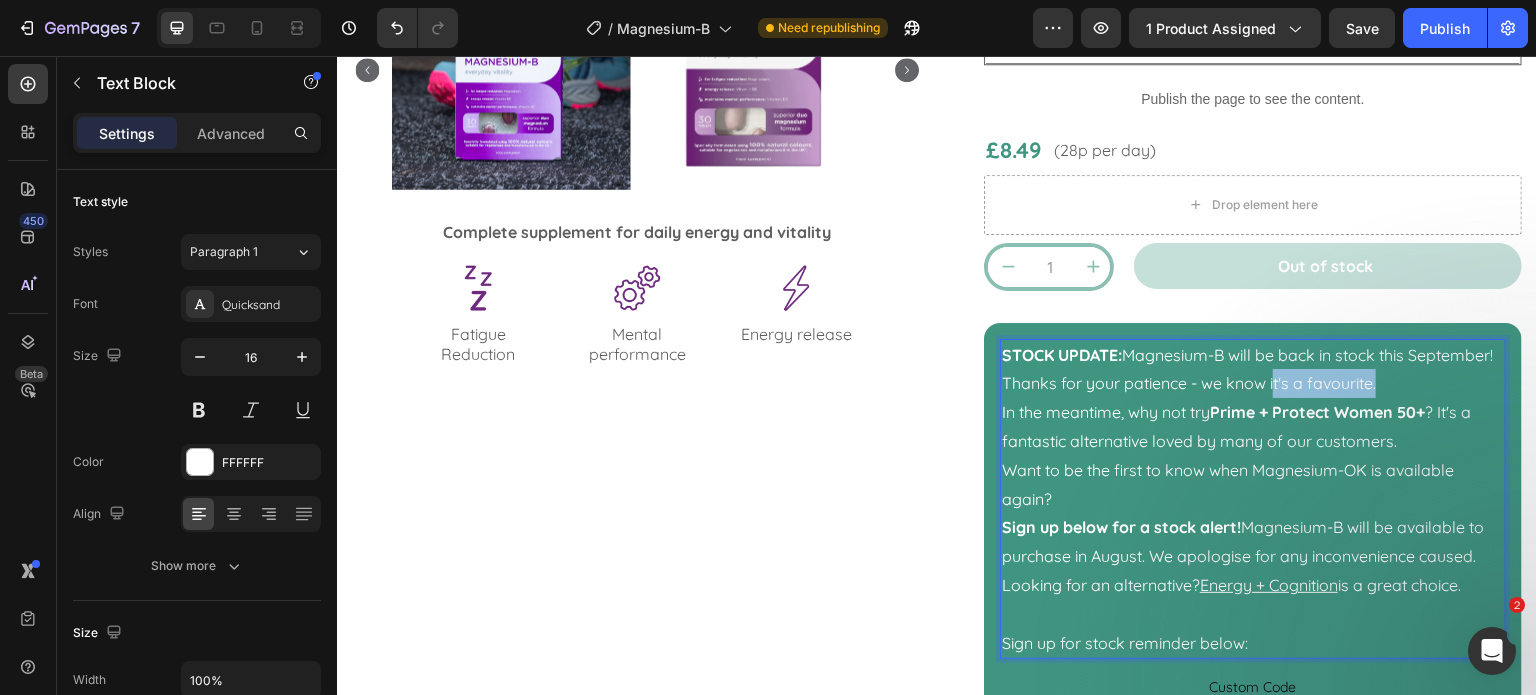 drag, startPoint x: 1457, startPoint y: 379, endPoint x: 1352, endPoint y: 386, distance: 105.23308 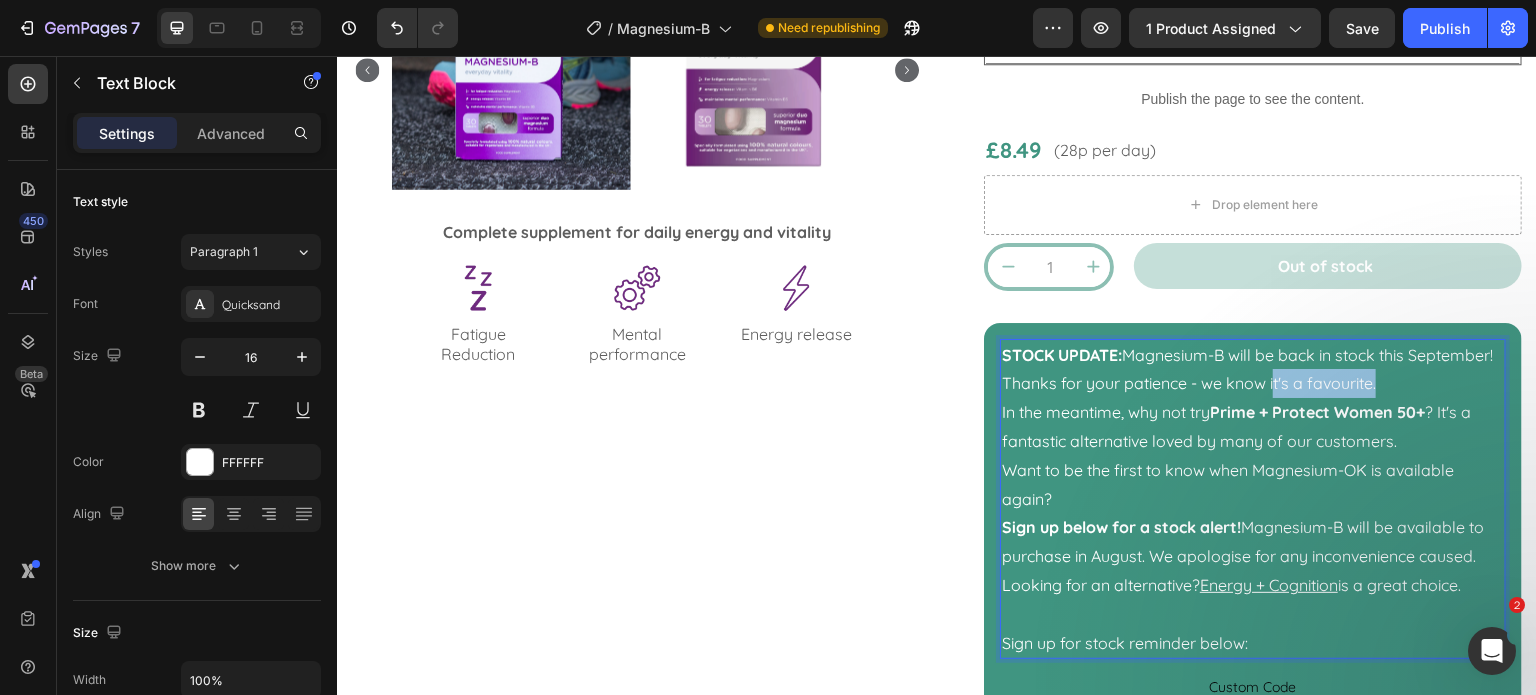click on "STOCK UPDATE:  Magnesium-B will be back in stock this September! Thanks for your patience - we know it's a favourite." at bounding box center [1253, 370] 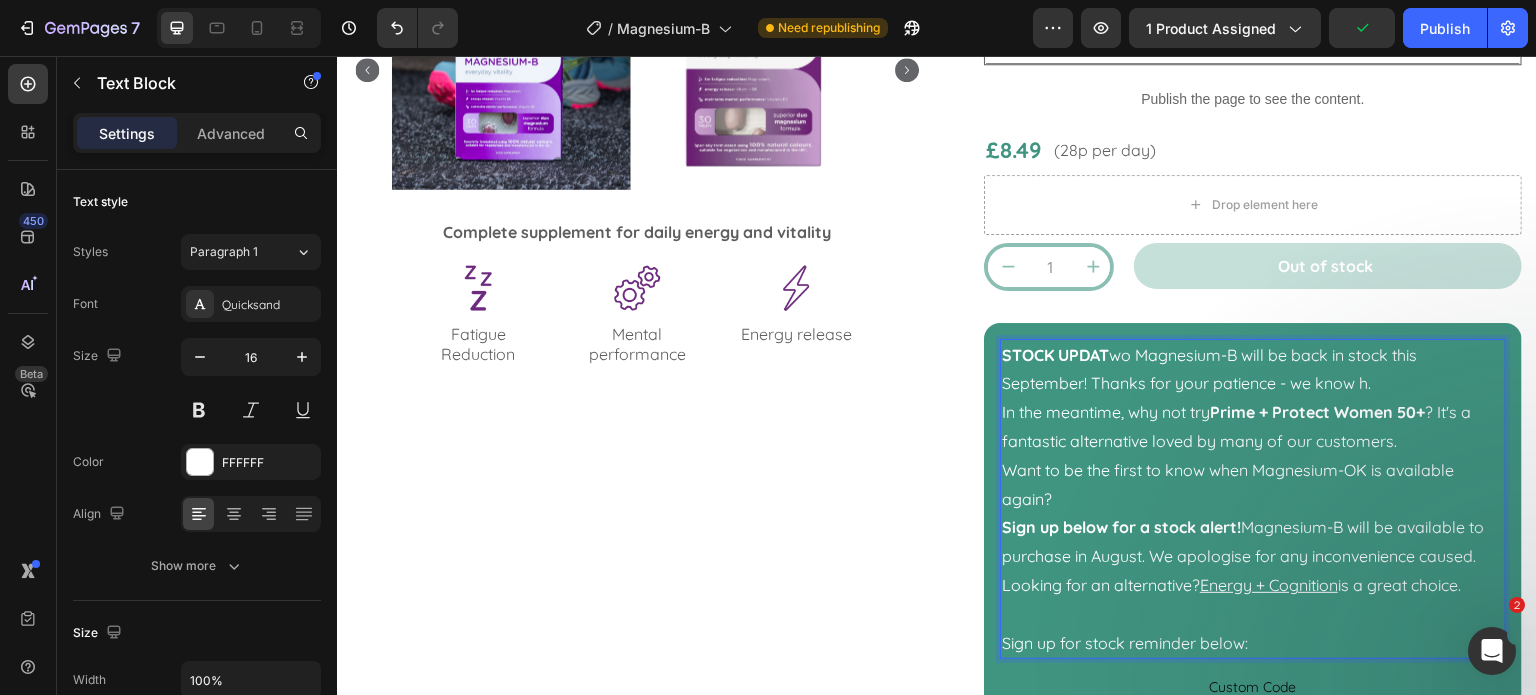 click on "STOCK UPDAT wo Magnesium-B will be back in stock this September! Thanks for your patience - we know h." at bounding box center (1253, 370) 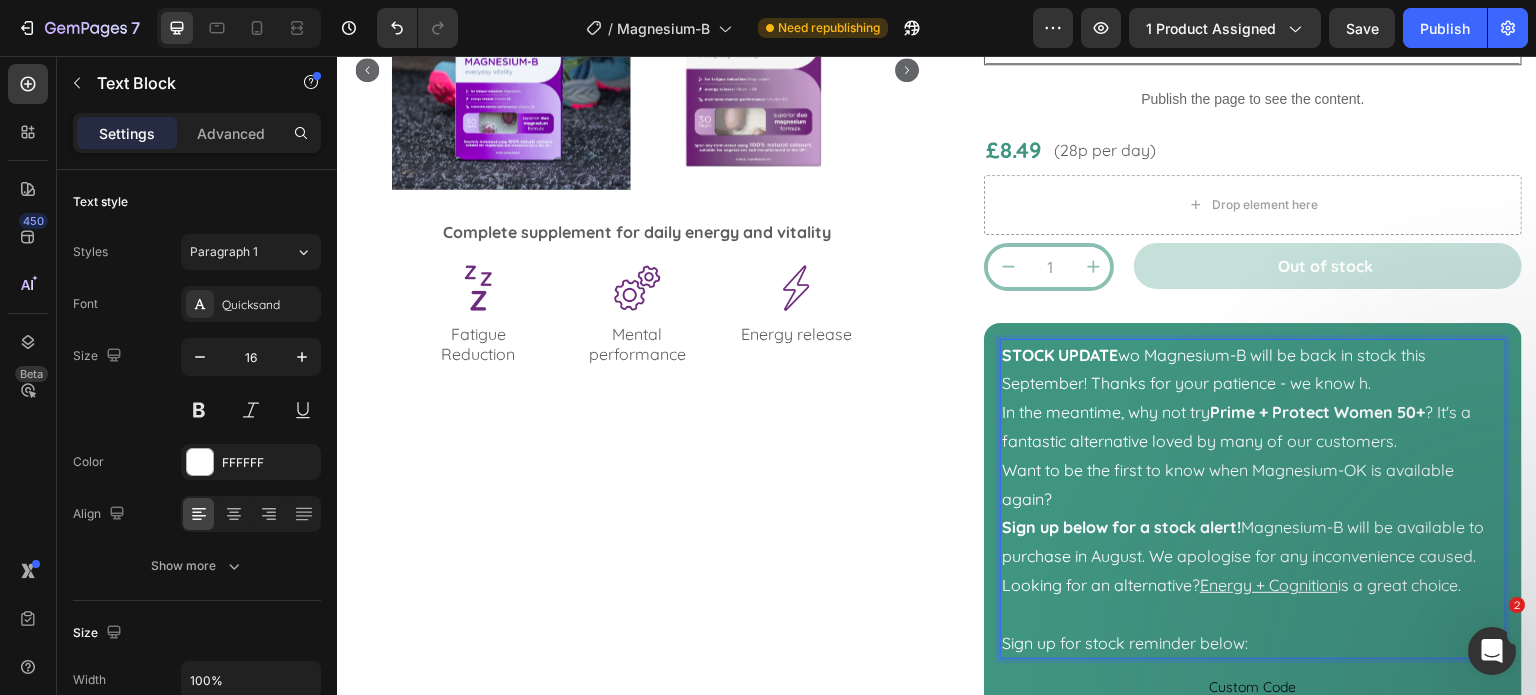 click on "STOCK UPDATE wo Magnesium-B will be back in stock this September! Thanks for your patience - we know h." at bounding box center [1253, 370] 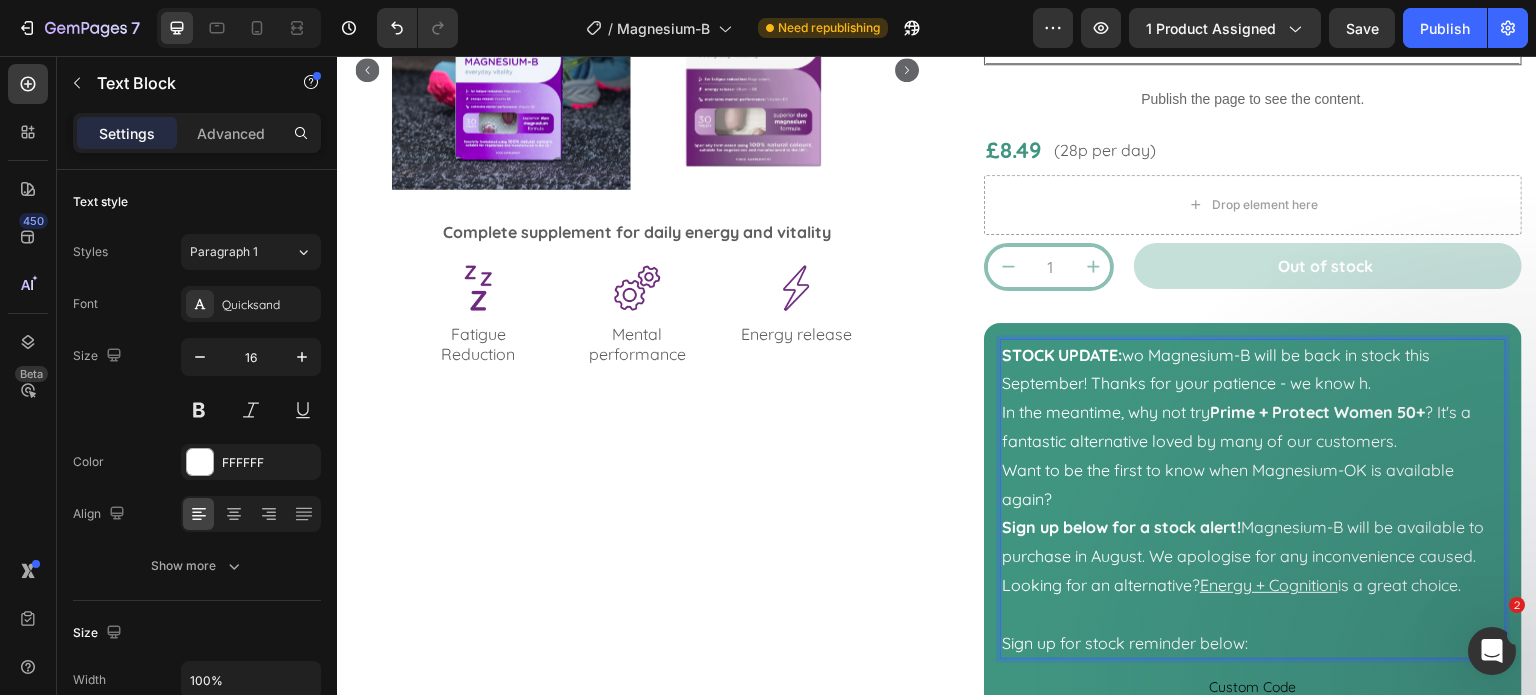 click on "STOCK UPDATE: wo Magnesium-B will be back in stock this September! Thanks for your patience - we know h." at bounding box center (1253, 370) 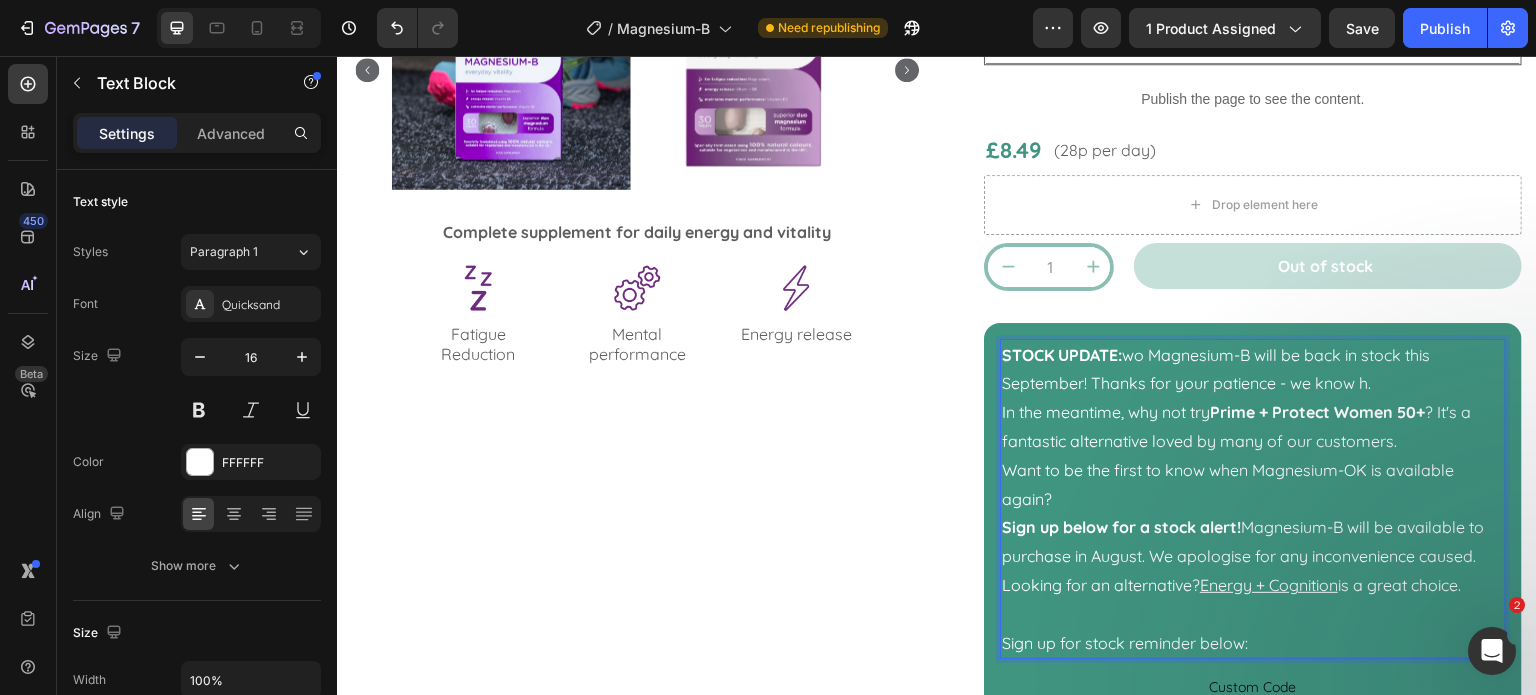 click on "STOCK UPDATE: wo Magnesium-B will be back in stock this September! Thanks for your patience - we know h." at bounding box center [1253, 370] 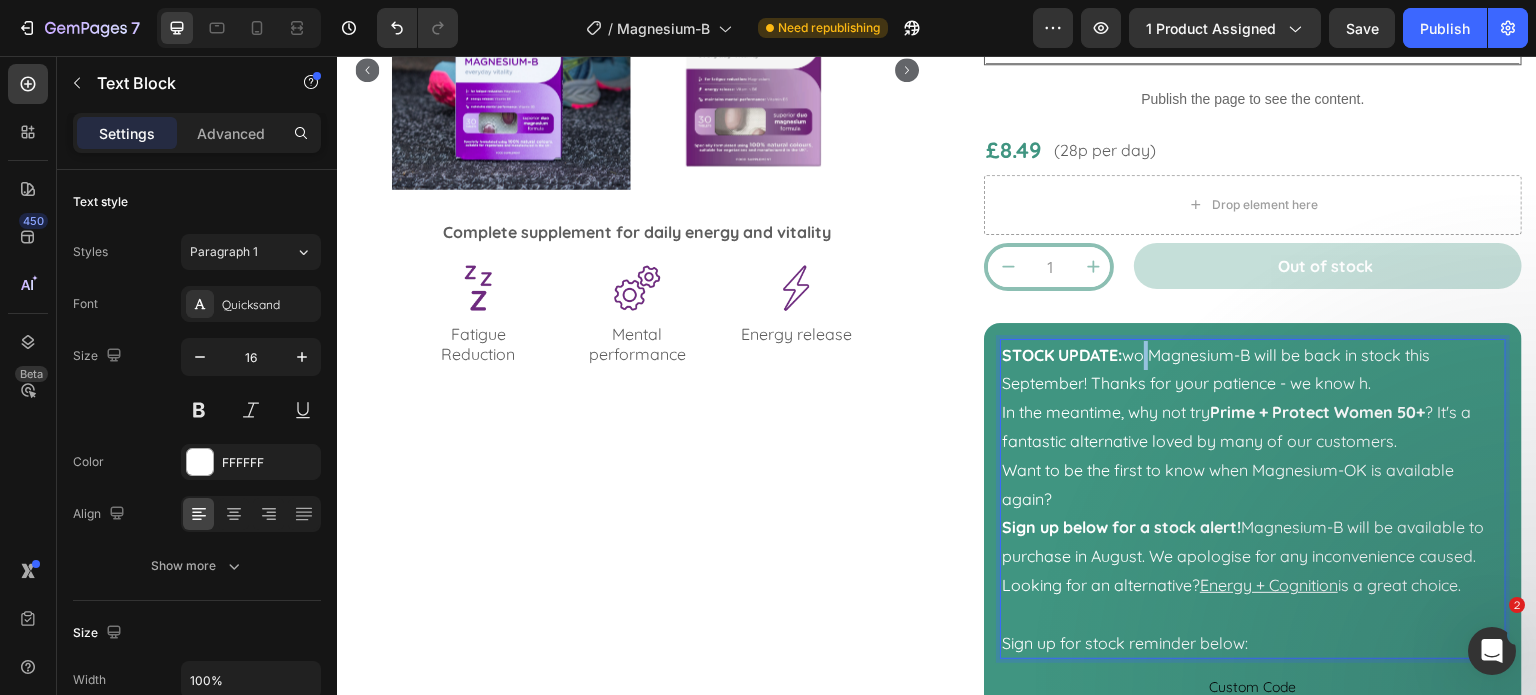 click on "STOCK UPDATE:  wo Magnesium-B will be back in stock this September! Thanks for your patience - we know h." at bounding box center [1253, 370] 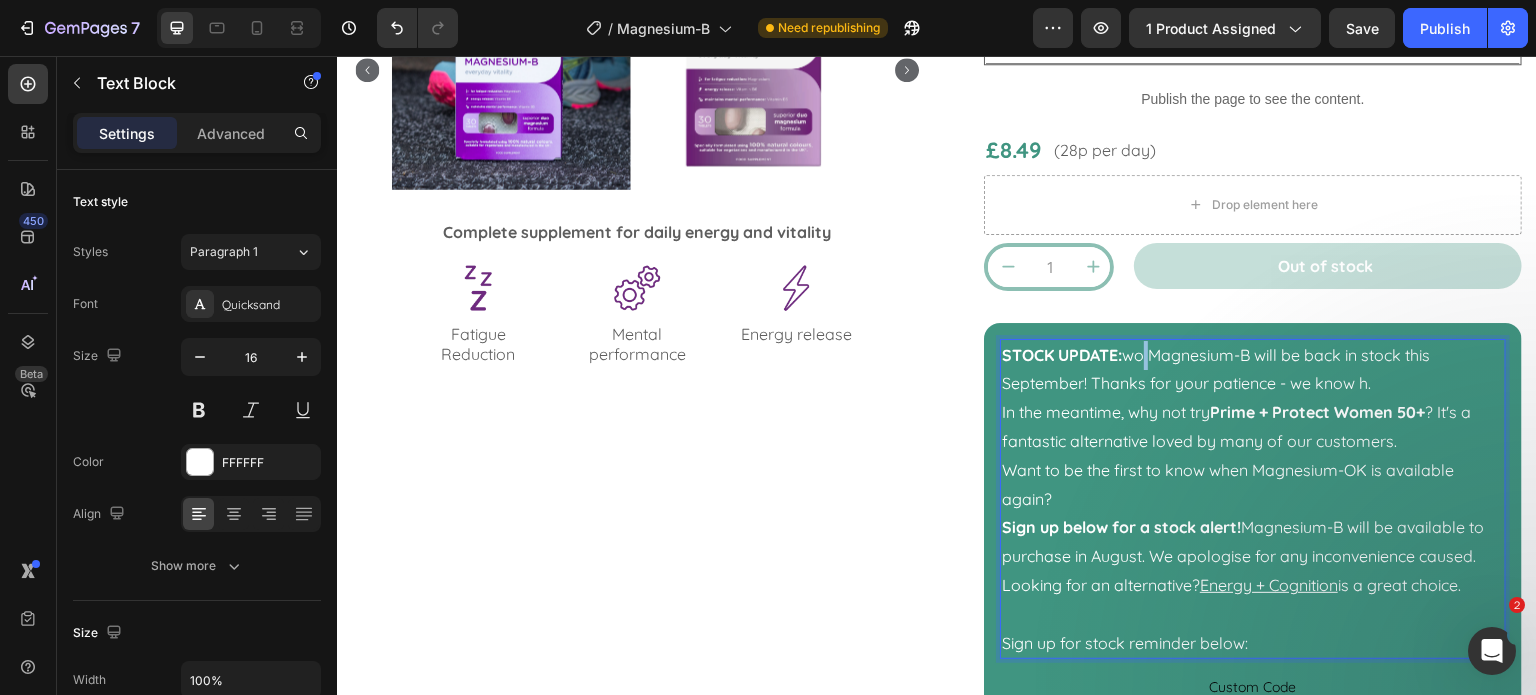 click on "STOCK UPDATE:  wo Magnesium-B will be back in stock this September! Thanks for your patience - we know h." at bounding box center (1253, 370) 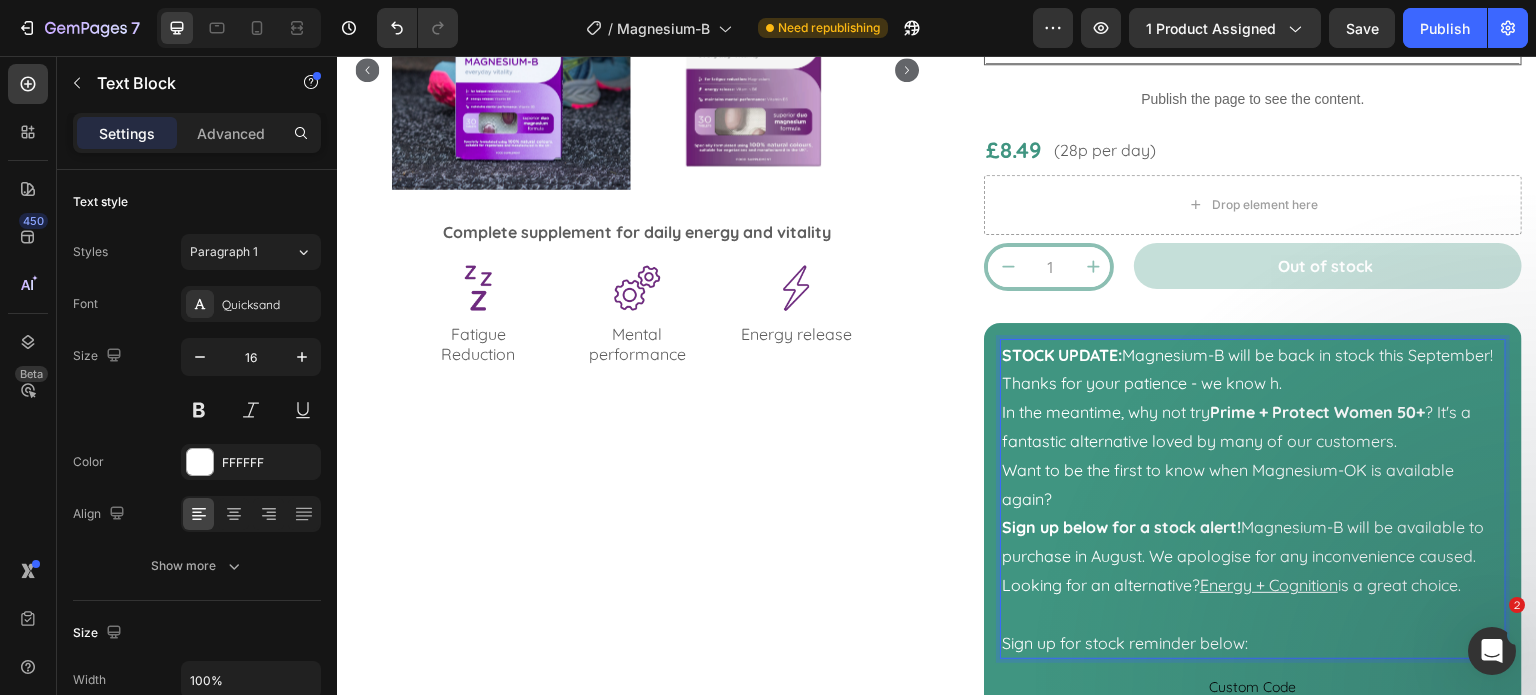 click on "STOCK UPDATE:  Magnesium-B will be back in stock this September! Thanks for your patience - we know h." at bounding box center (1253, 370) 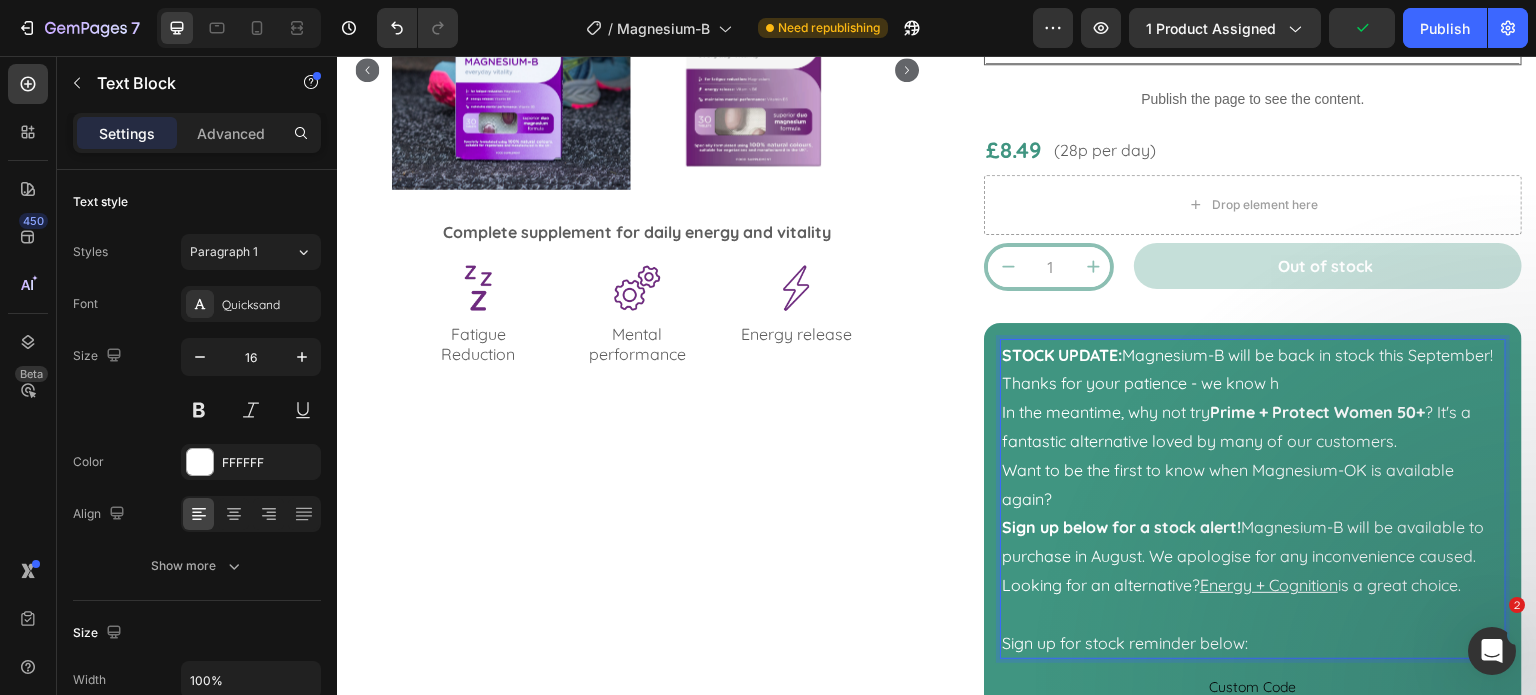 click on "STOCK UPDATE:  Magnesium-B will be back in stock this September! Thanks for your patience - we know h" at bounding box center [1253, 370] 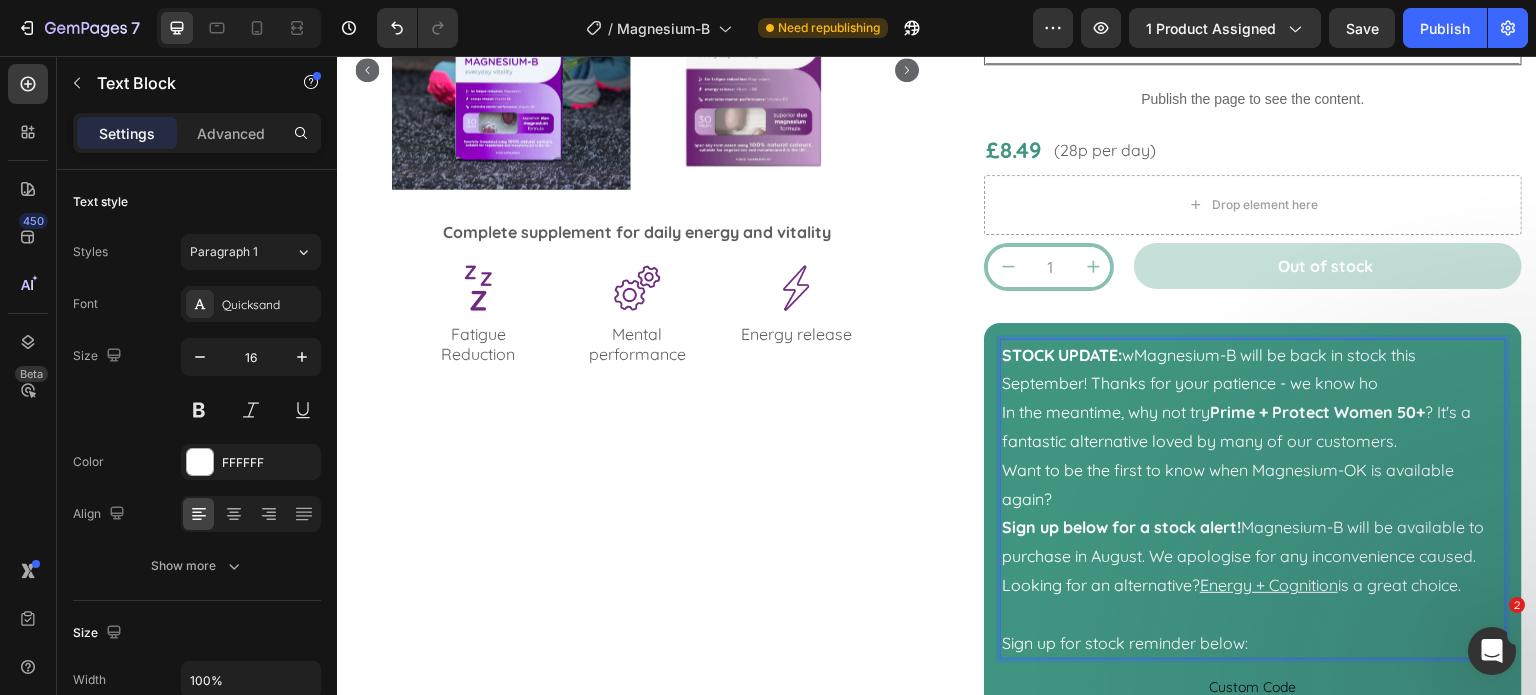 click on "STOCK UPDATE:  wMagnesium-B will be back in stock this September! Thanks for your patience - we know ho" at bounding box center [1253, 370] 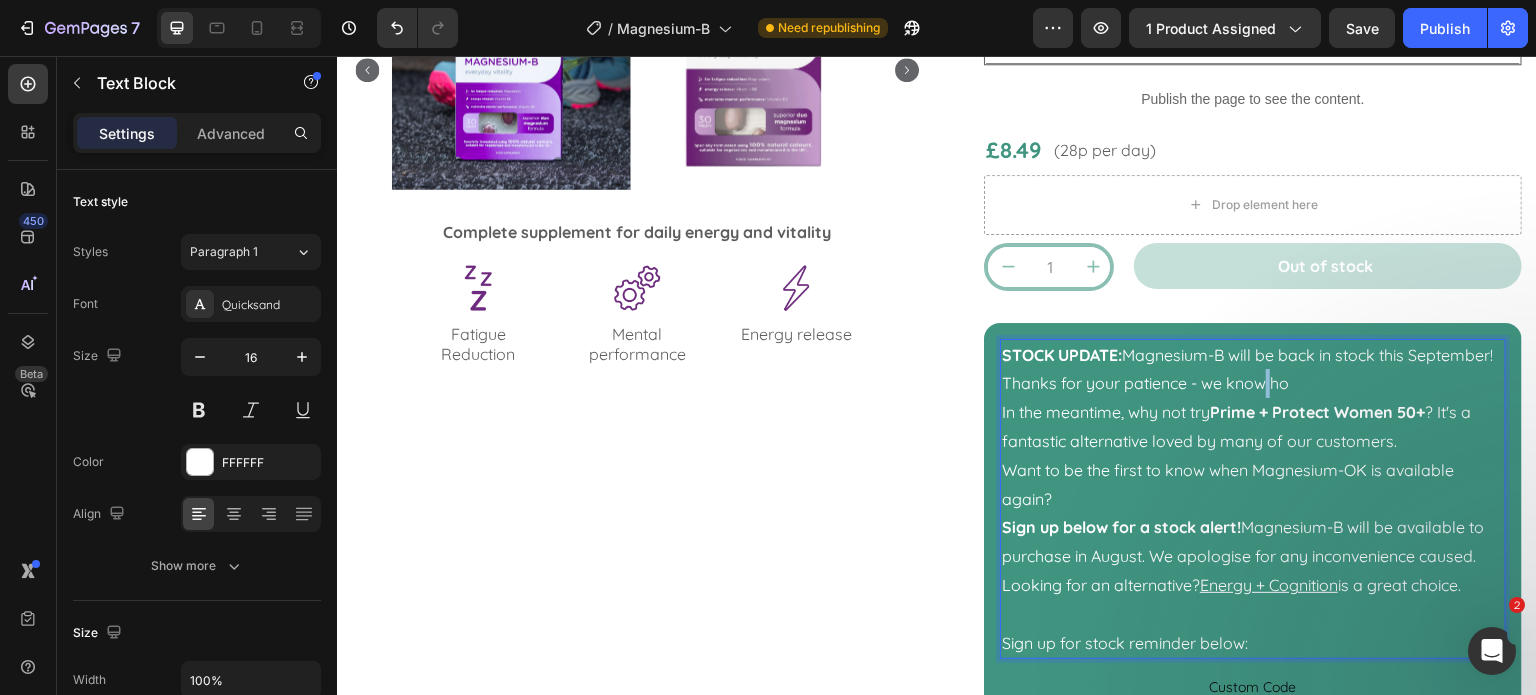 drag, startPoint x: 1348, startPoint y: 368, endPoint x: 1379, endPoint y: 372, distance: 31.257 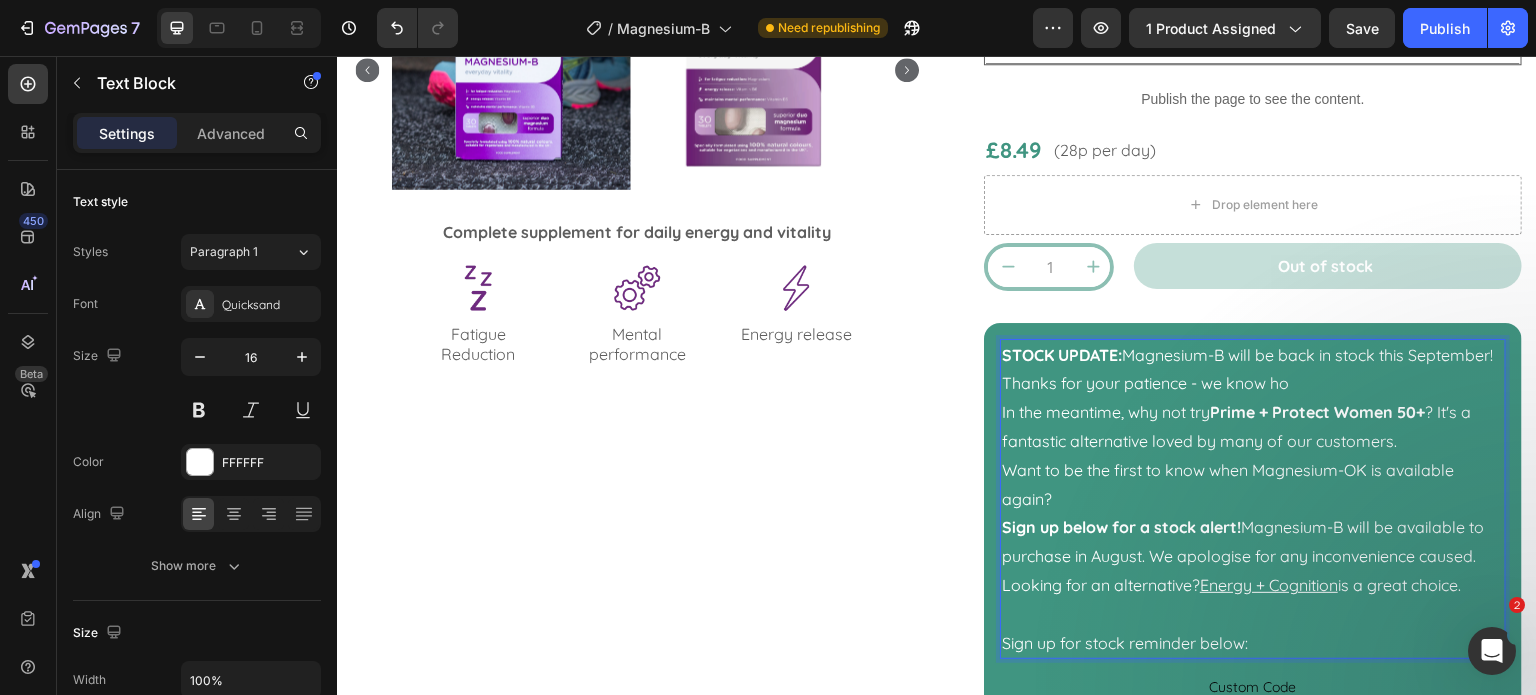 click on "STOCK UPDATE:  Magnesium-B will be back in stock this September! Thanks for your patience - we know ho" at bounding box center (1253, 370) 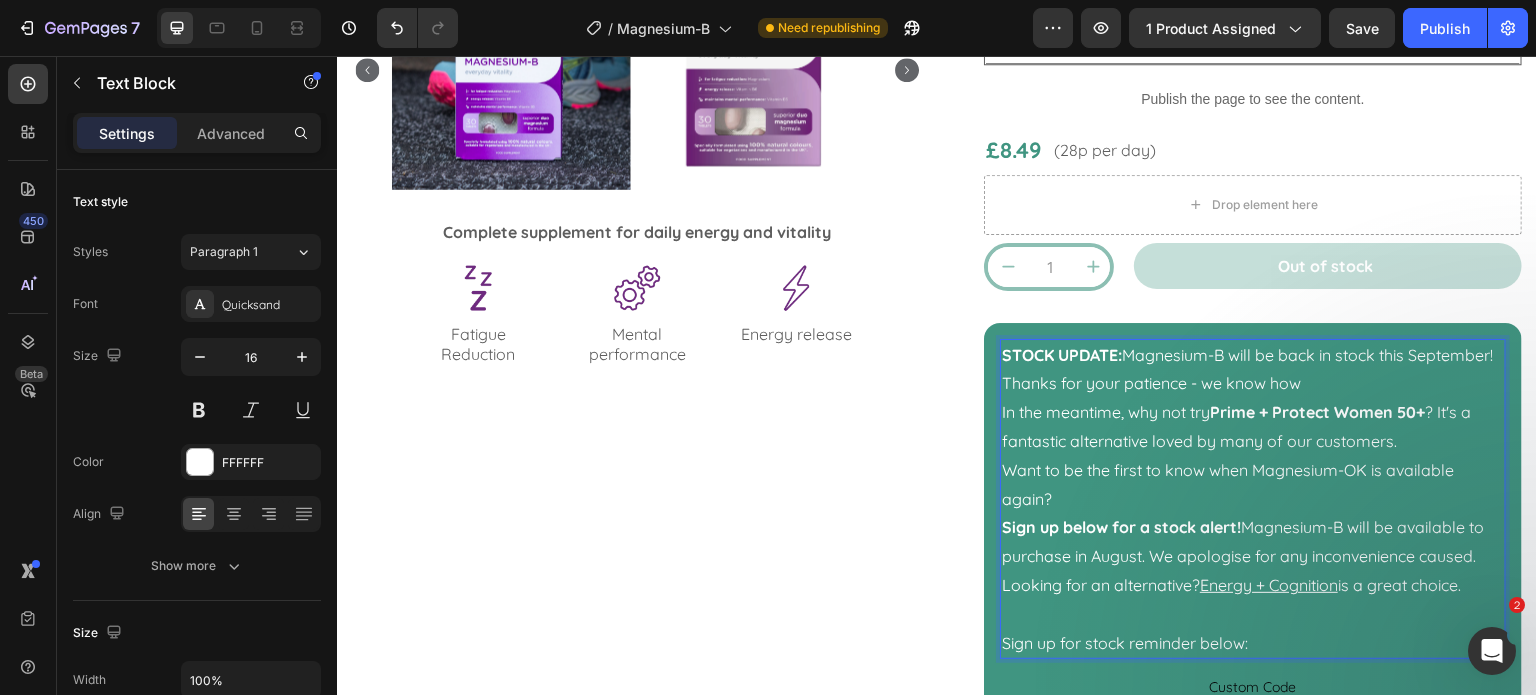 click on "STOCK UPDATE:  Magnesium-B will be back in stock this September! Thanks for your patience - we know how" at bounding box center (1253, 370) 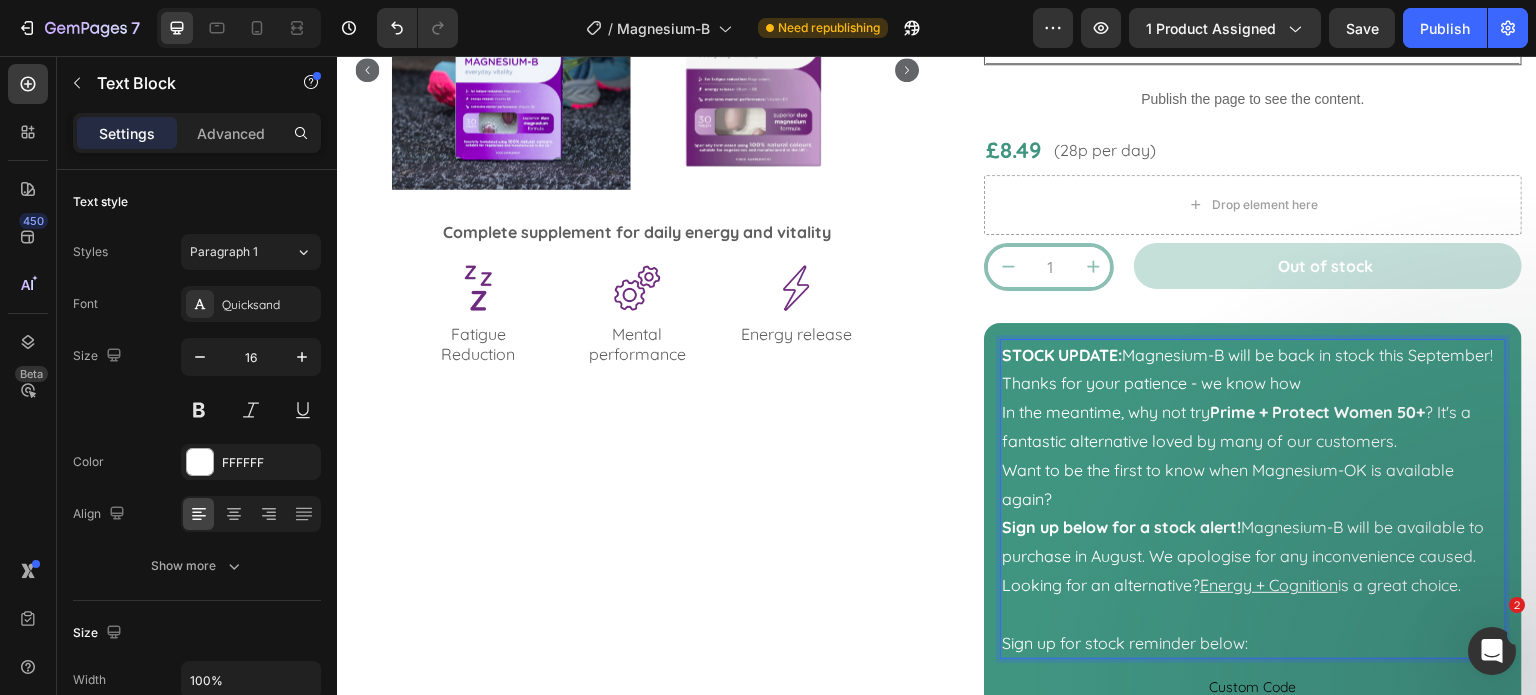 click on "STOCK UPDATE:  Magnesium-B will be back in stock this September! Thanks for your patience - we know how" at bounding box center [1253, 370] 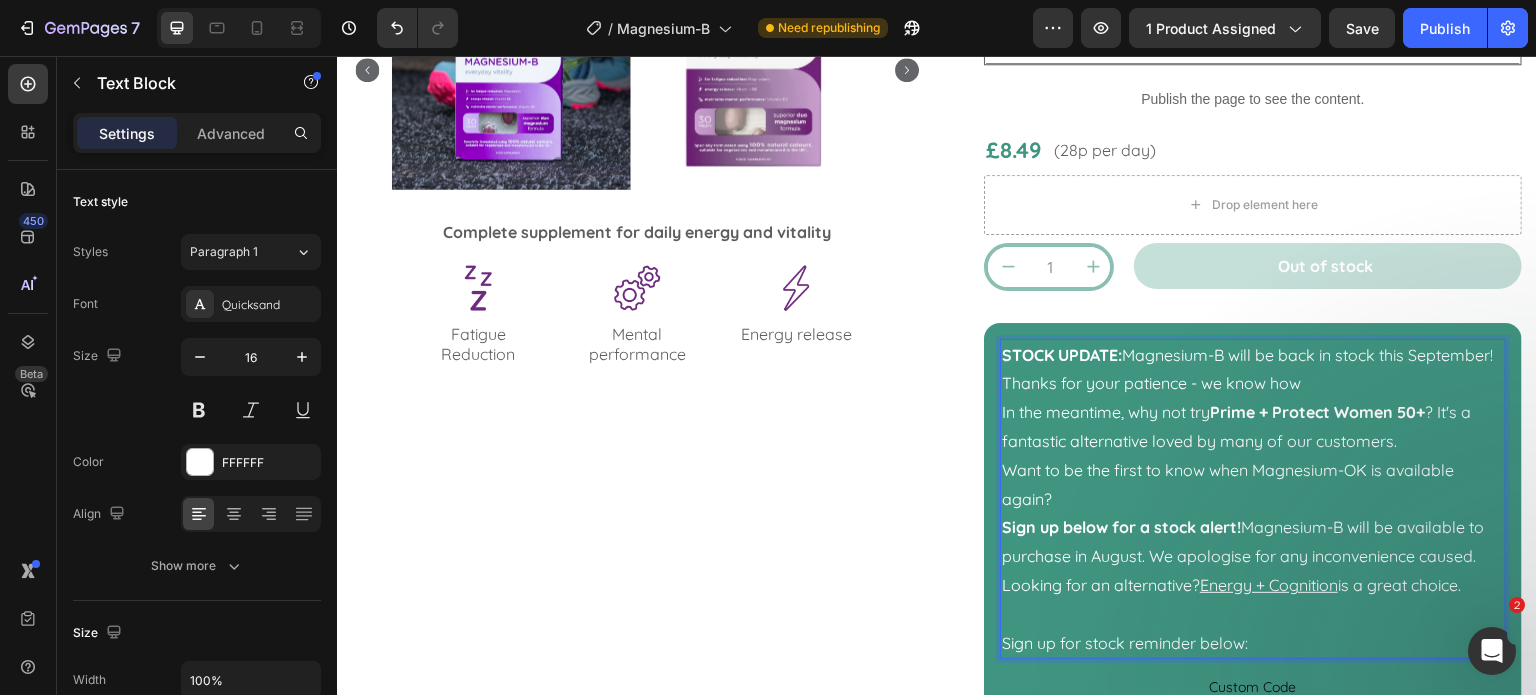 click on "STOCK UPDATE:  Magnesium-B will be back in stock this September! Thanks for your patience - we know how" at bounding box center [1253, 370] 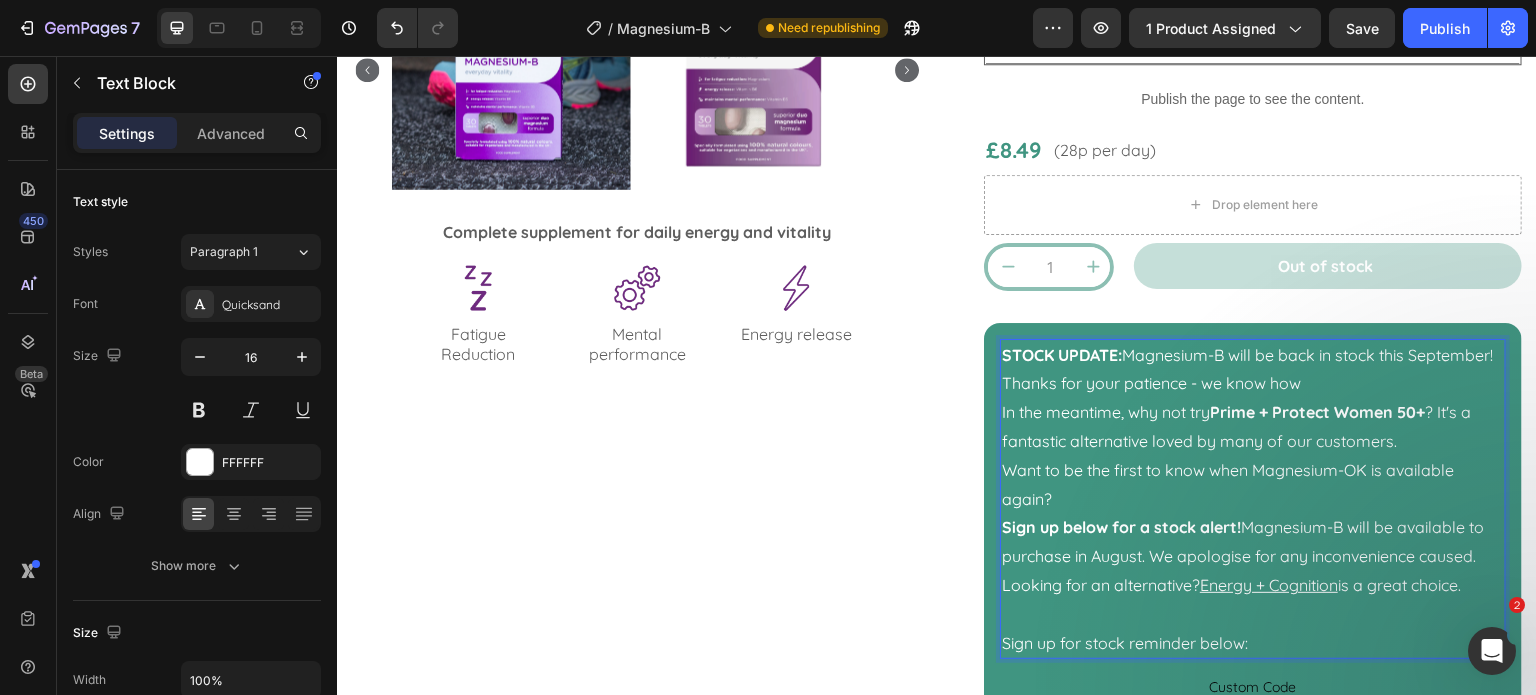 click on "STOCK UPDATE:  Magnesium-B will be back in stock this September! Thanks for your patience - we know how" at bounding box center [1253, 370] 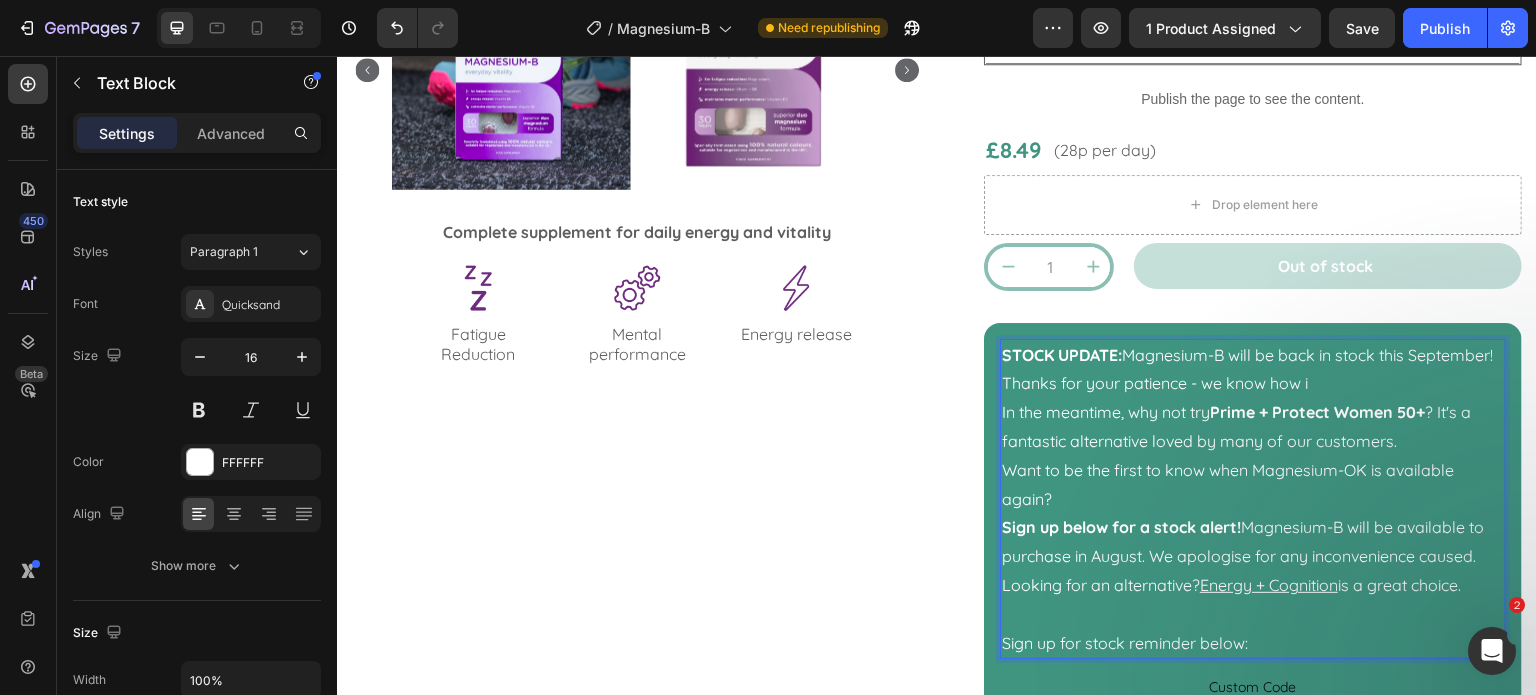 click on "STOCK UPDATE:  Magnesium-B will be back in stock this September! Thanks for your patience - we know how i" at bounding box center (1253, 370) 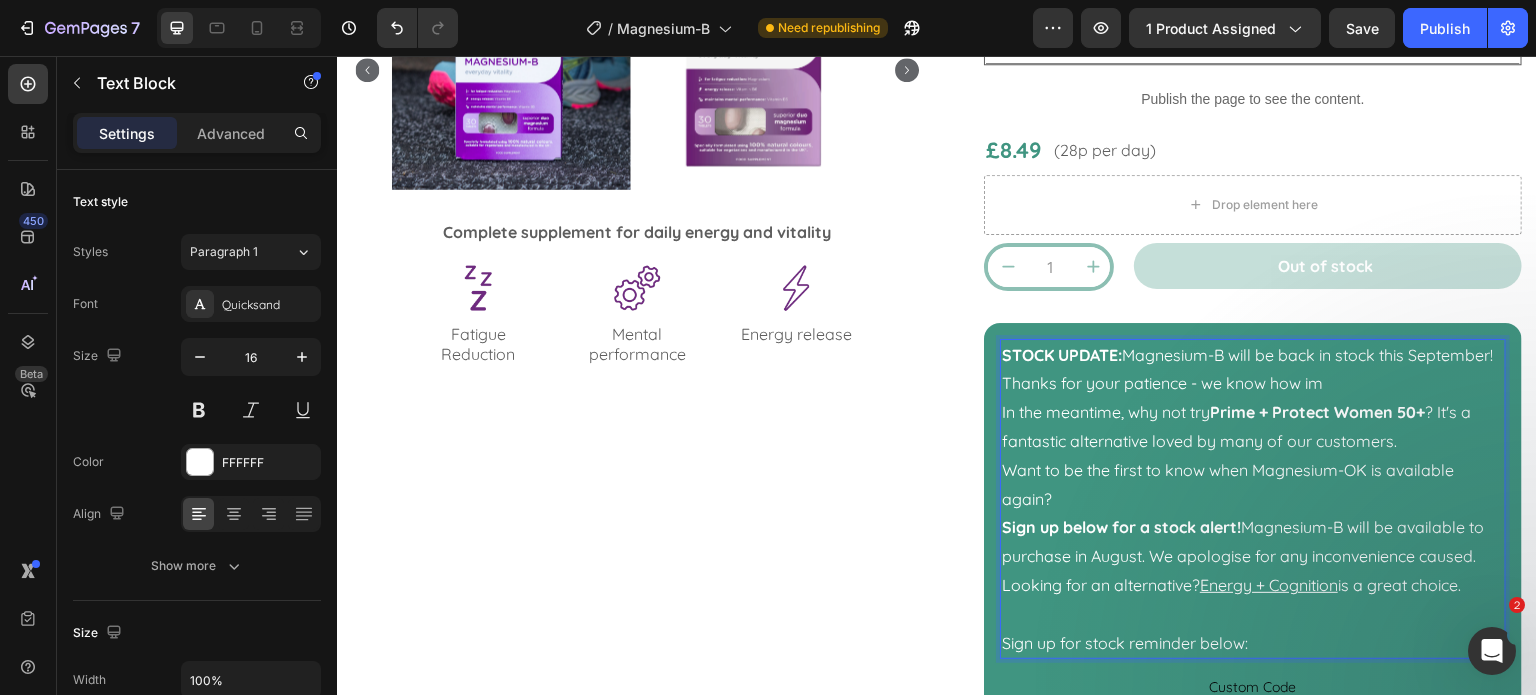 click on "STOCK UPDATE:  Magnesium-B will be back in stock this September! Thanks for your patience - we know how im" at bounding box center (1253, 370) 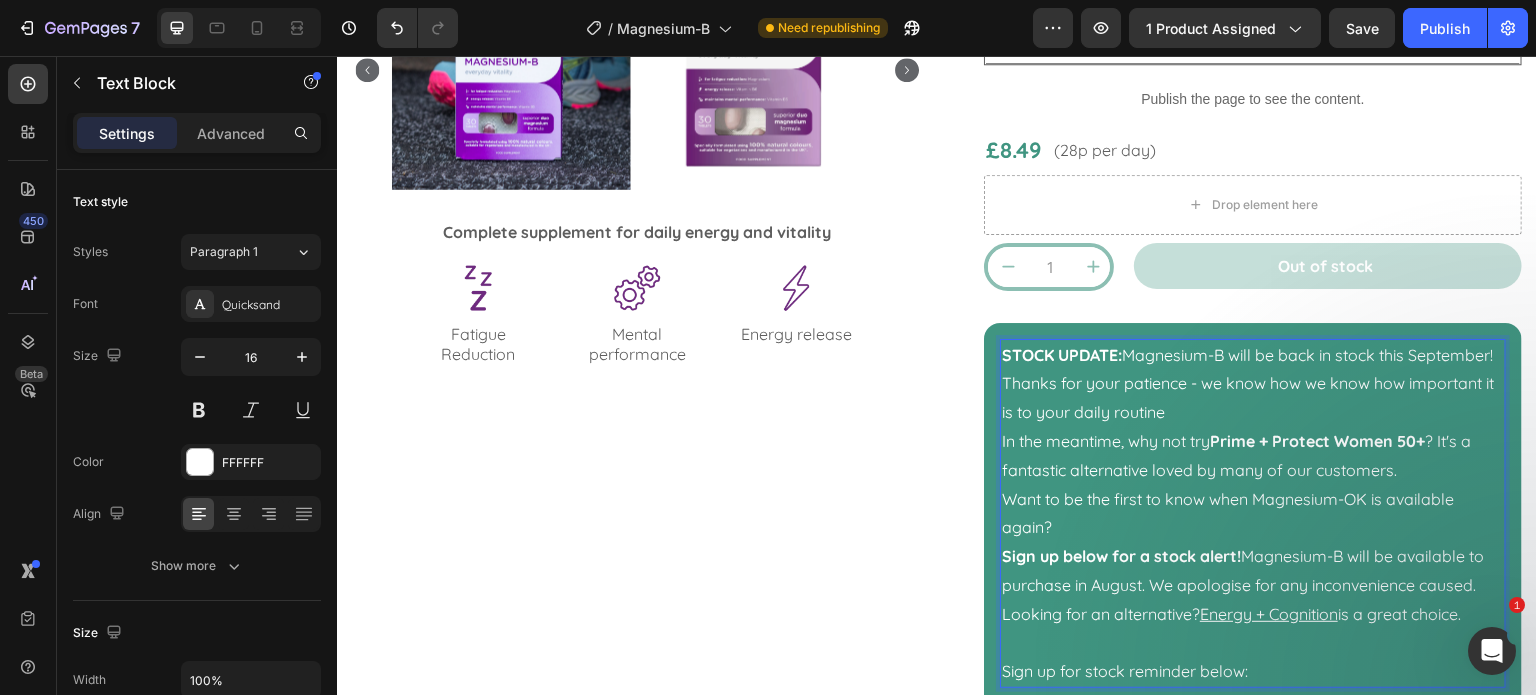 click on "STOCK UPDATE:  Magnesium-B will be back in stock this September! Thanks for your patience - we know how we know how important it is to your daily routine" at bounding box center (1253, 384) 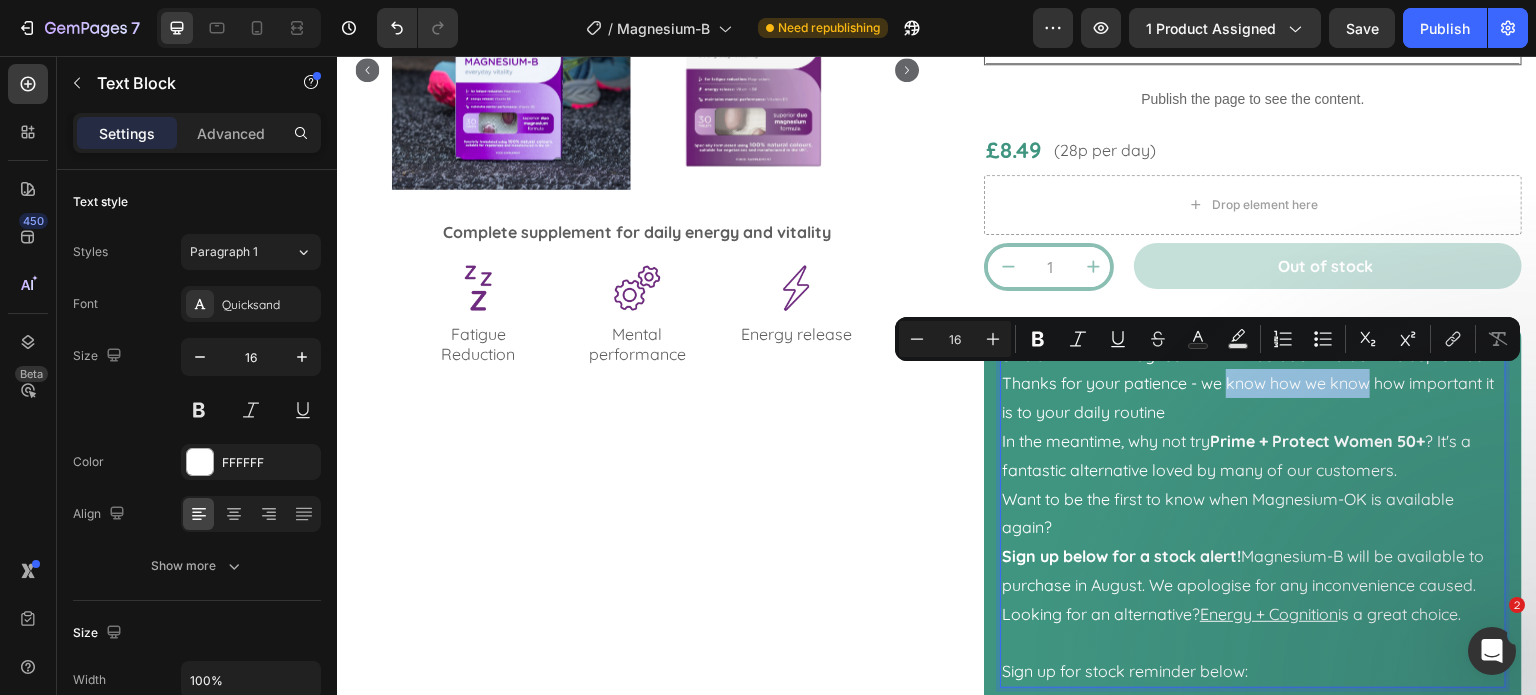 drag, startPoint x: 1310, startPoint y: 380, endPoint x: 1452, endPoint y: 384, distance: 142.05632 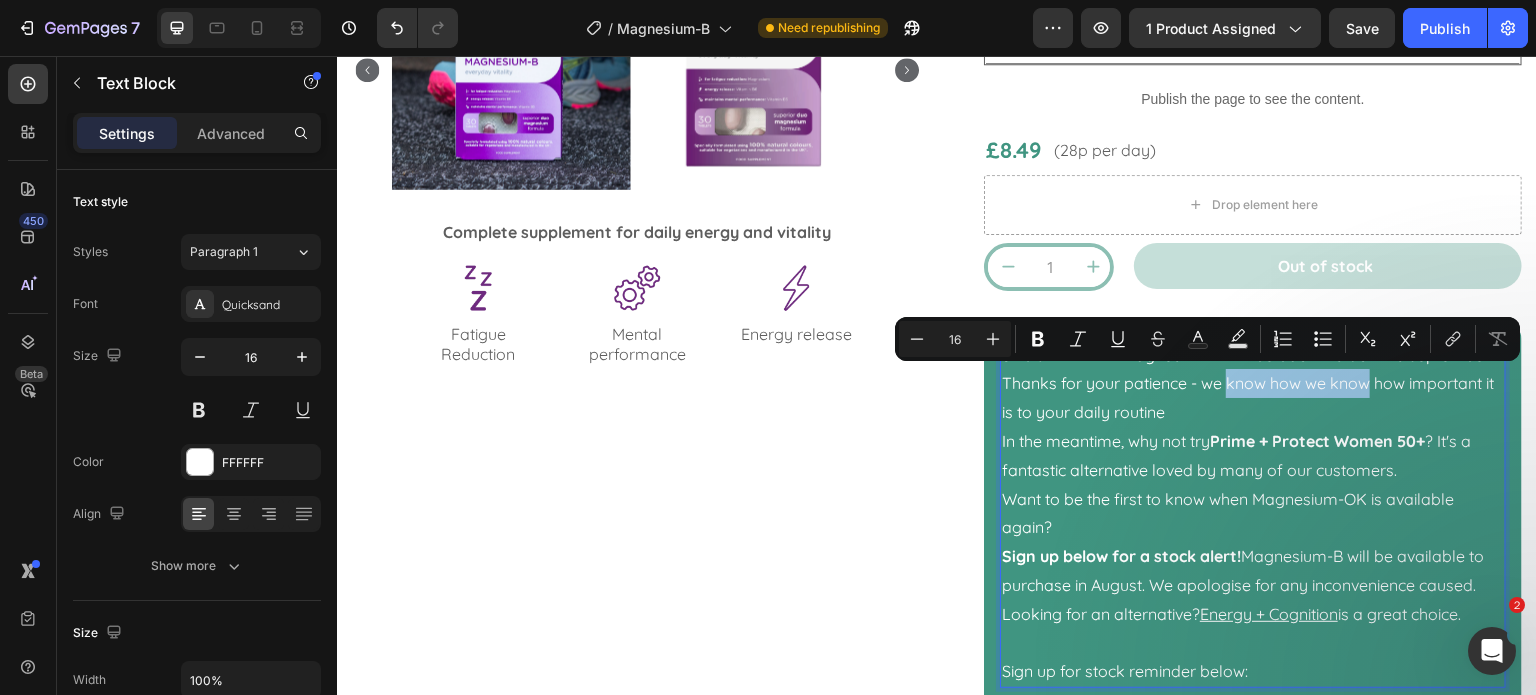 click on "STOCK UPDATE:  Magnesium-B will be back in stock this September! Thanks for your patience - we know how we know how important it is to your daily routine" at bounding box center [1253, 384] 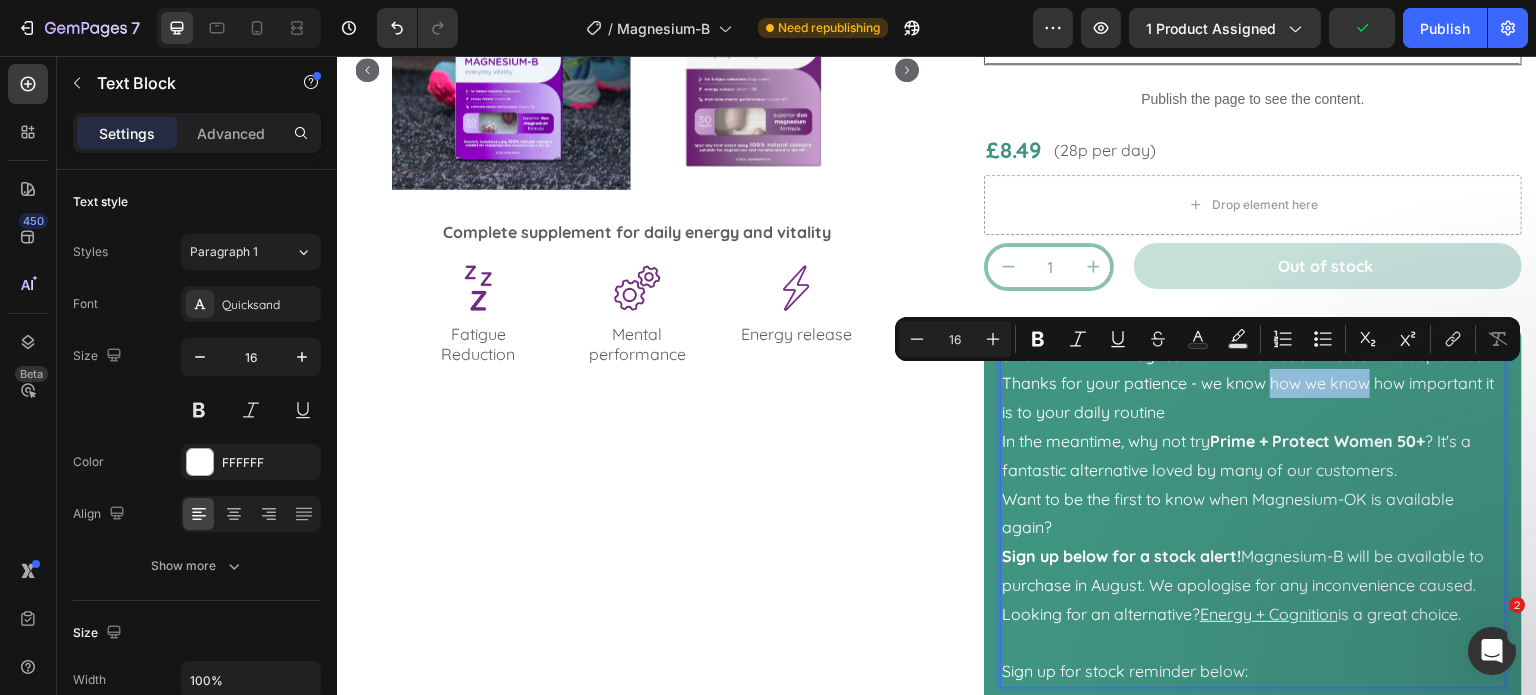 drag, startPoint x: 1353, startPoint y: 380, endPoint x: 1452, endPoint y: 387, distance: 99.24717 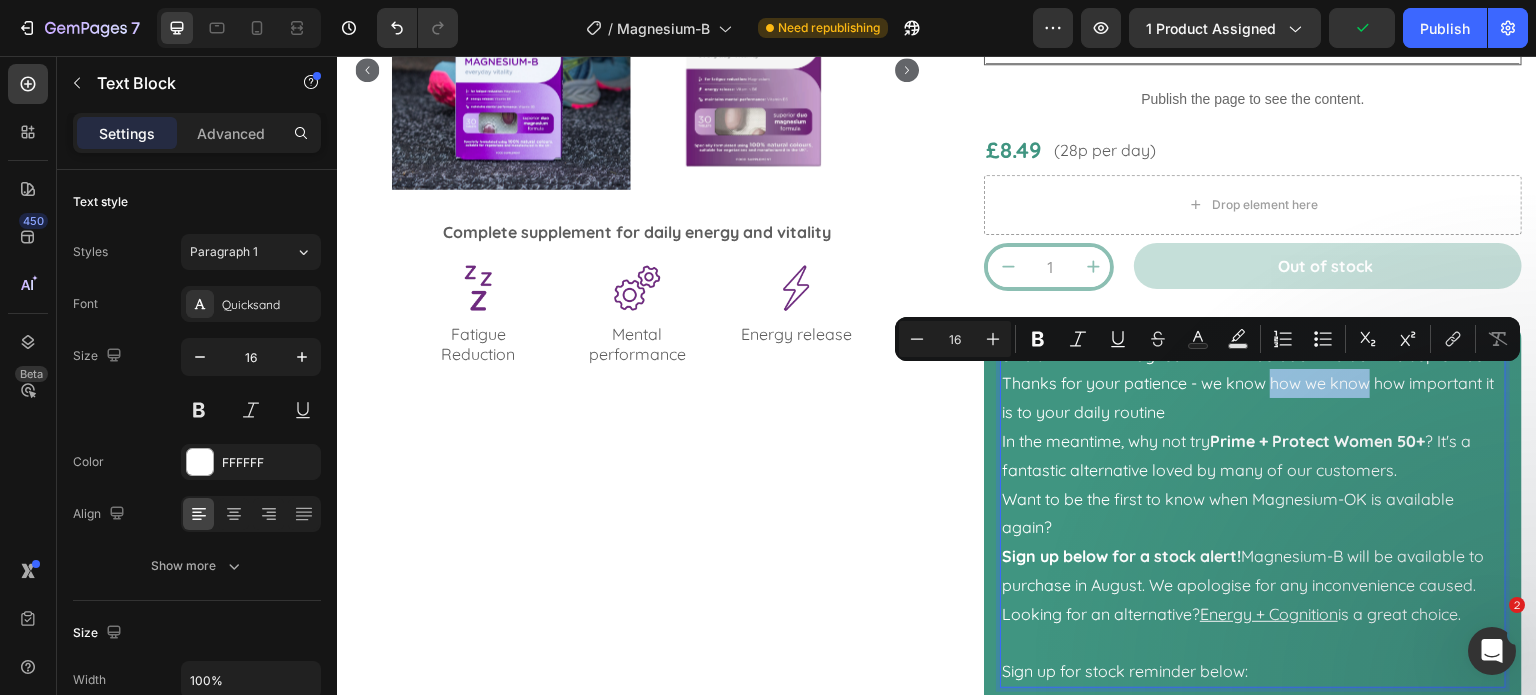 click on "STOCK UPDATE:  Magnesium-B will be back in stock this September! Thanks for your patience - we know how we know how important it is to your daily routine" at bounding box center [1253, 384] 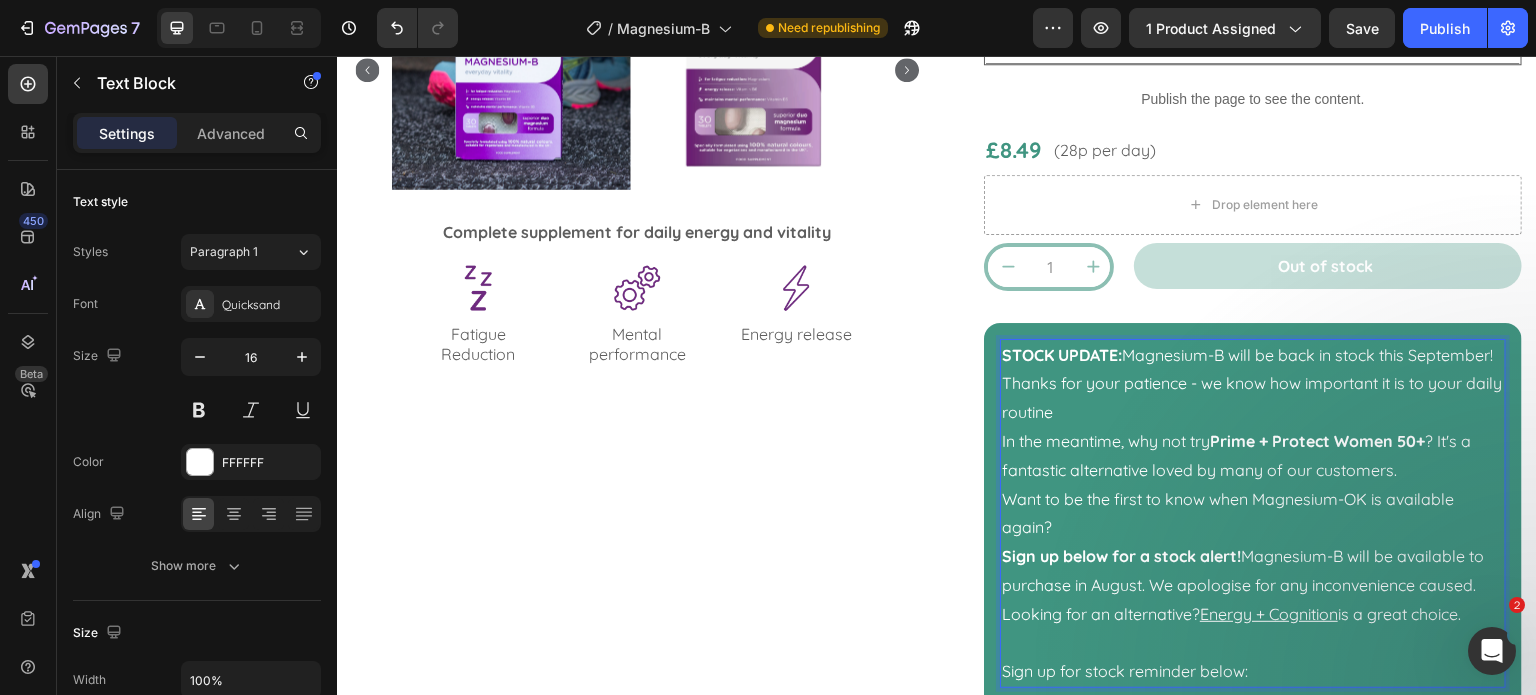 click on "STOCK UPDATE:  Magnesium-B will be back in stock this September! Thanks for your patience - we know how important it is to your daily routine" at bounding box center [1253, 384] 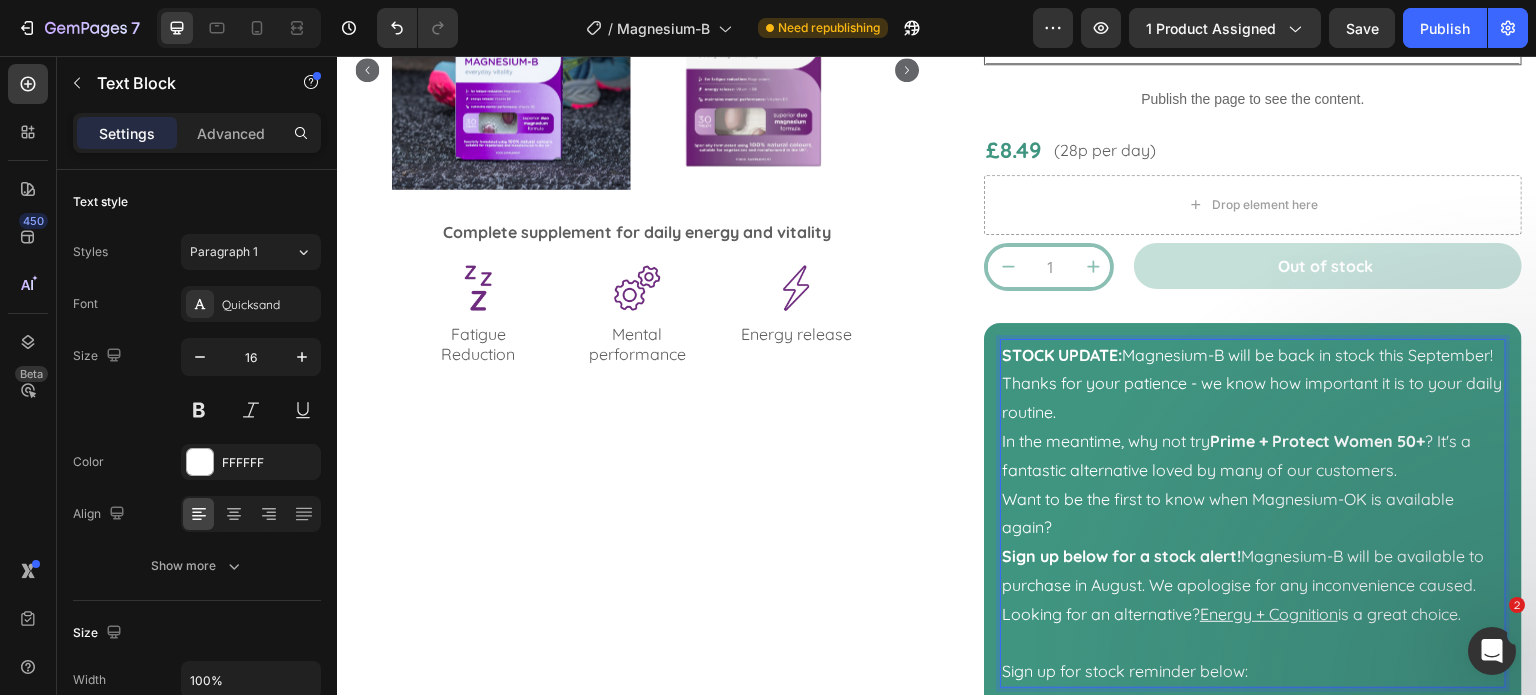 click on "In the meantime, why not try  Prime + Protect Women 50+ ? It's a fantastic alternative loved by many of our customers." at bounding box center [1253, 456] 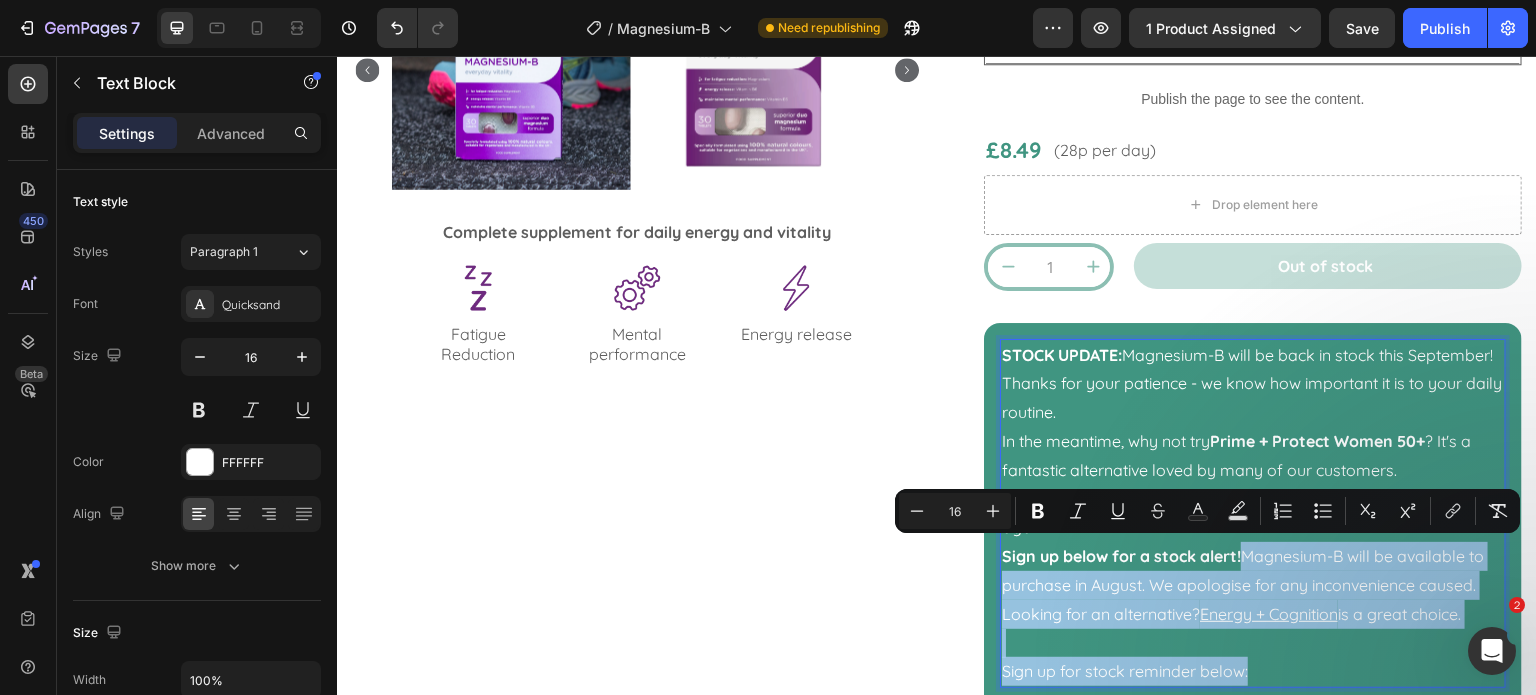 drag, startPoint x: 1264, startPoint y: 670, endPoint x: 1239, endPoint y: 561, distance: 111.83023 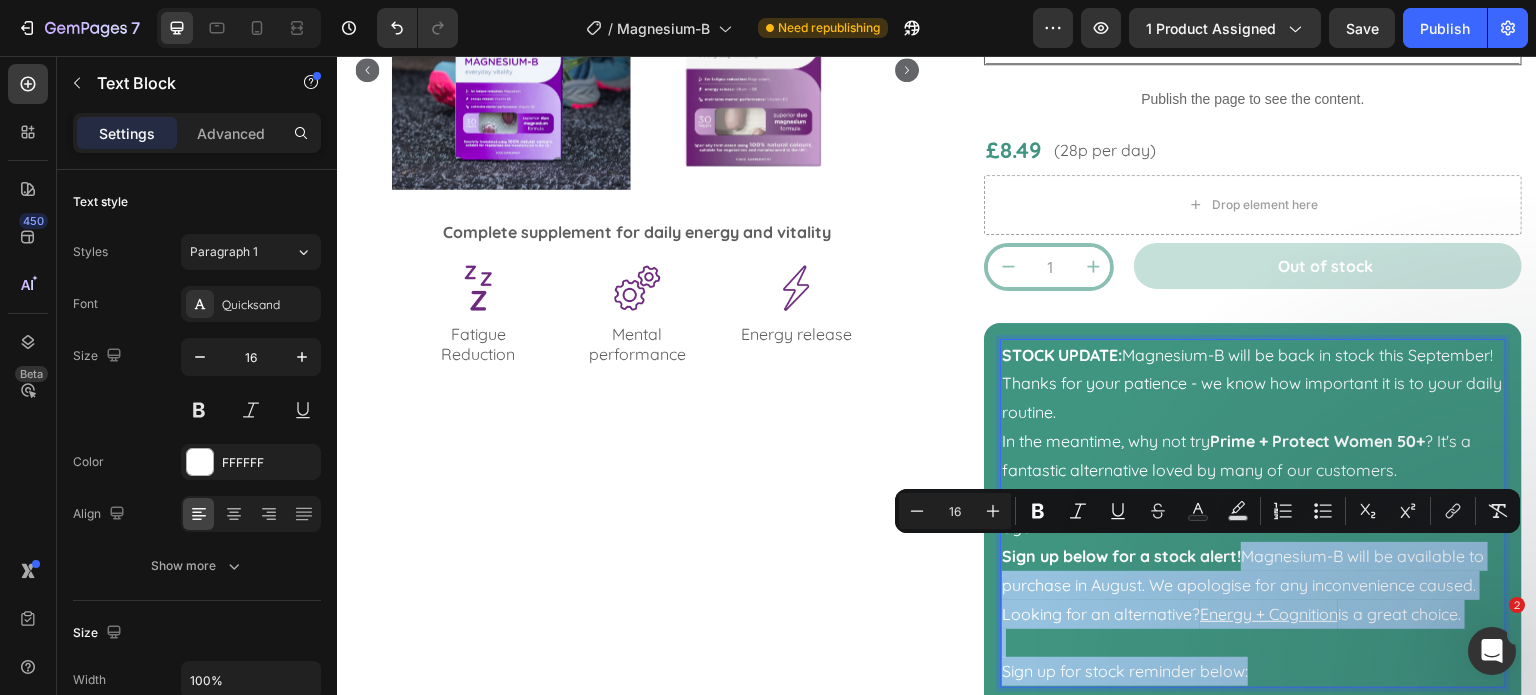 click on "STOCK UPDATE:  Magnesium-B will be back in stock this September! Thanks for your patience - we know how important it is to your daily routine. In the meantime, why not try  Prime + Protect Women 50+ ? It's a fantastic alternative loved by many of our customers. Want to be the first to know when Magnesium-OK is available again? Sign up below for a stock alert! Magnesium-B will be available to purchase in August. We apologise for any inconvenience caused. Looking for an alternative?  Energy + Cognition  is a great choice.  Sign up for stock reminder below:" at bounding box center (1253, 514) 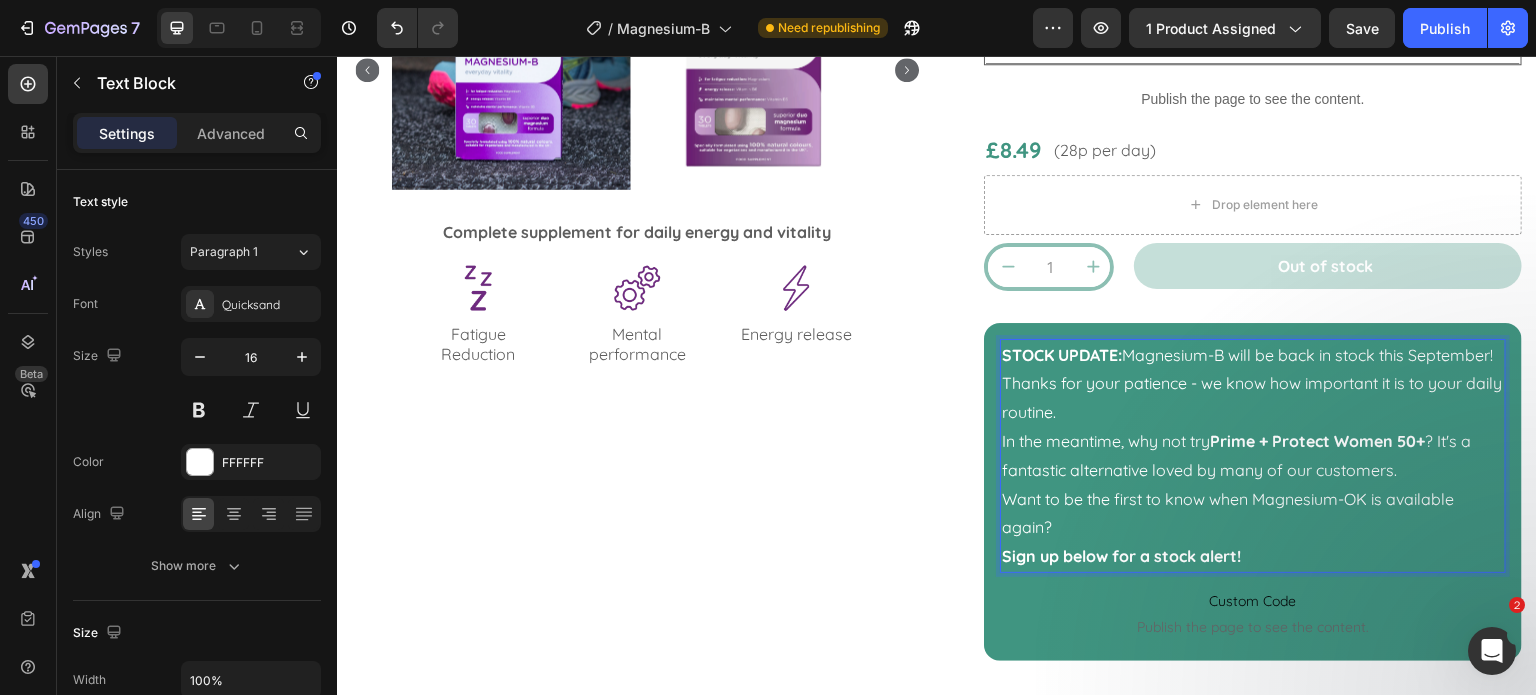 click on "Want to be the first to know when Magnesium-OK is available again? Sign up below for a stock alert!" at bounding box center [1253, 528] 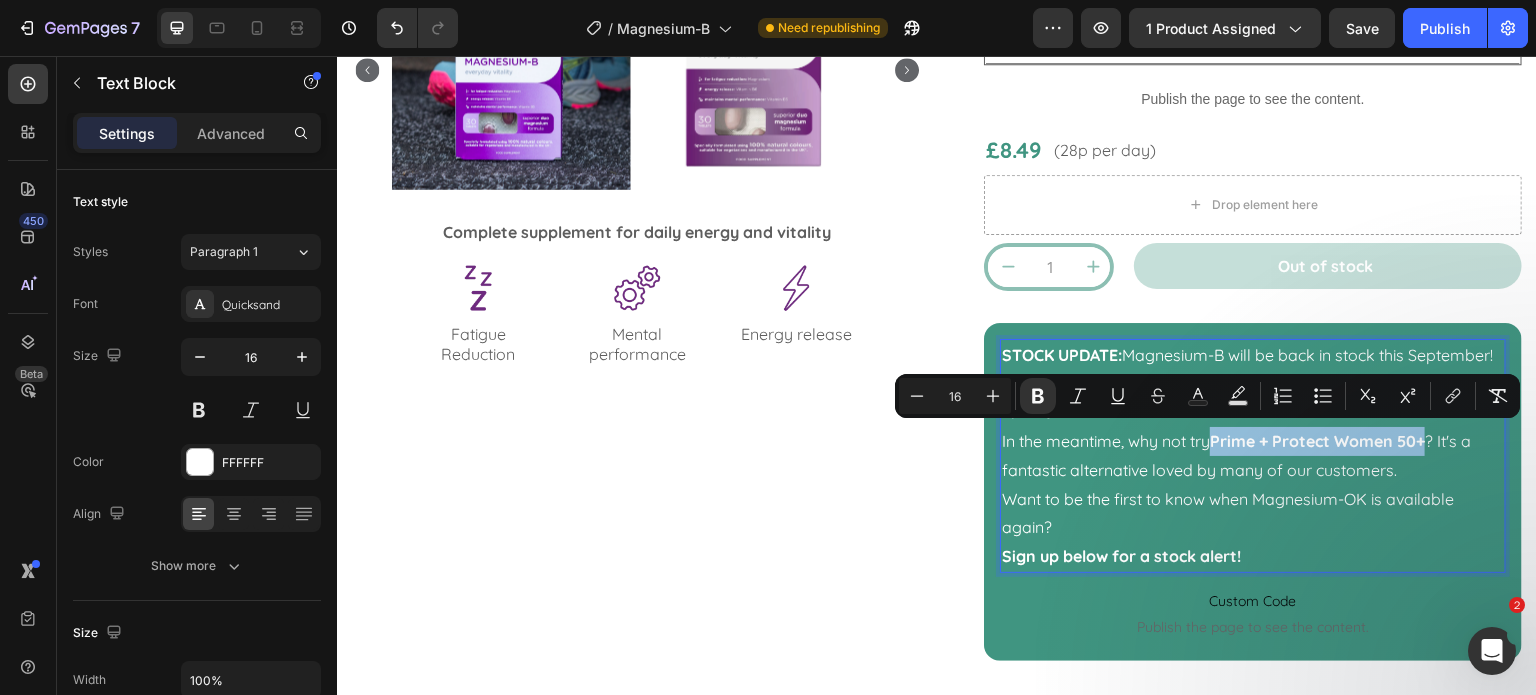 drag, startPoint x: 1425, startPoint y: 436, endPoint x: 1211, endPoint y: 436, distance: 214 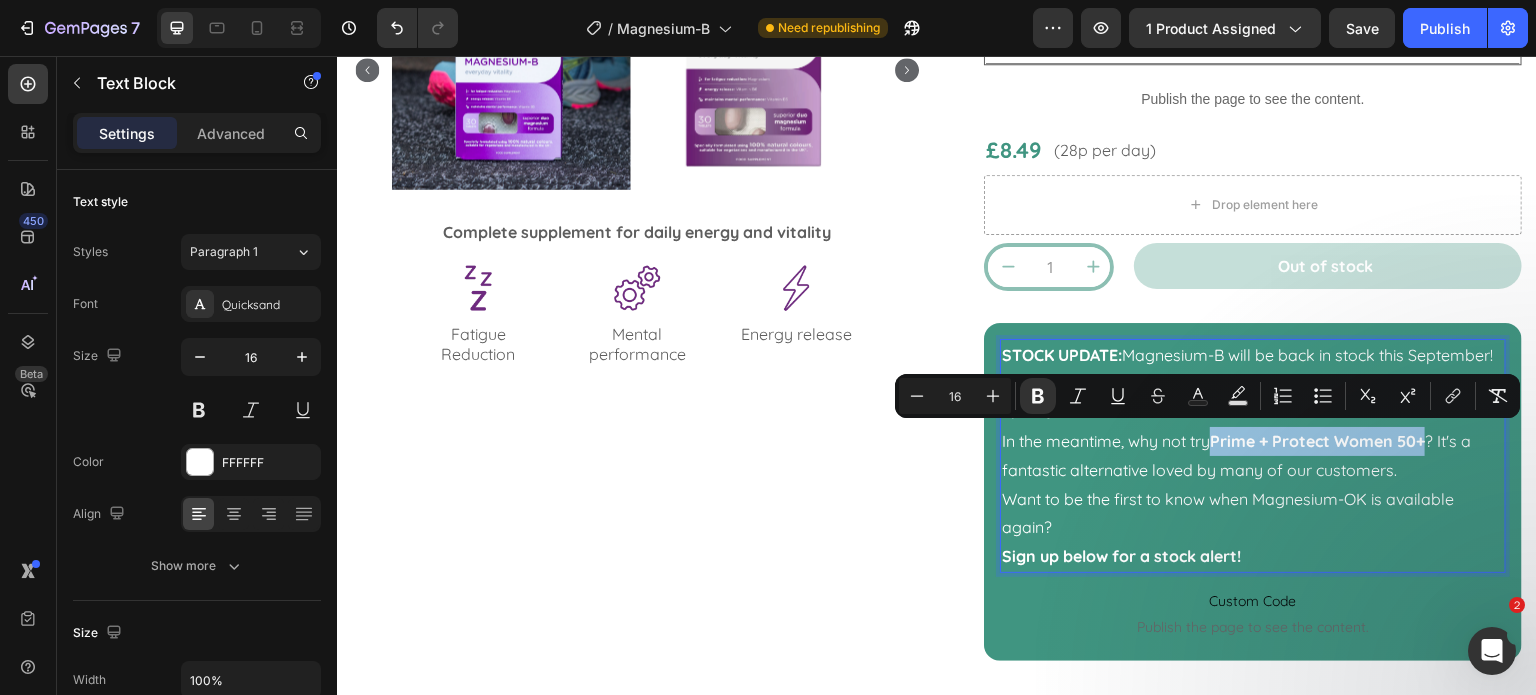 click on "Prime + Protect Women 50+" at bounding box center [1317, 441] 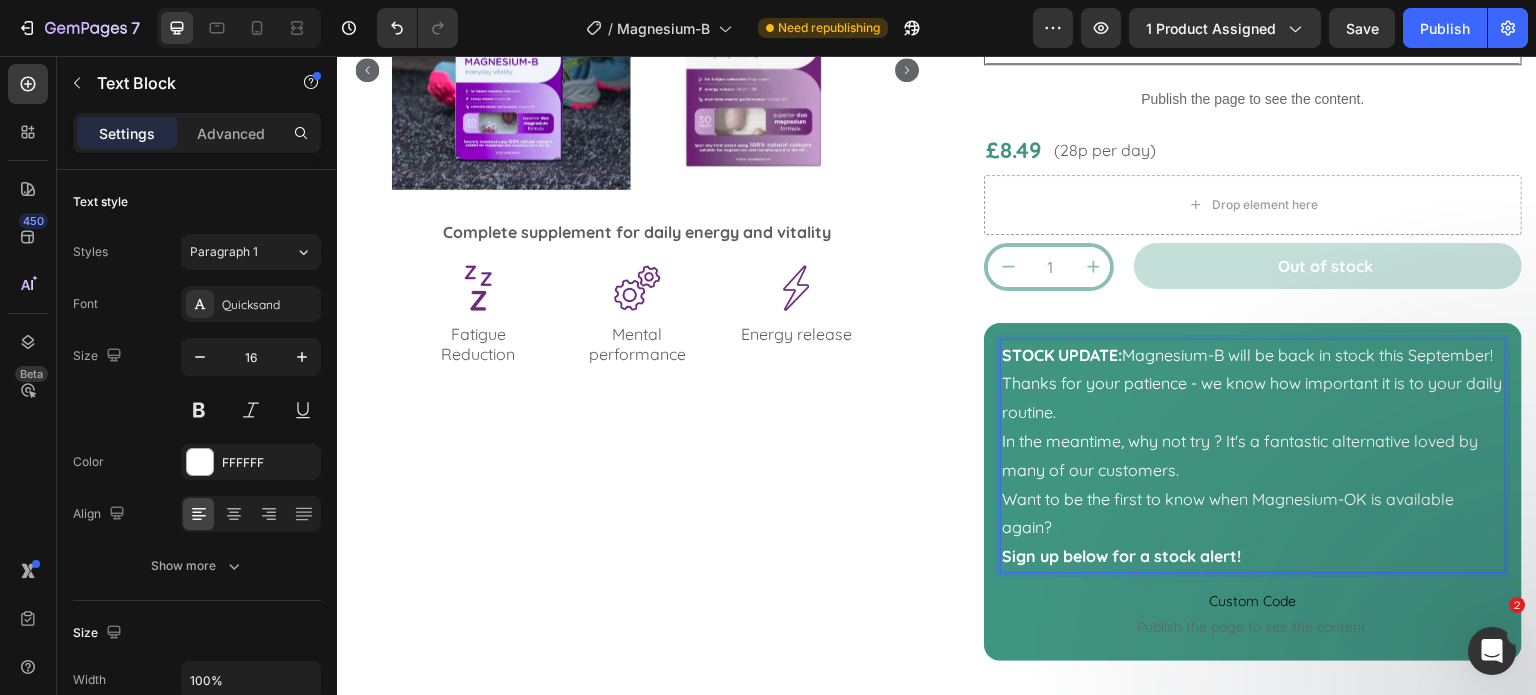 click on "STOCK UPDATE:  Magnesium-B will be back in stock this September! Thanks for your patience - we know how important it is to your daily routine." at bounding box center (1253, 384) 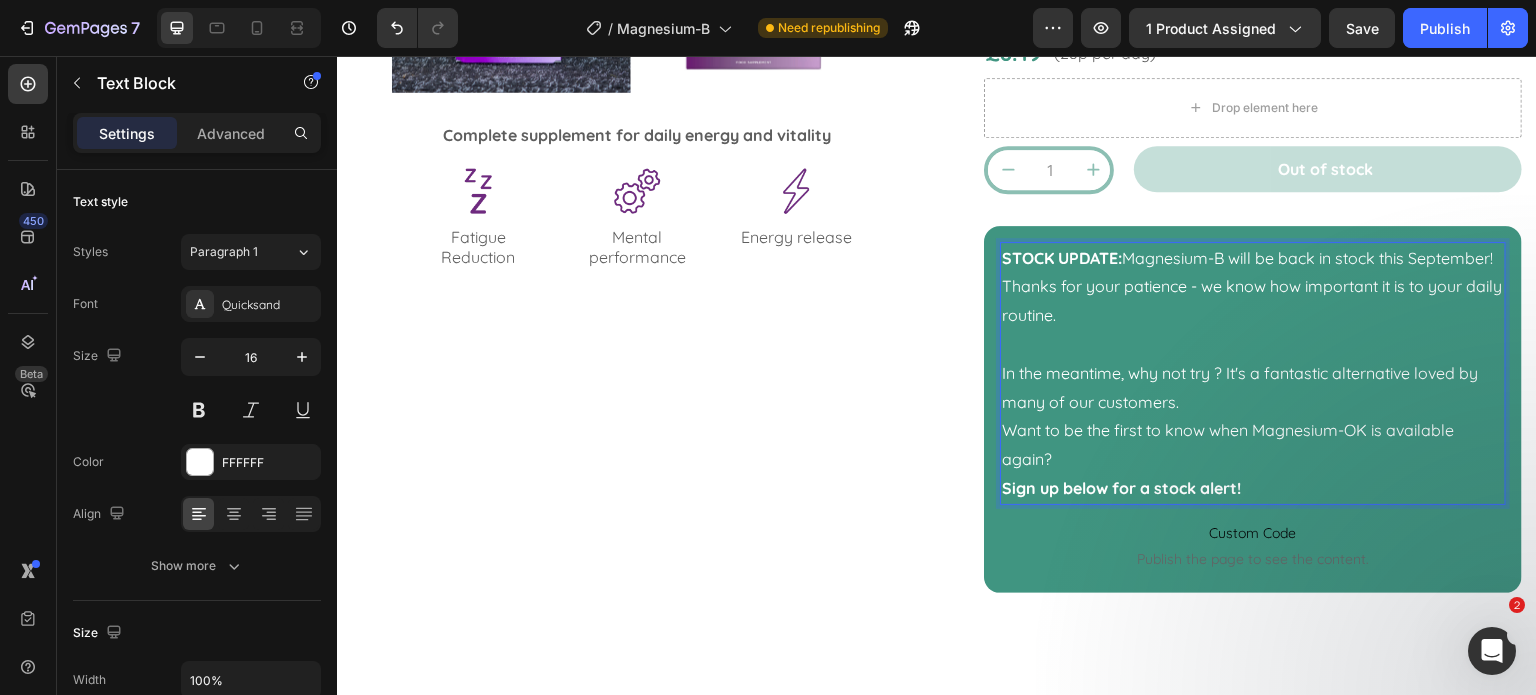 scroll, scrollTop: 900, scrollLeft: 0, axis: vertical 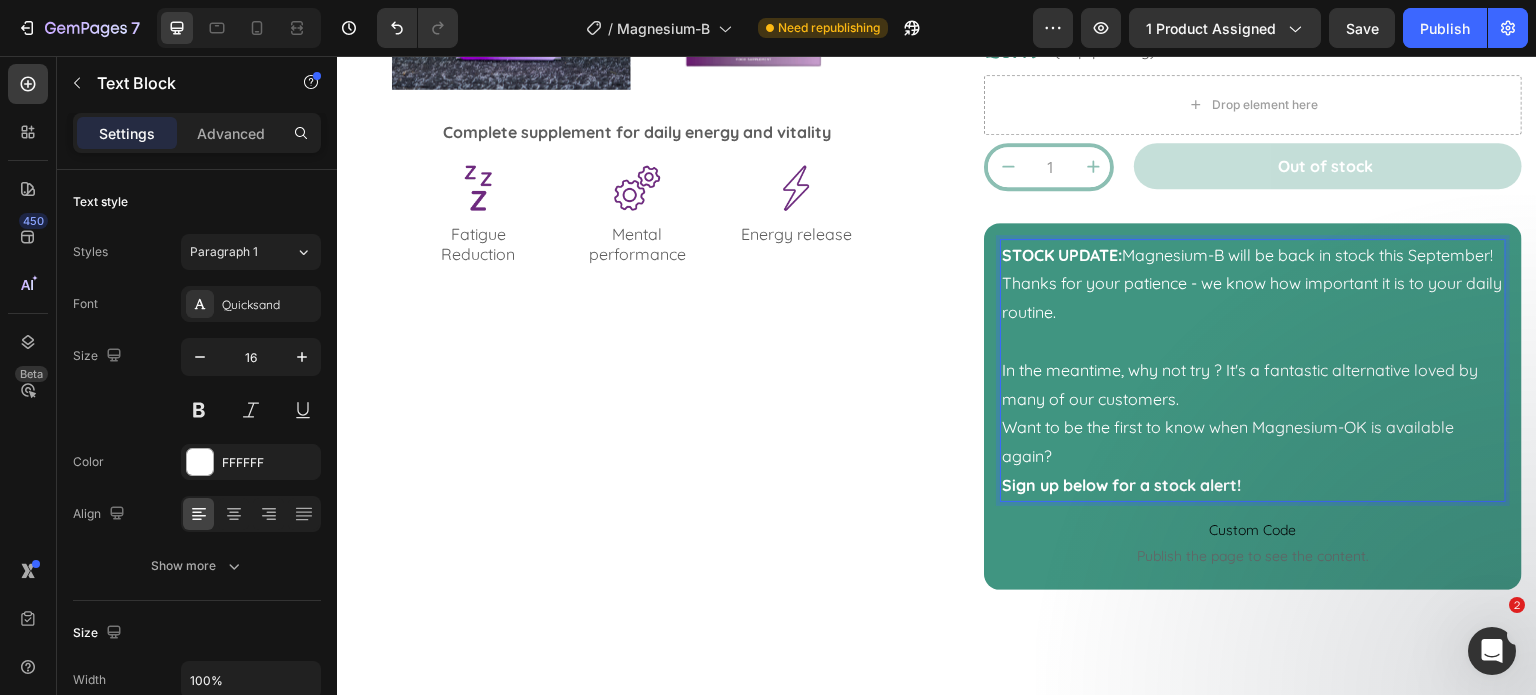 drag, startPoint x: 1173, startPoint y: 384, endPoint x: 1194, endPoint y: 383, distance: 21.023796 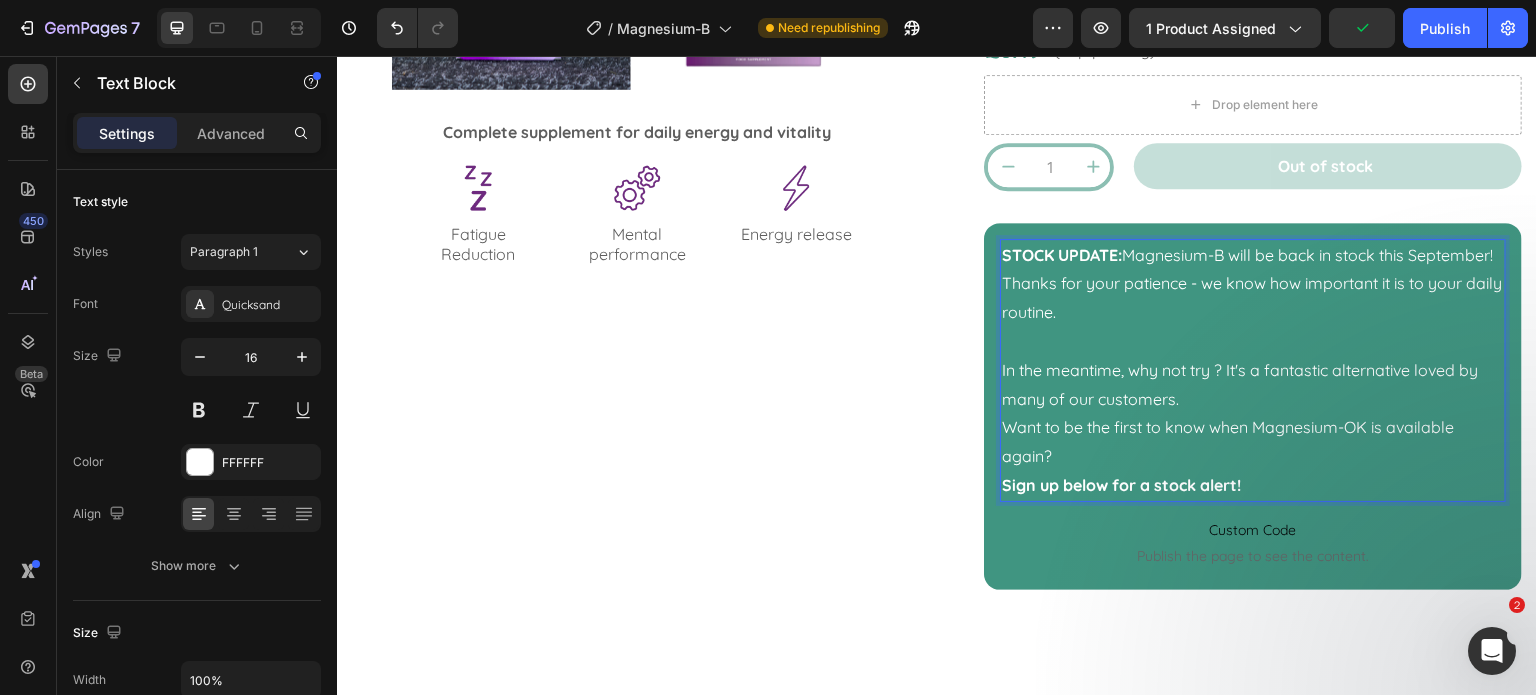 click on "In the meantime, why not try ? It's a fantastic alternative loved by many of our customers." at bounding box center (1253, 385) 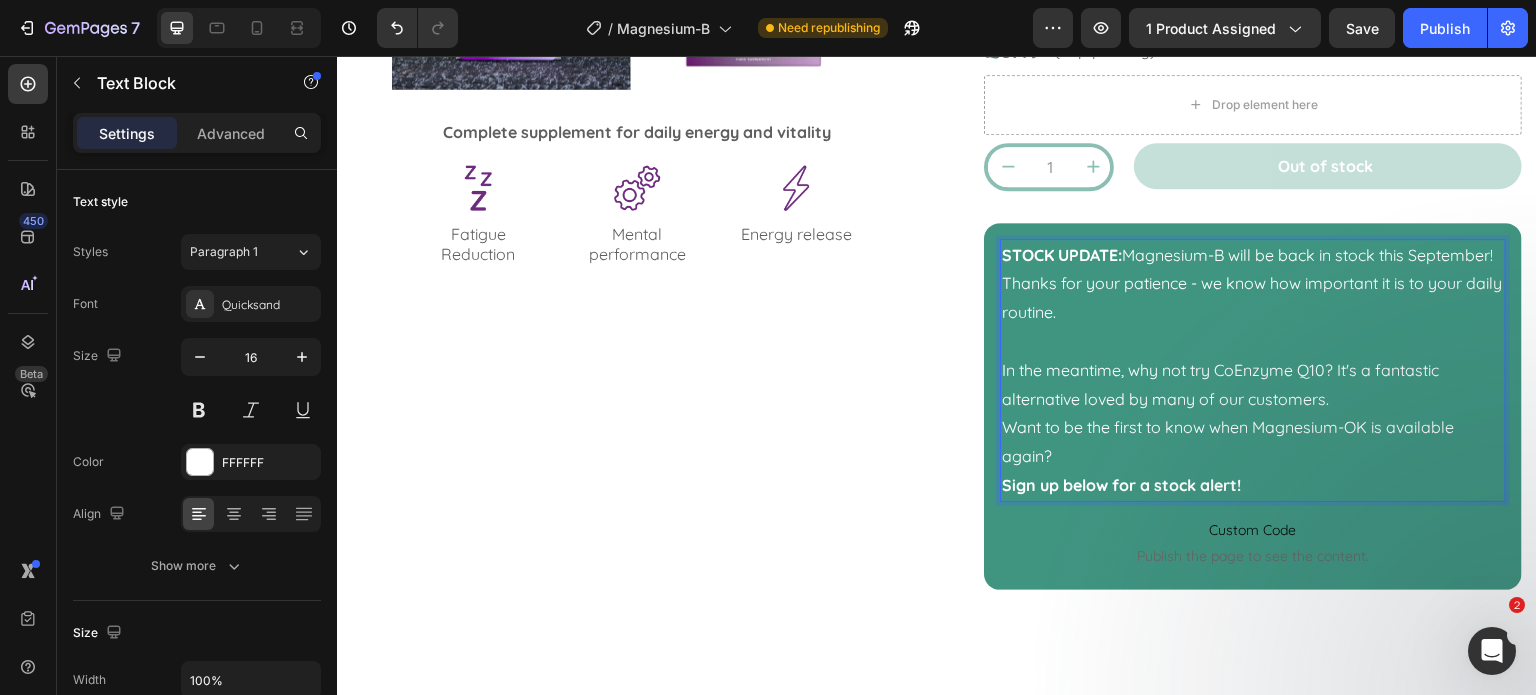 click on "In the meantime, why not try CoEnzyme Q10? It's a fantastic alternative loved by many of our customers." at bounding box center [1253, 385] 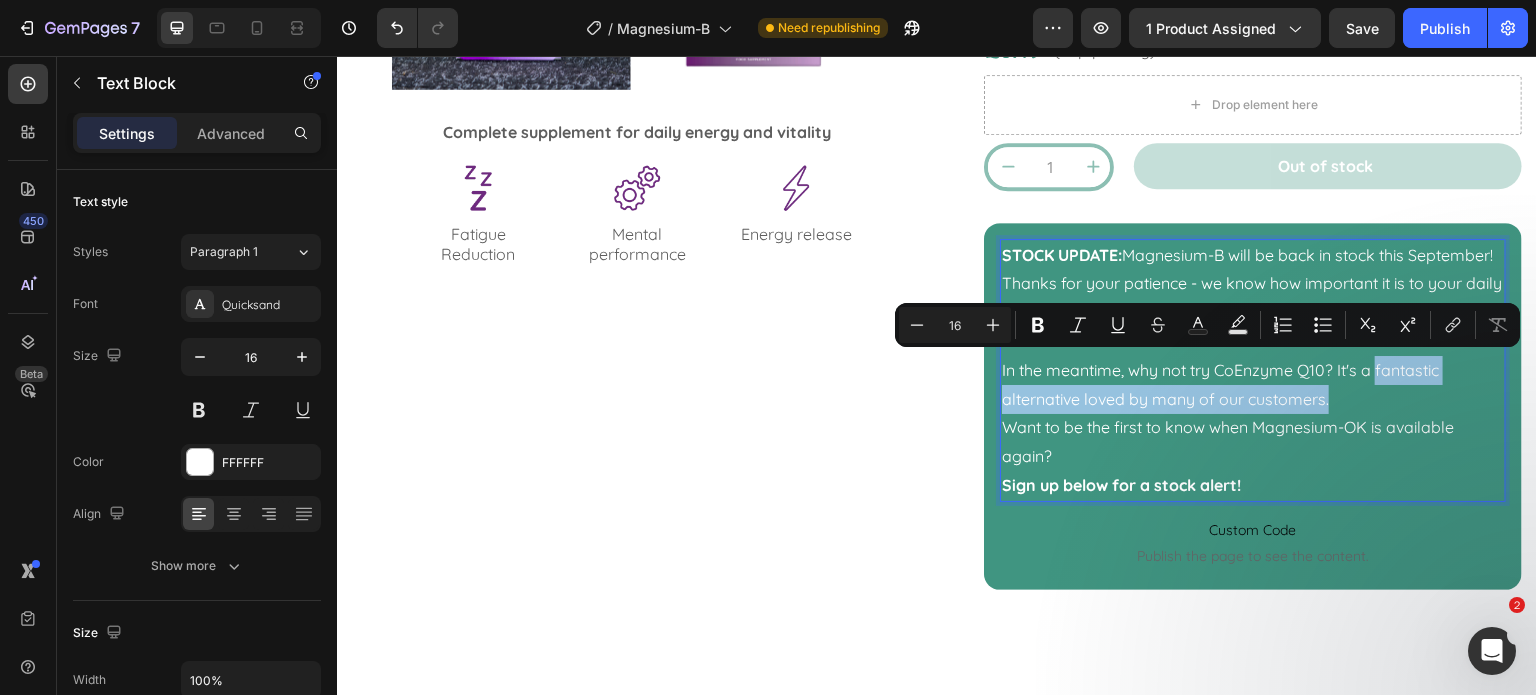 drag, startPoint x: 1343, startPoint y: 388, endPoint x: 1370, endPoint y: 368, distance: 33.600594 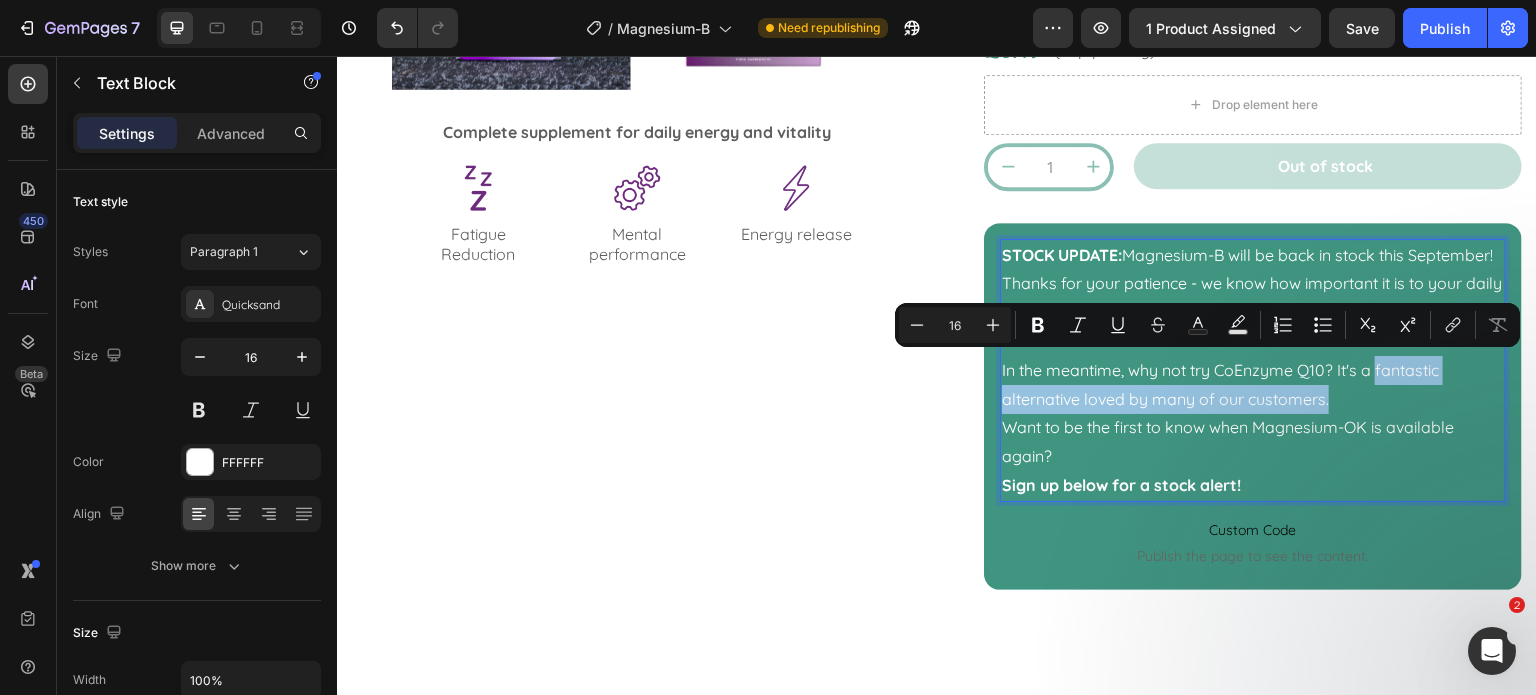 click on "In the meantime, why not try CoEnzyme Q10? It's a fantastic alternative loved by many of our customers." at bounding box center [1253, 385] 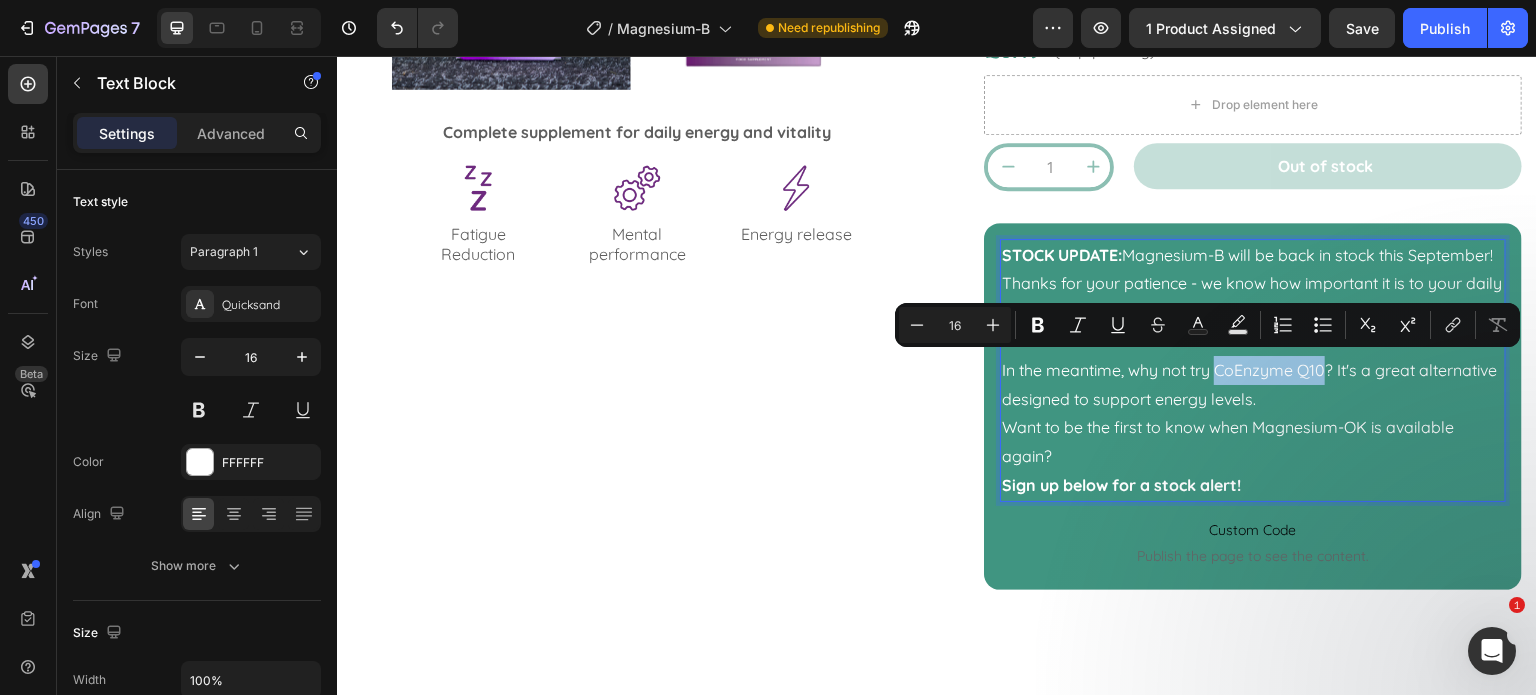 drag, startPoint x: 1323, startPoint y: 365, endPoint x: 1211, endPoint y: 364, distance: 112.00446 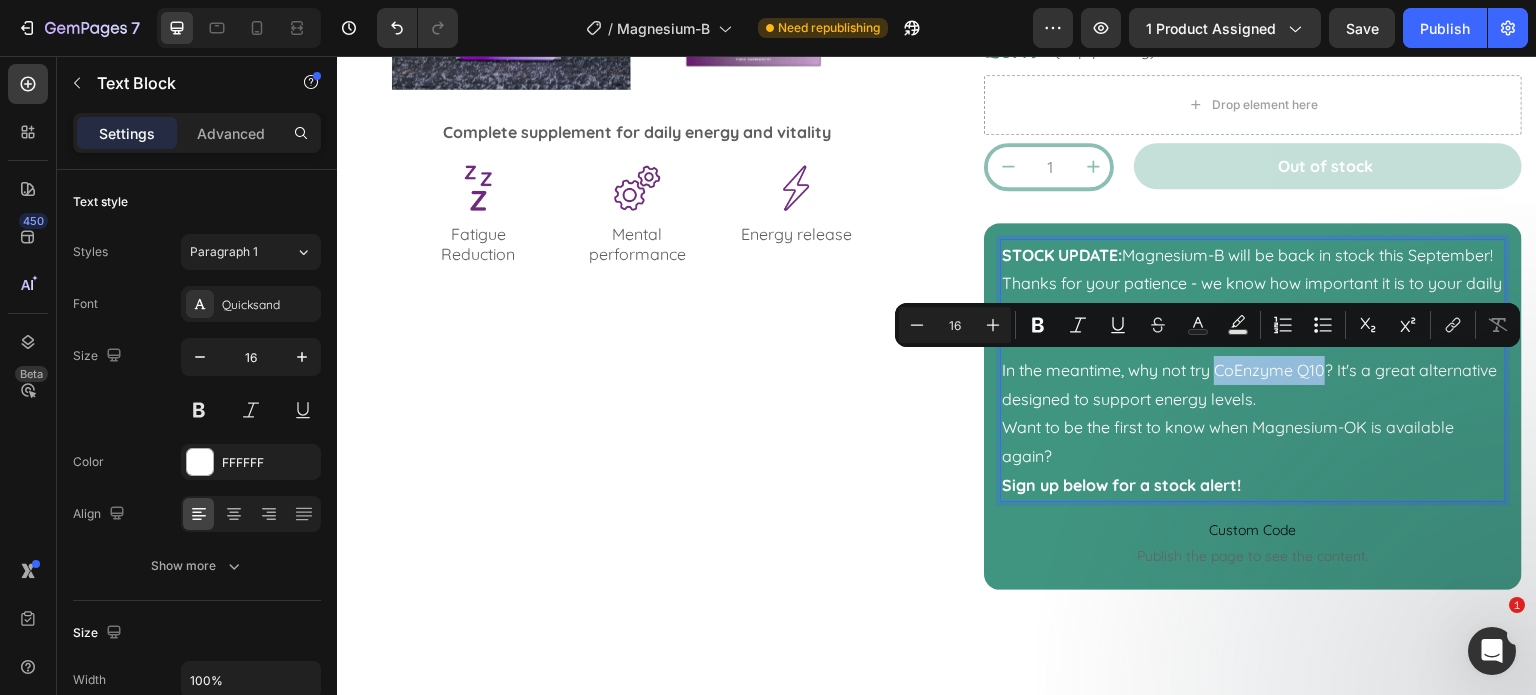 click on "In the meantime, why not try CoEnzyme Q10? It's a great alternative designed to support energy levels." at bounding box center (1253, 385) 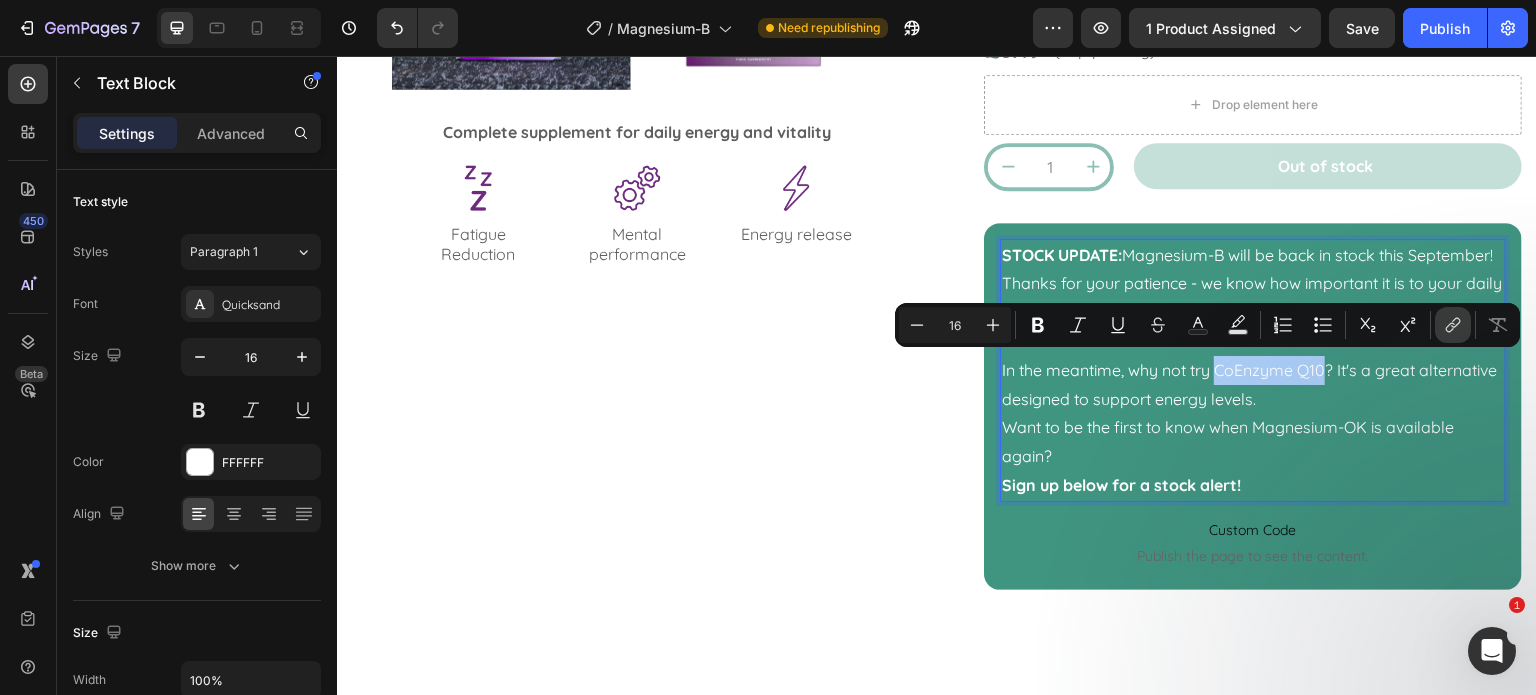 click 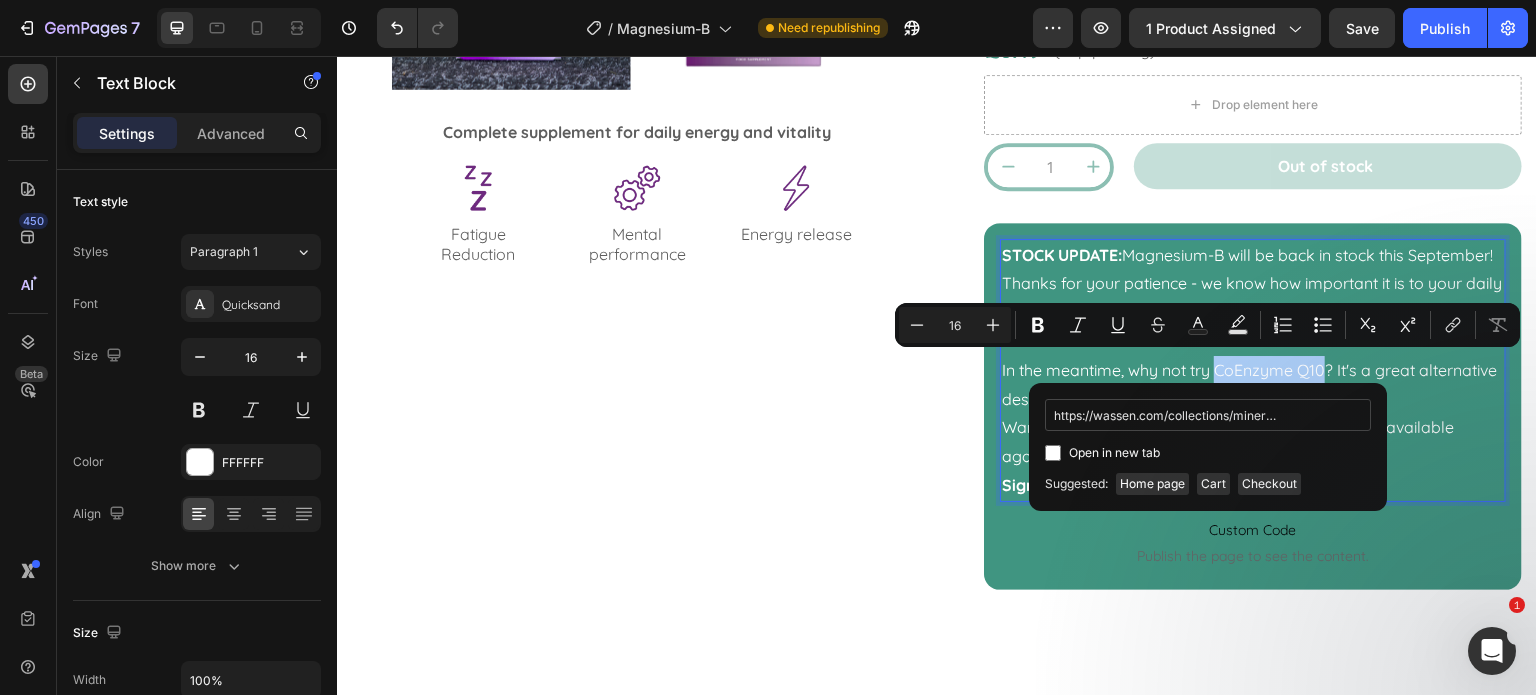 scroll, scrollTop: 0, scrollLeft: 148, axis: horizontal 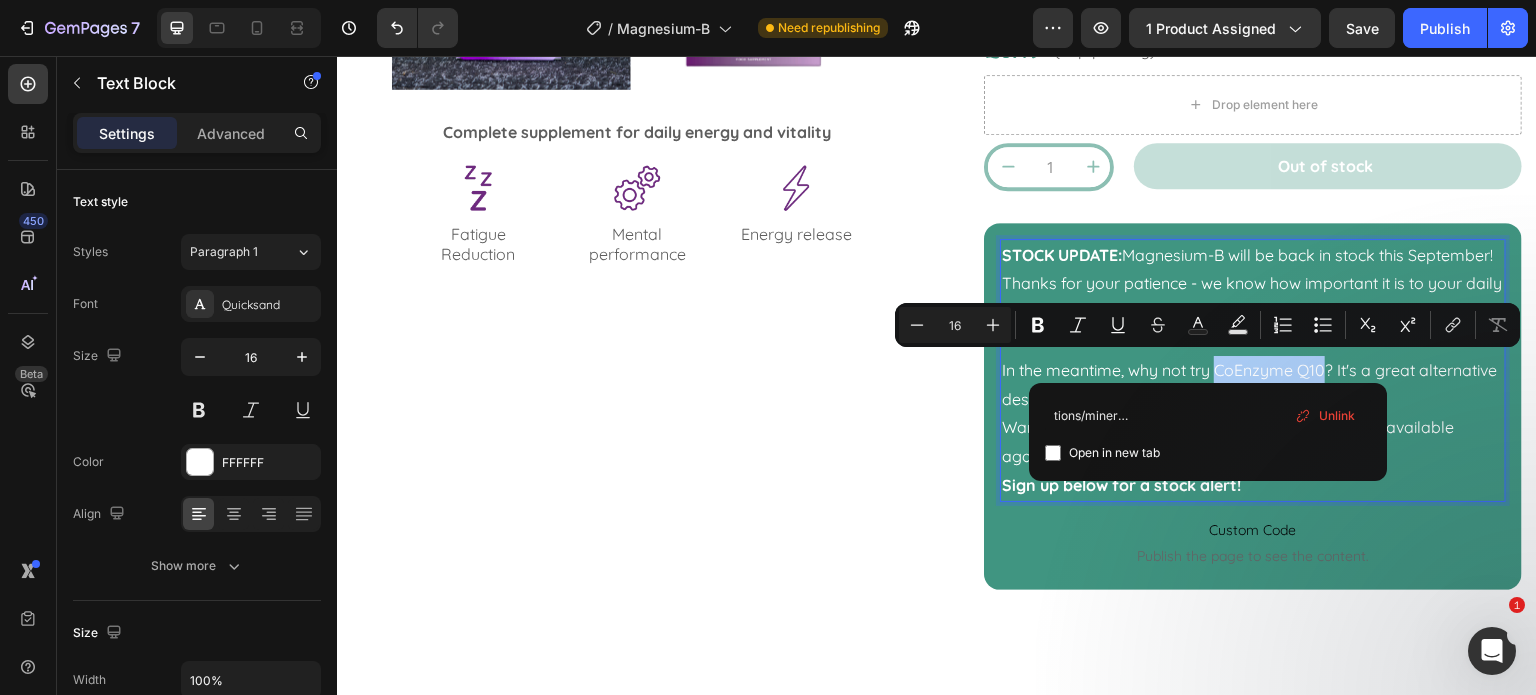 type on "https://wassen.com/collections/minerals/products/coenzyme-q10" 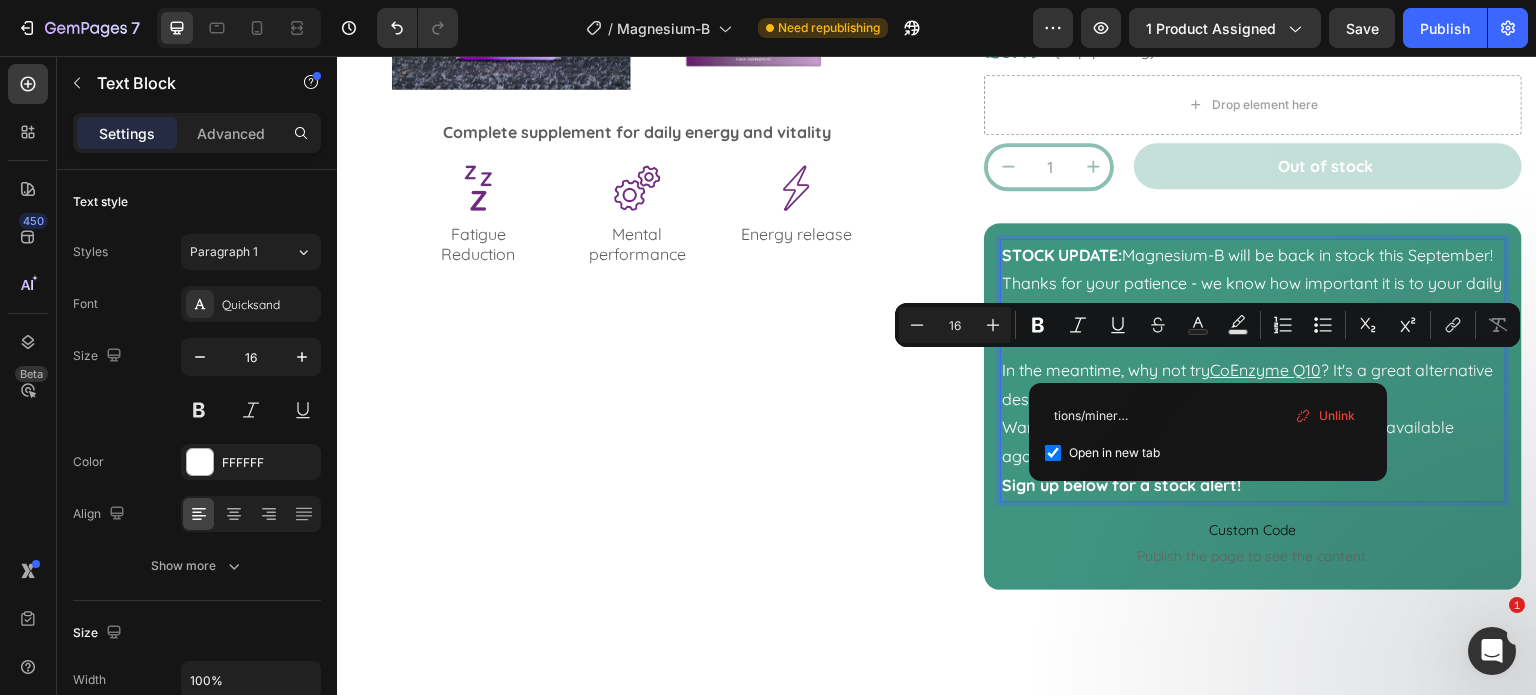 checkbox on "true" 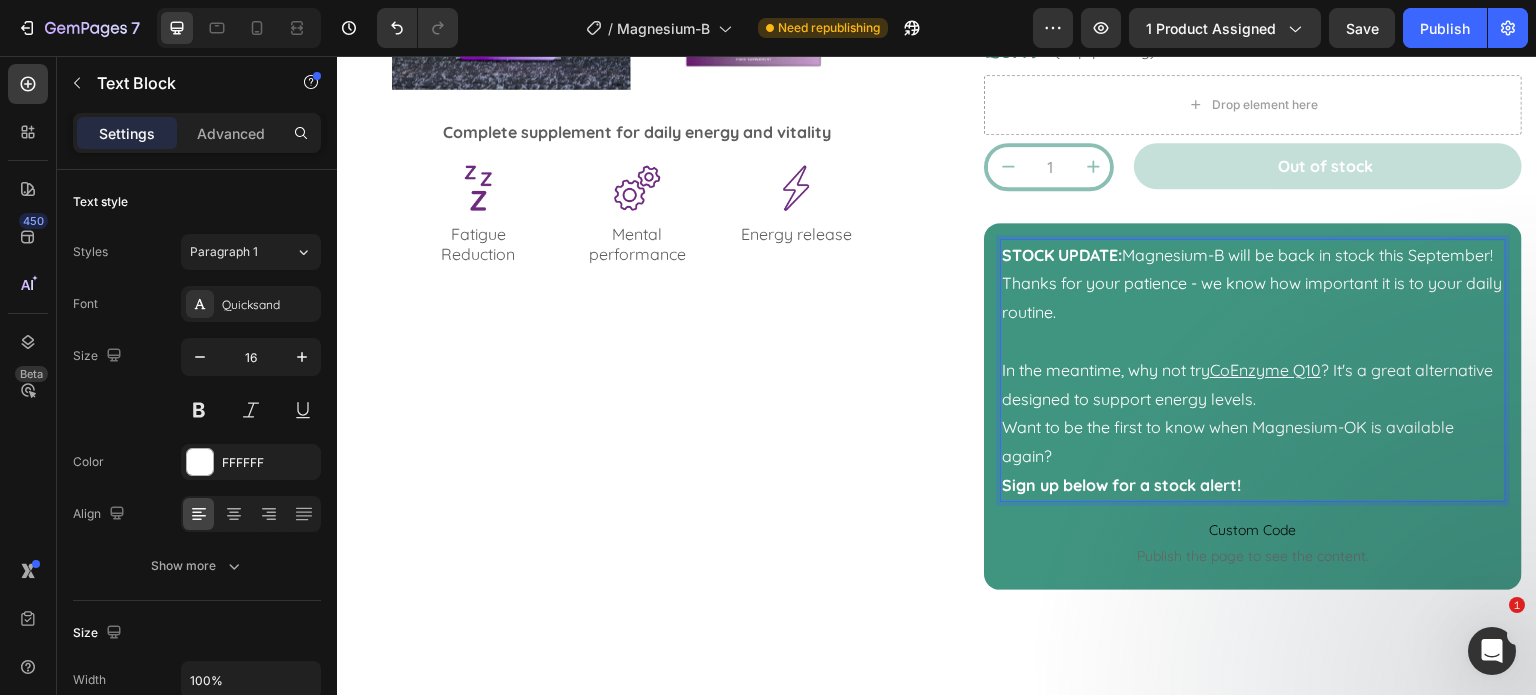 click on "Want to be the first to know when Magnesium-OK is available again? Sign up below for a stock alert!" at bounding box center (1253, 456) 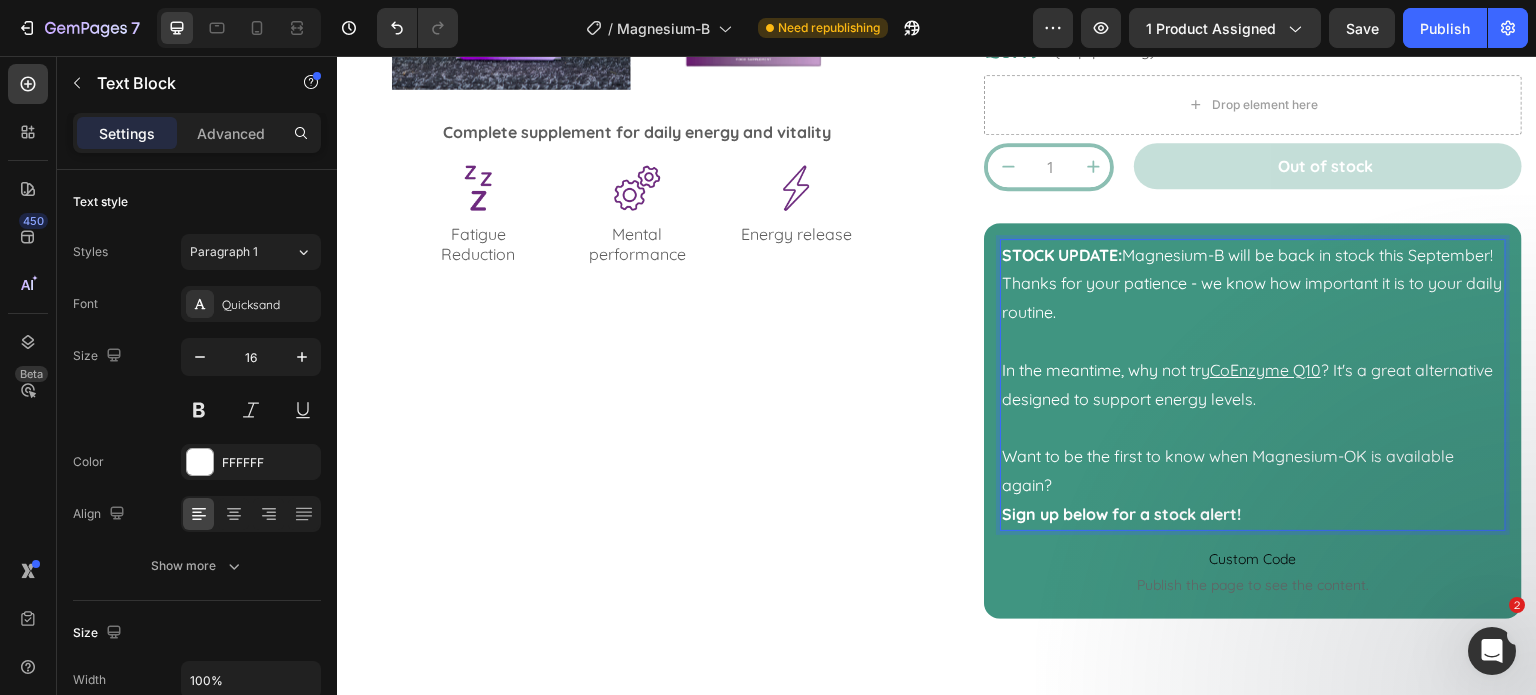 click on "Want to be the first to know when Magnesium-OK is available again? Sign up below for a stock alert!" at bounding box center (1253, 485) 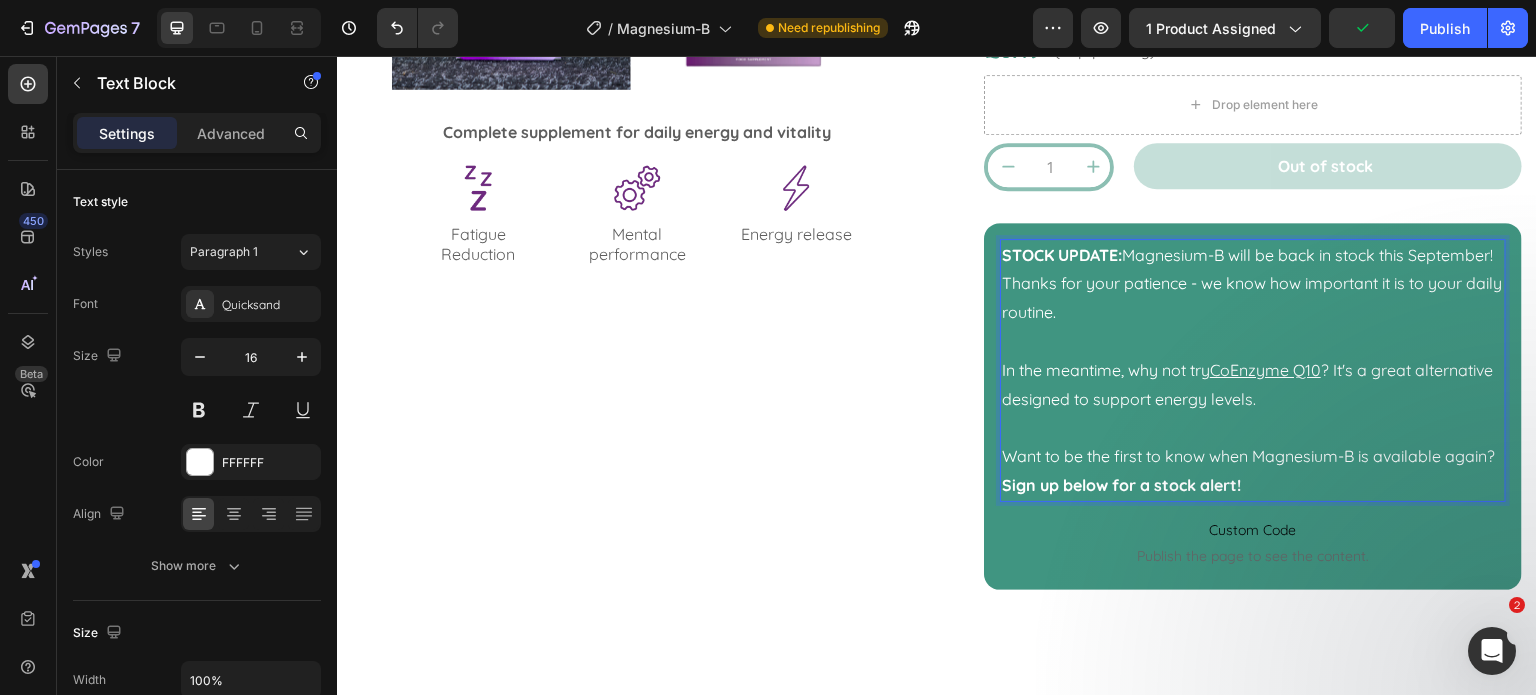 drag, startPoint x: 1246, startPoint y: 492, endPoint x: 1048, endPoint y: 517, distance: 199.57204 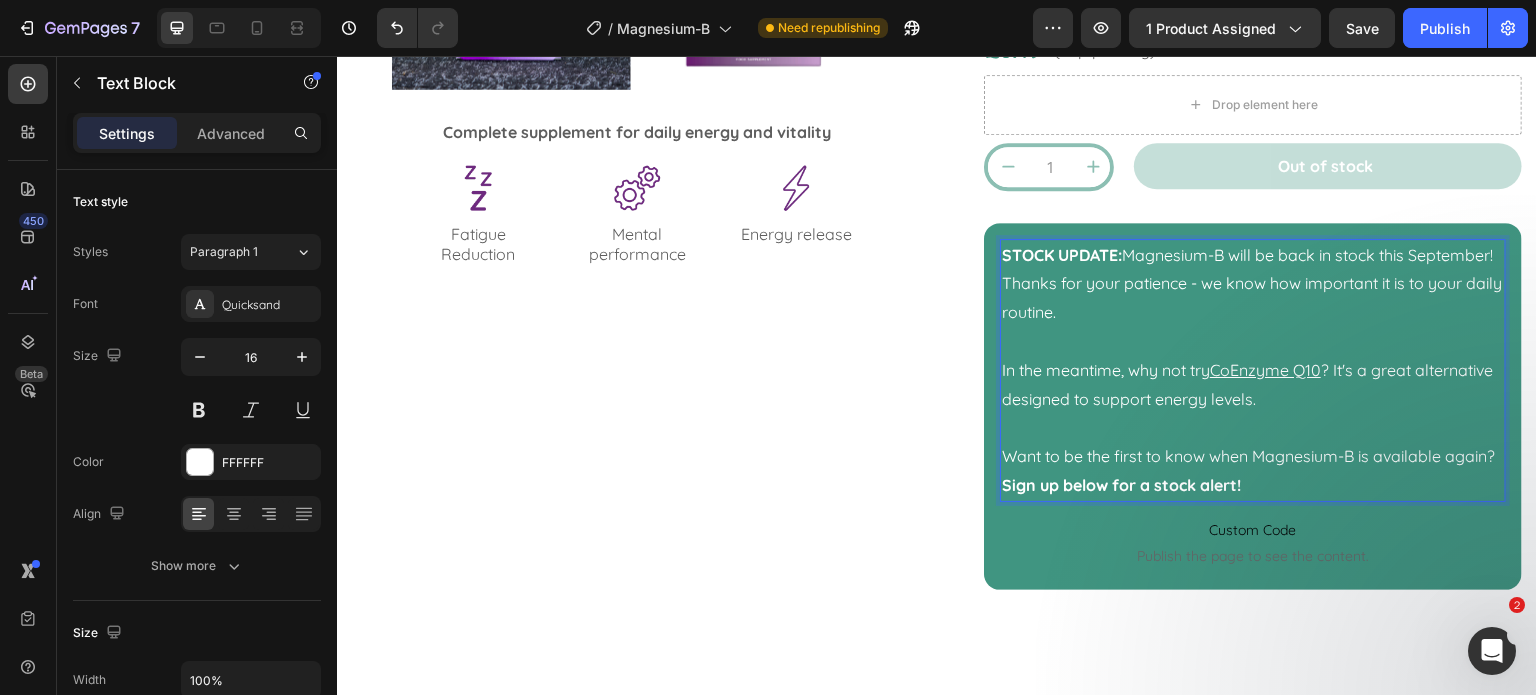 click on "Want to be the first to know when Magnesium-B is available again?  Sign up below for a stock alert!" at bounding box center [1253, 471] 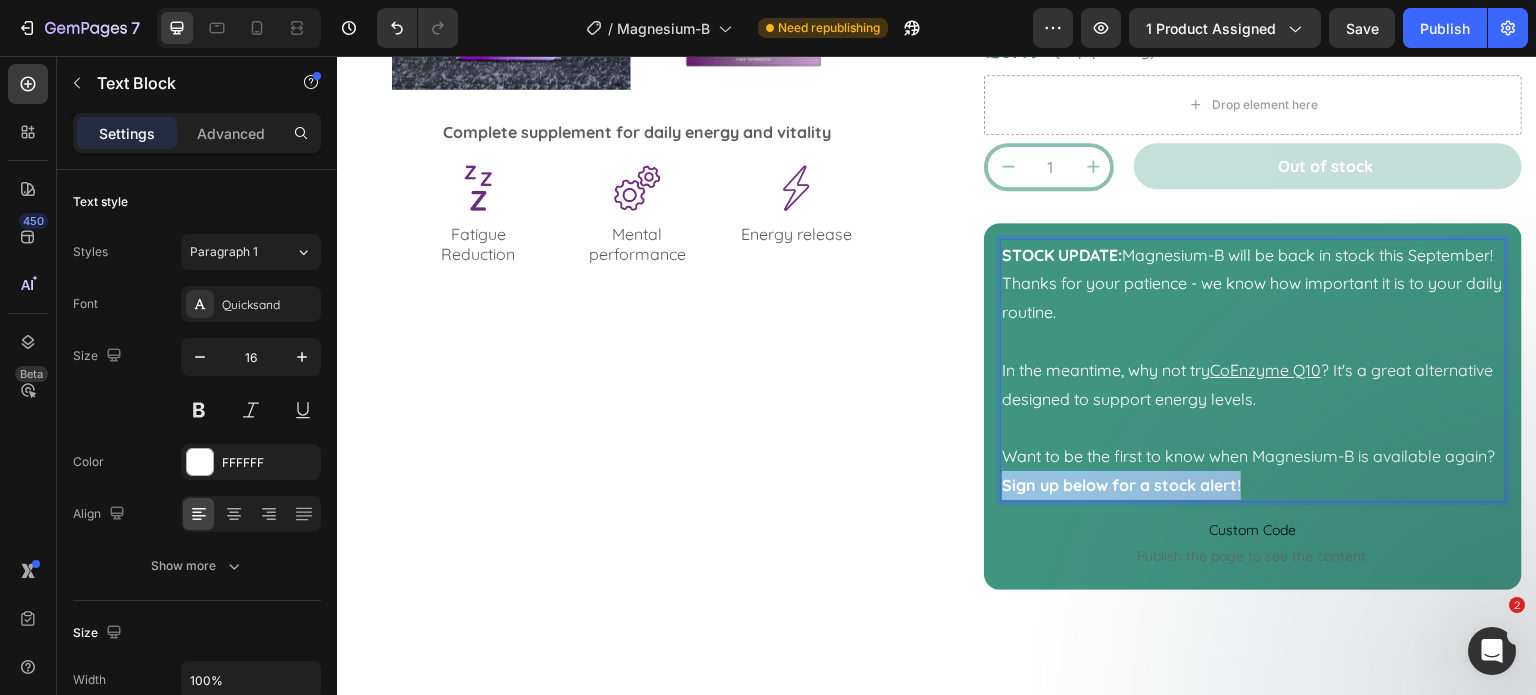drag, startPoint x: 1309, startPoint y: 482, endPoint x: 1049, endPoint y: 484, distance: 260.0077 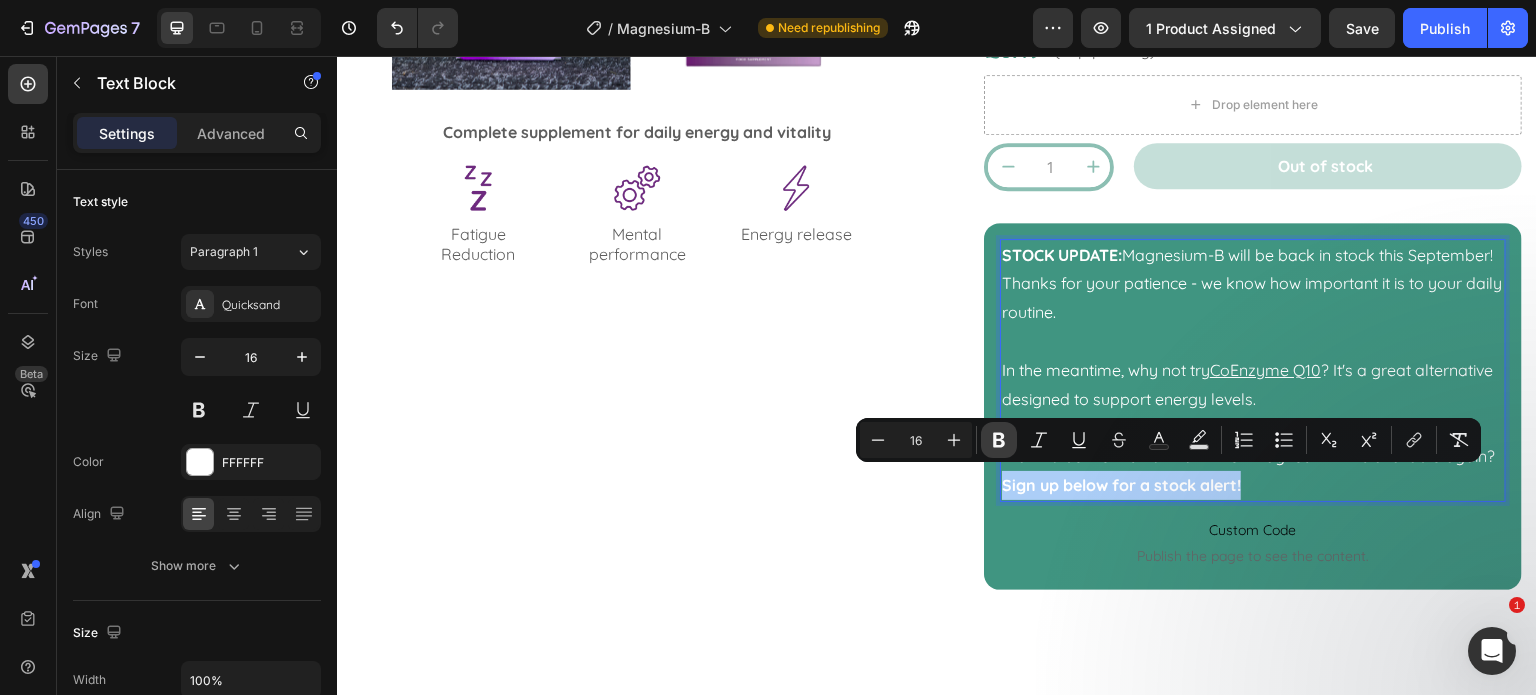 click 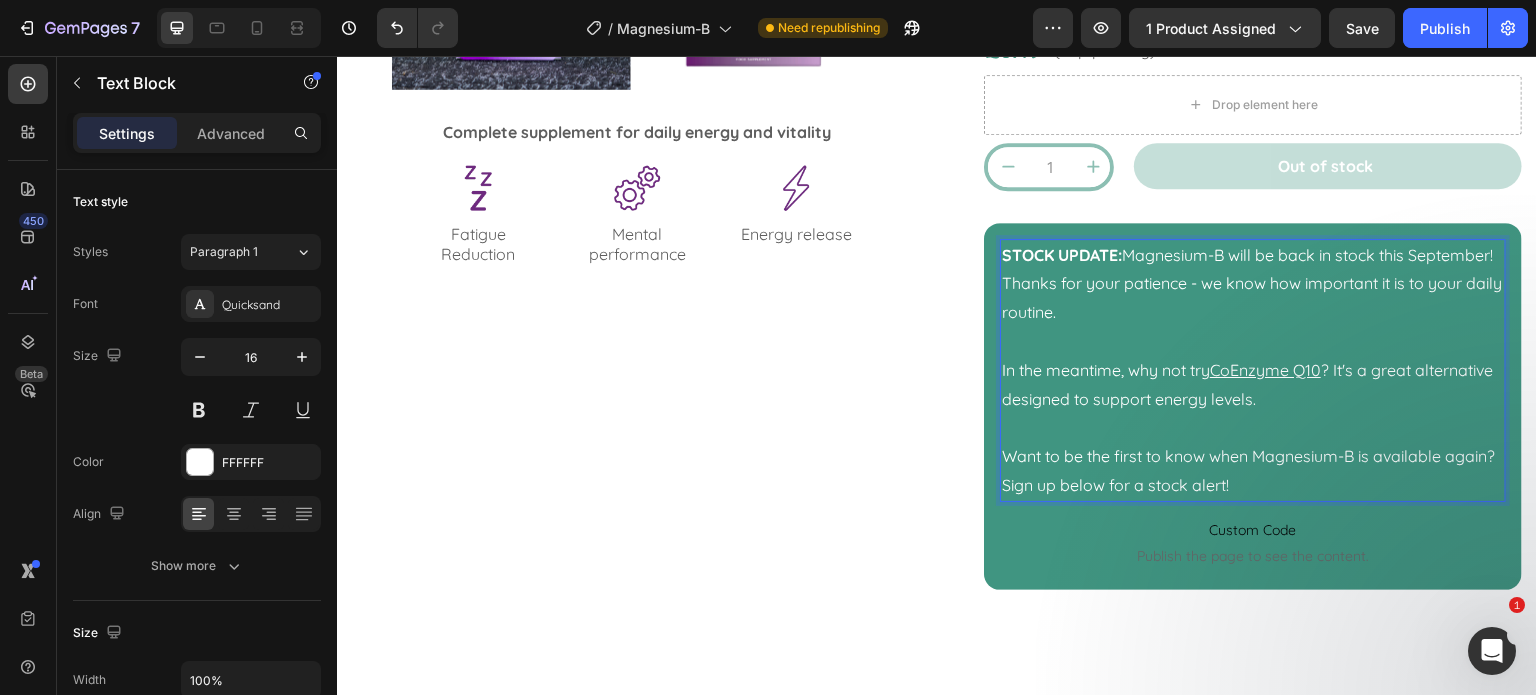click on "Want to be the first to know when Magnesium-B is available again? Sign up below for a stock alert!" at bounding box center (1253, 471) 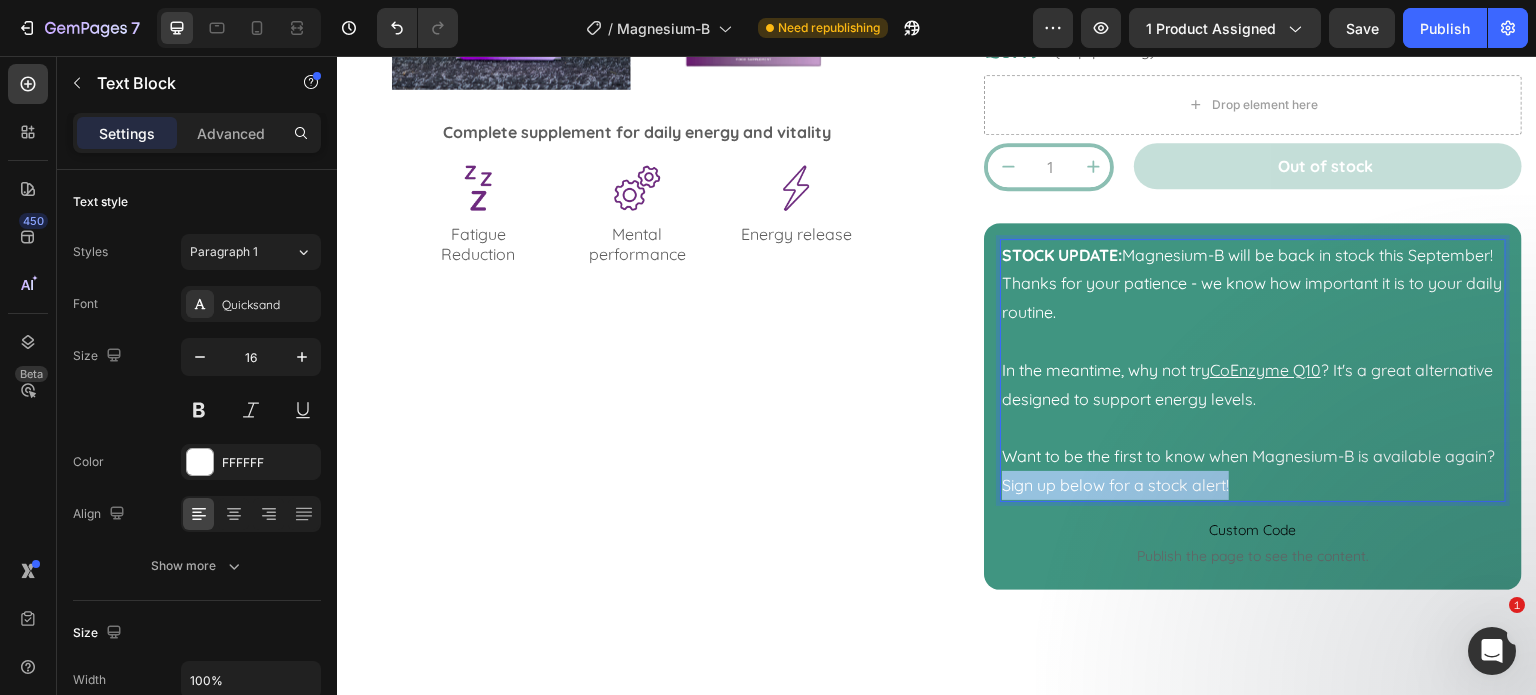 drag, startPoint x: 1298, startPoint y: 477, endPoint x: 1048, endPoint y: 481, distance: 250.032 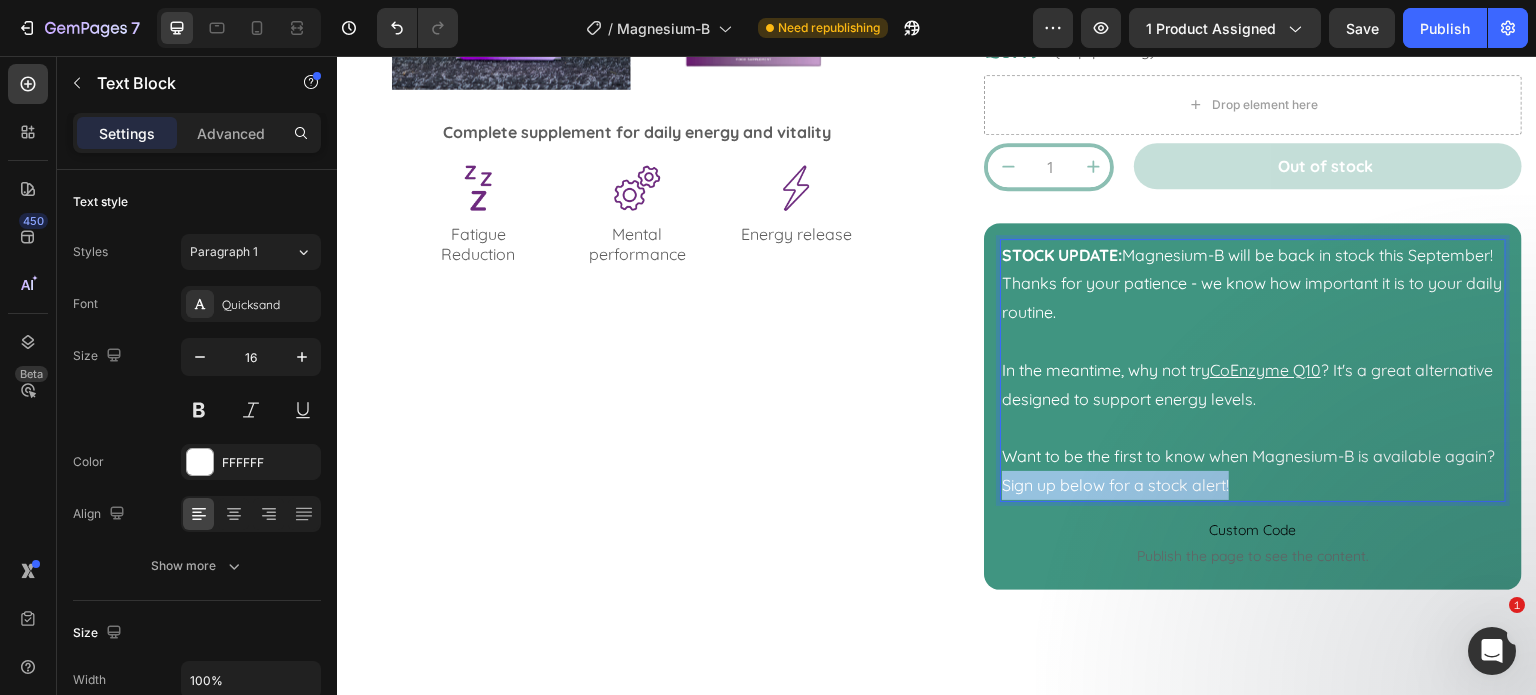 click on "Want to be the first to know when Magnesium-B is available again? Sign up below for a stock alert!" at bounding box center [1253, 471] 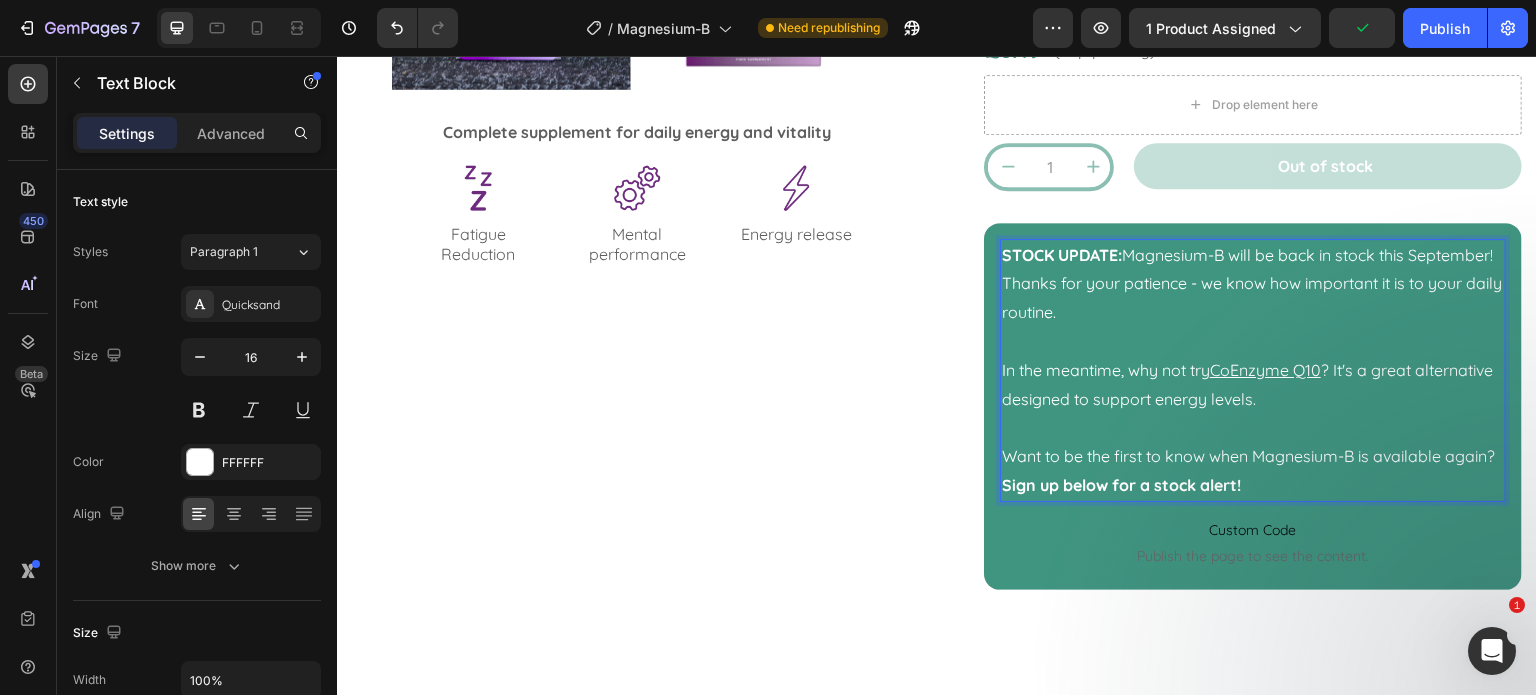 click on "Sign up below for a stock alert!" at bounding box center (1121, 485) 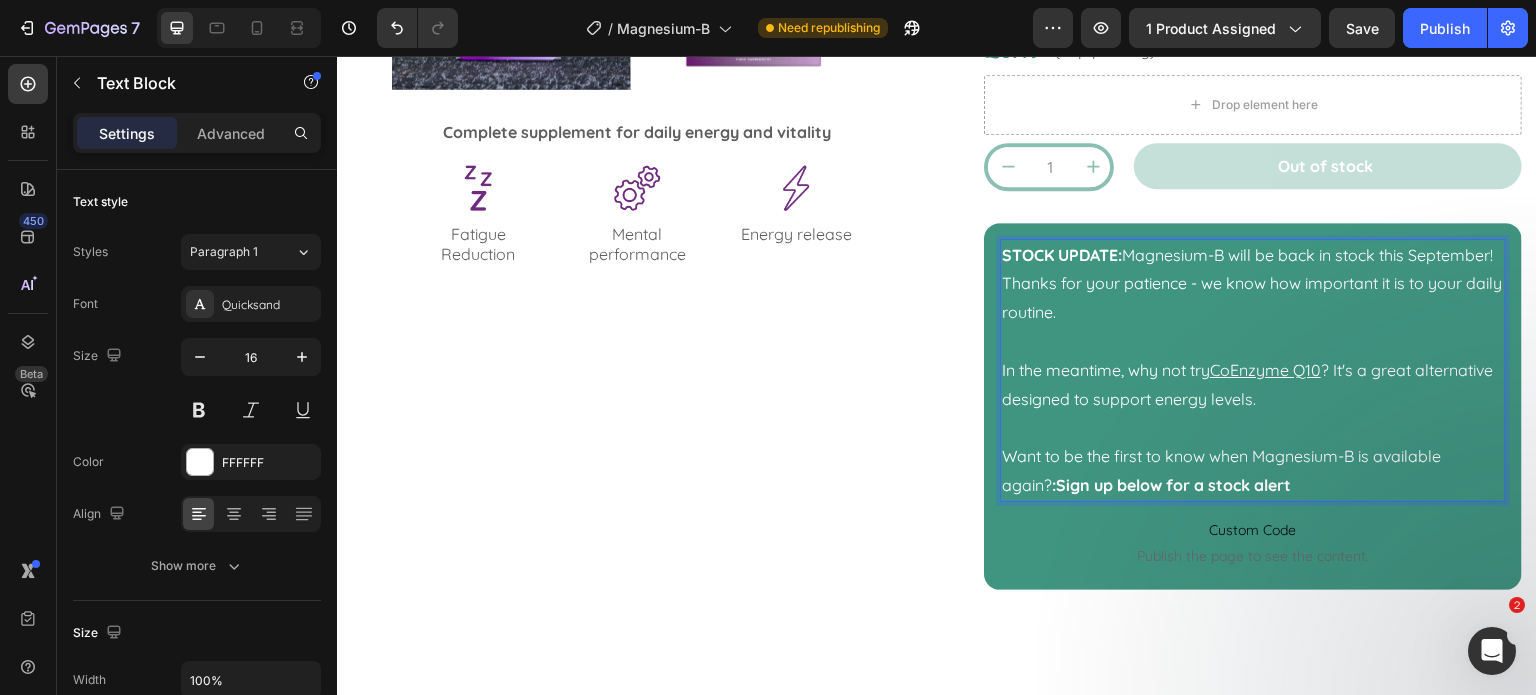 click on ":Sign up below for a stock alert" at bounding box center (1171, 485) 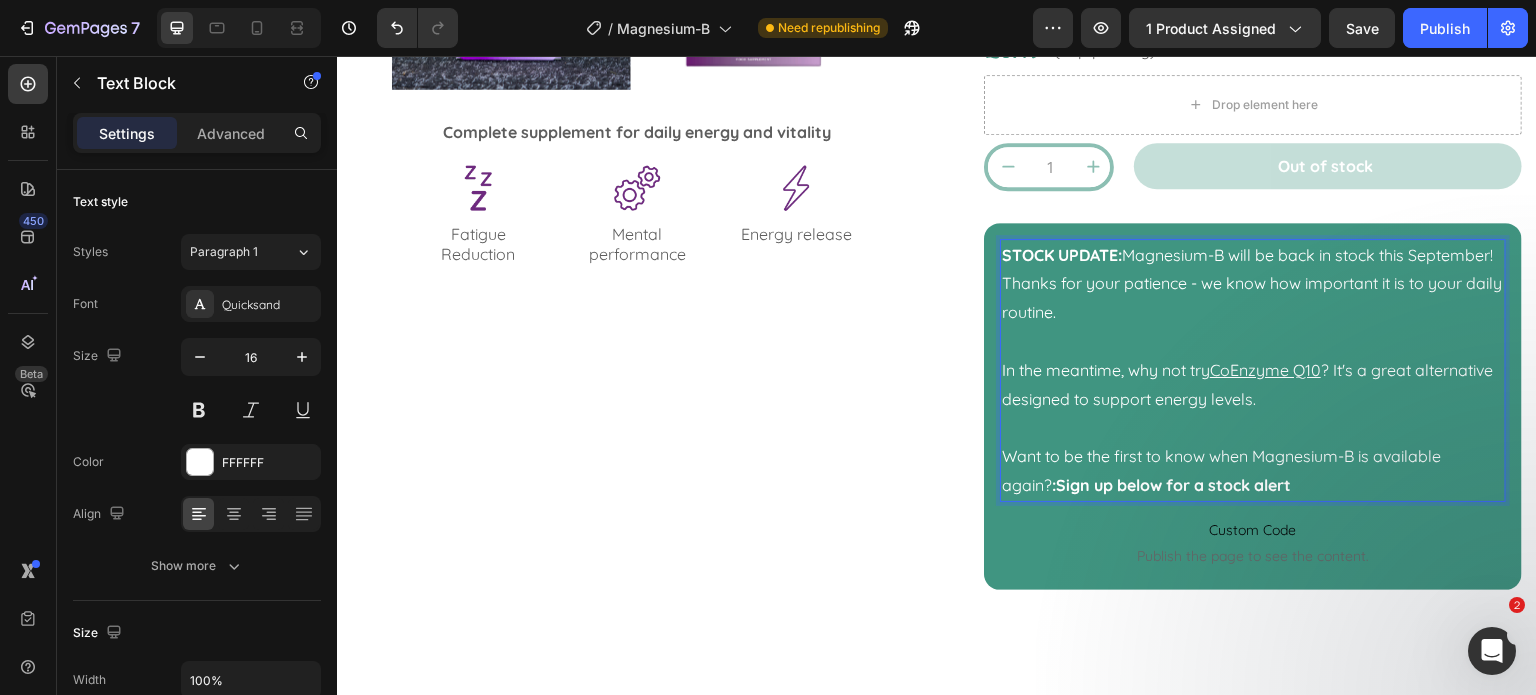 click on ":Sign up below for a stock alert" at bounding box center [1171, 485] 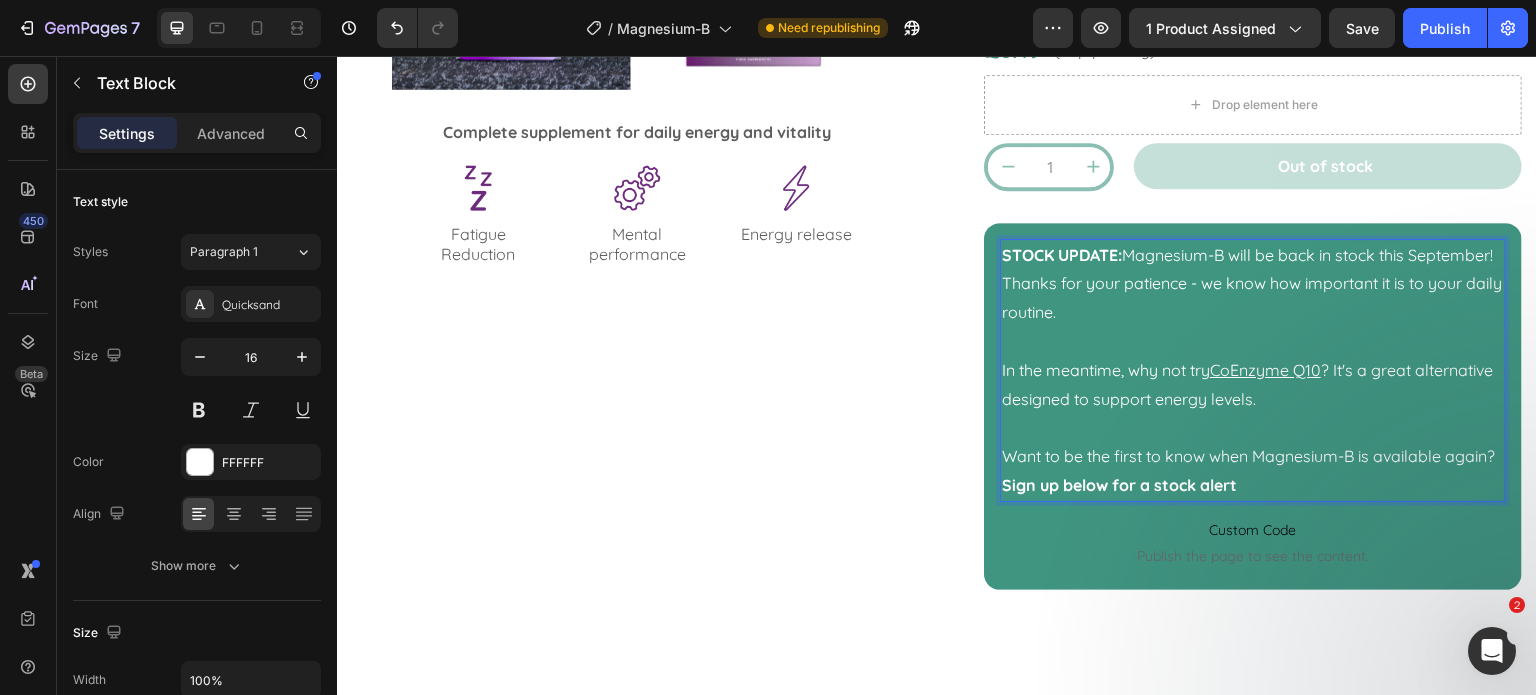 click on "Want to be the first to know when Magnesium-B is available again?  Sign up below for a stock alert" at bounding box center (1253, 471) 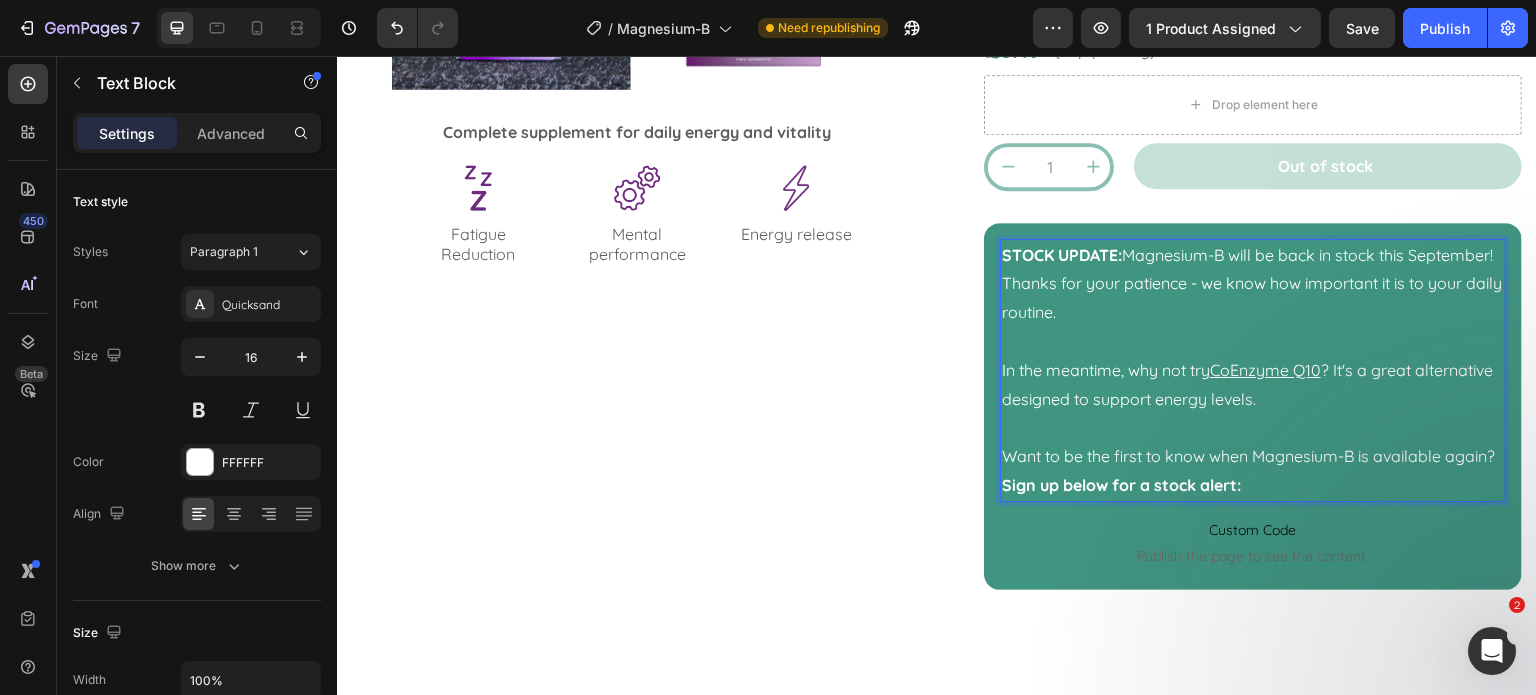 click on "Want to be the first to know when Magnesium-B is available again?  Sign up below for a stock alert:" at bounding box center (1253, 471) 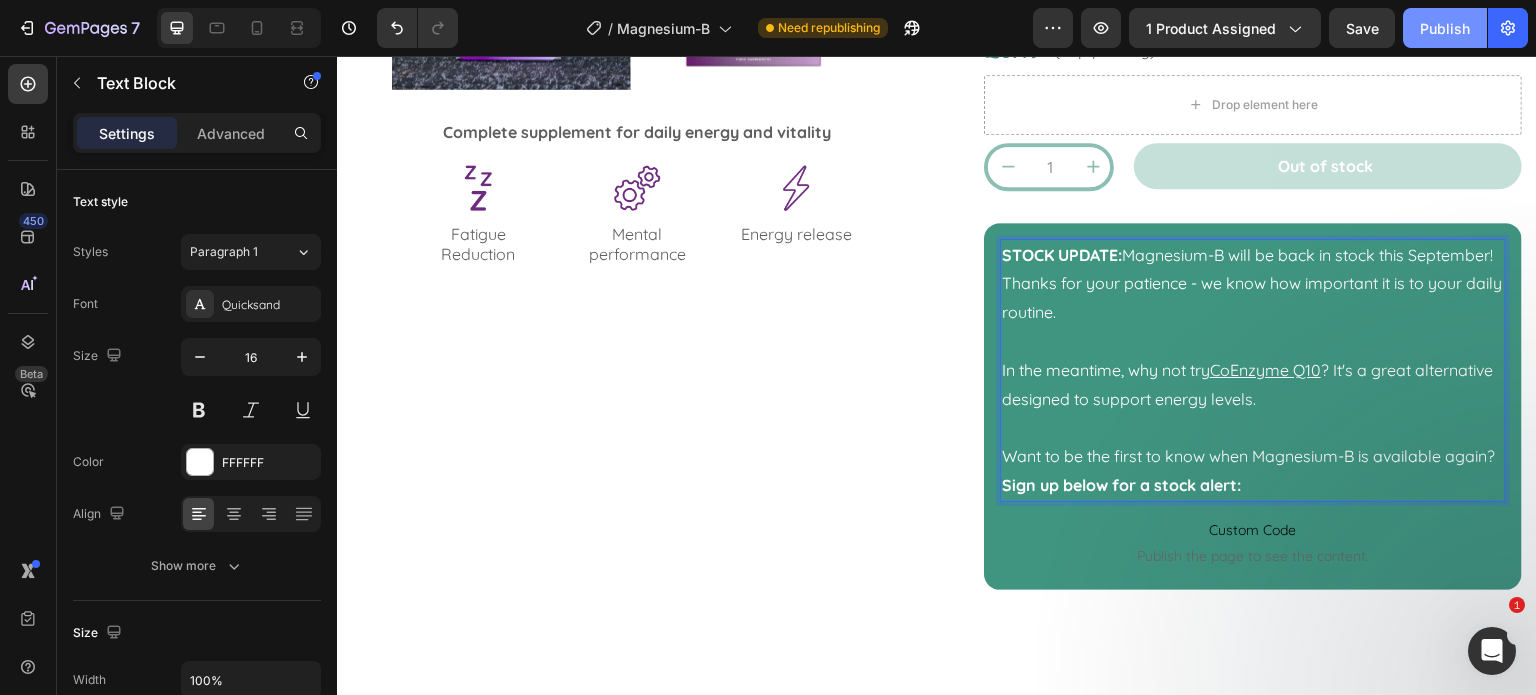 click on "Publish" at bounding box center (1445, 28) 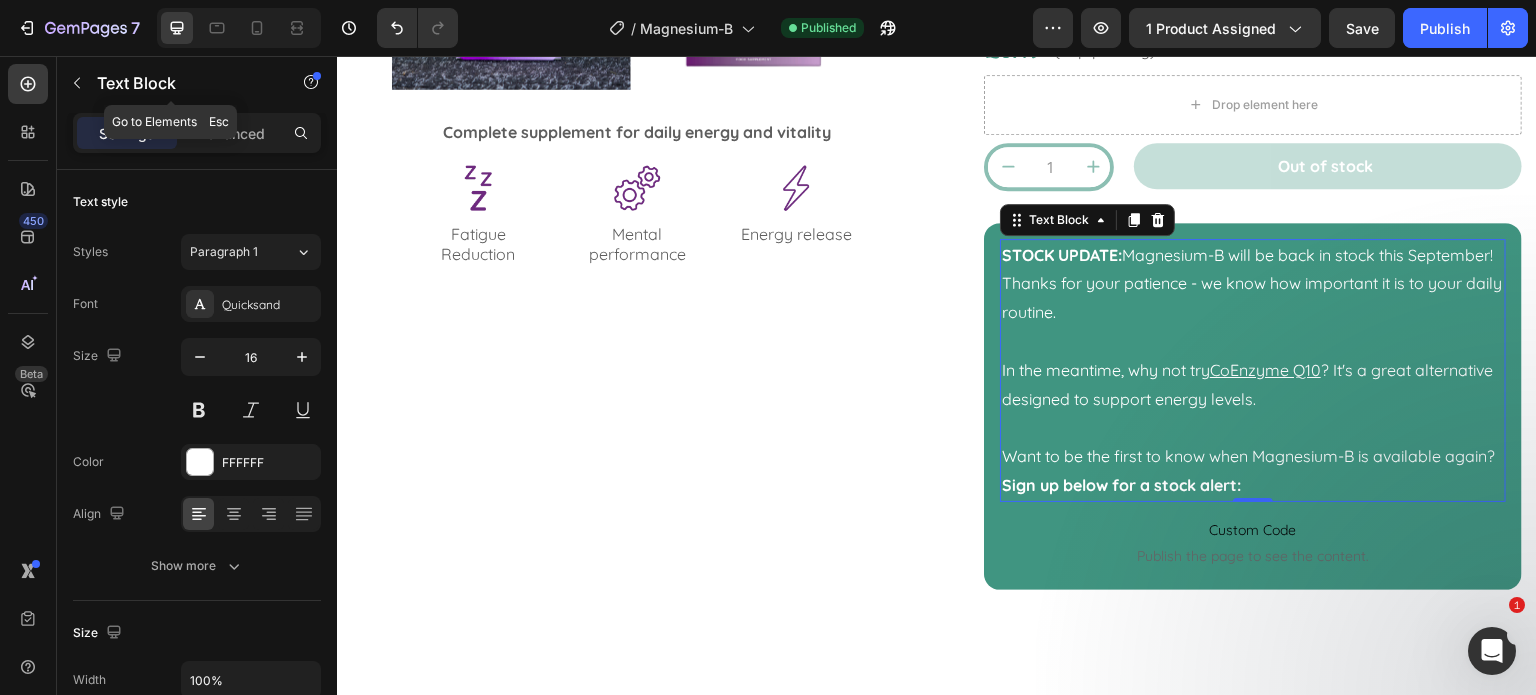 click at bounding box center [77, 83] 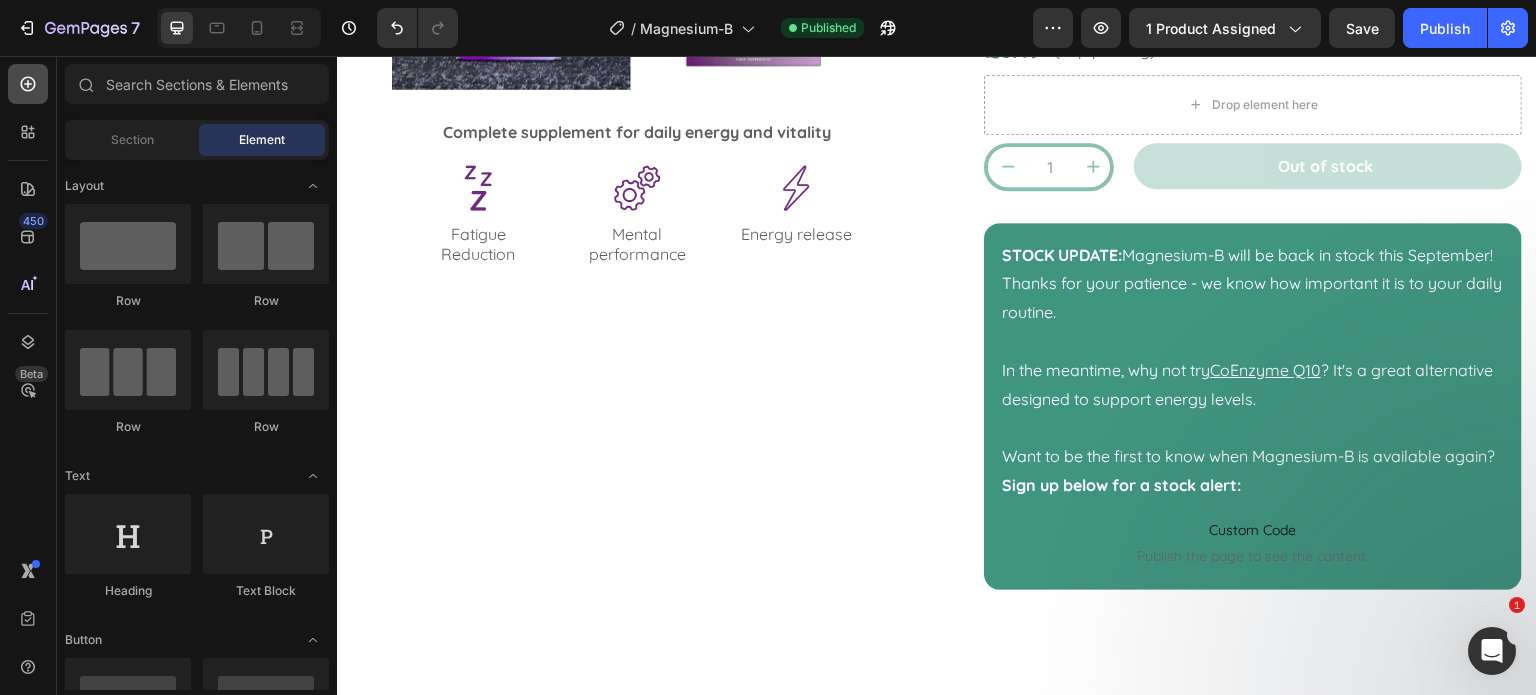 click 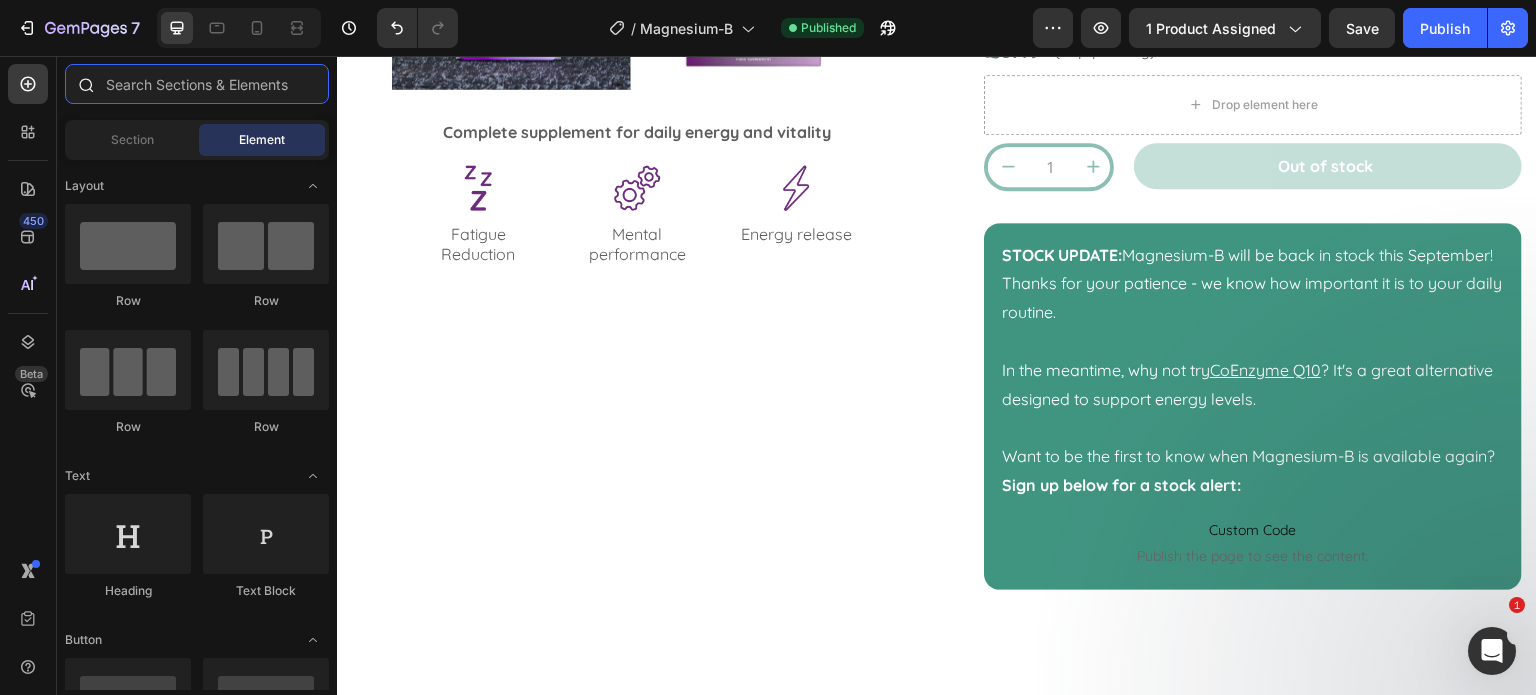 click at bounding box center (197, 84) 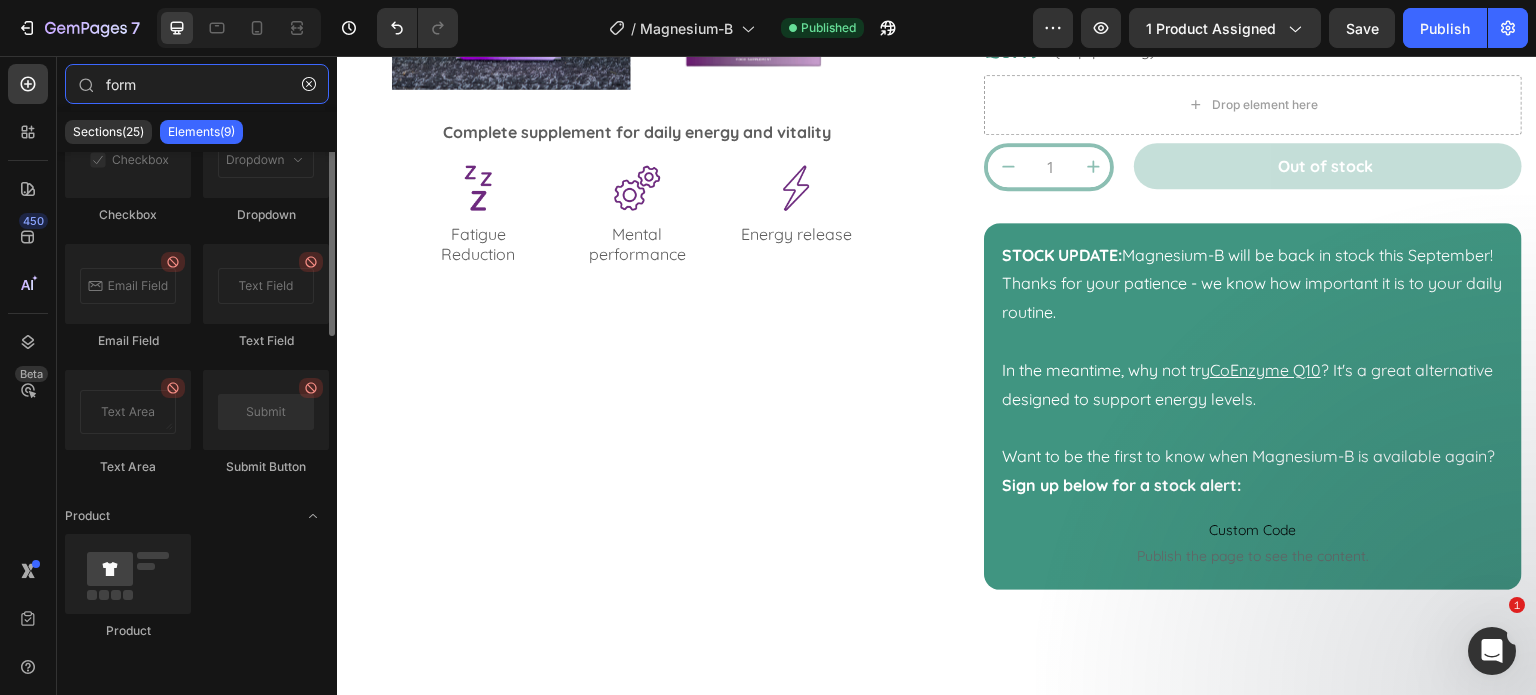 scroll, scrollTop: 0, scrollLeft: 0, axis: both 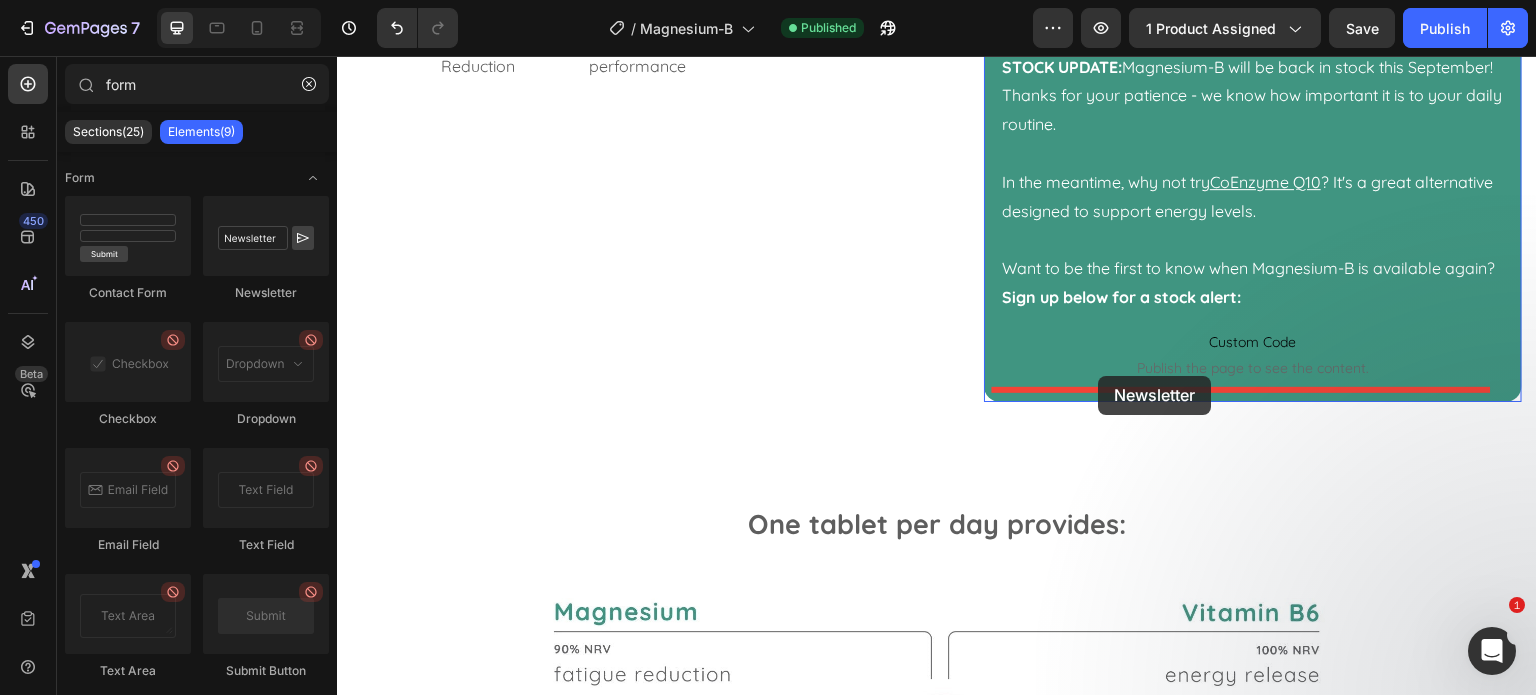 drag, startPoint x: 580, startPoint y: 307, endPoint x: 1099, endPoint y: 376, distance: 523.5666 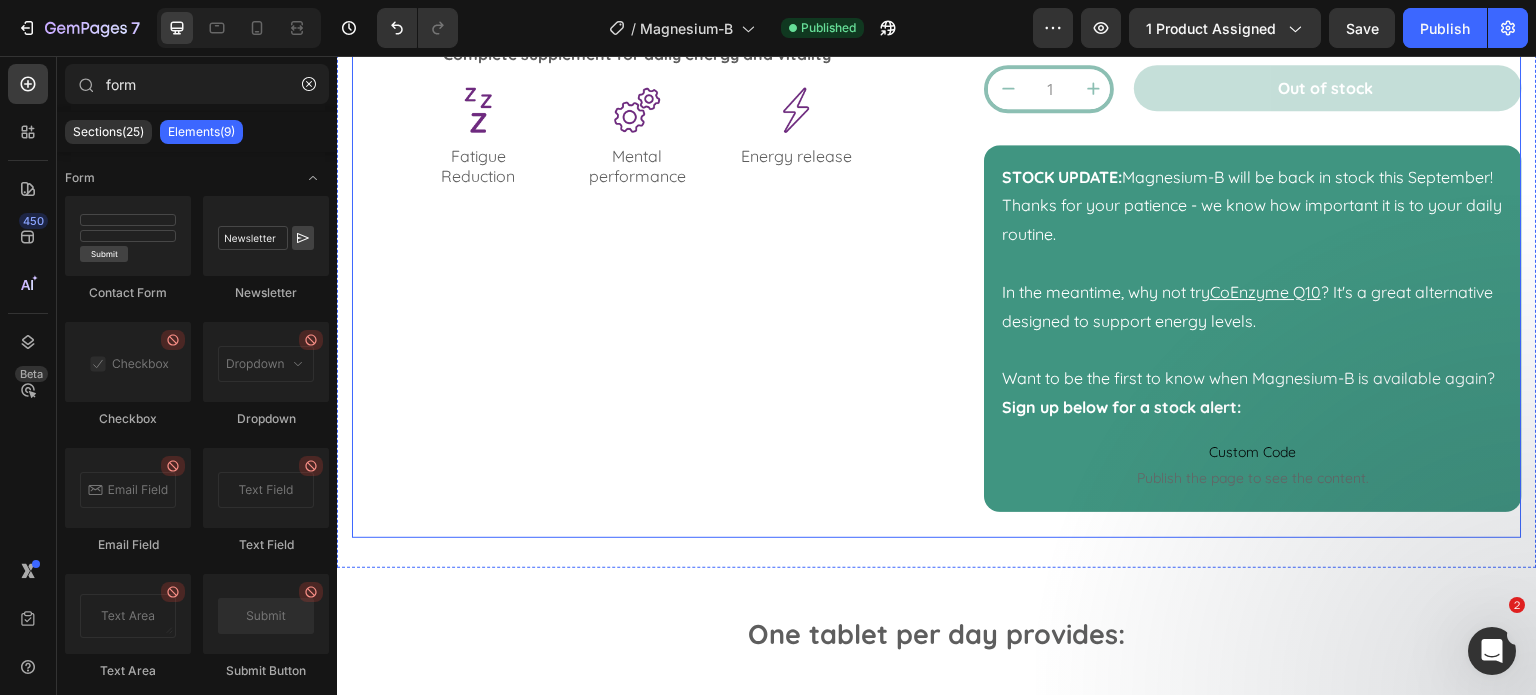 scroll, scrollTop: 1000, scrollLeft: 0, axis: vertical 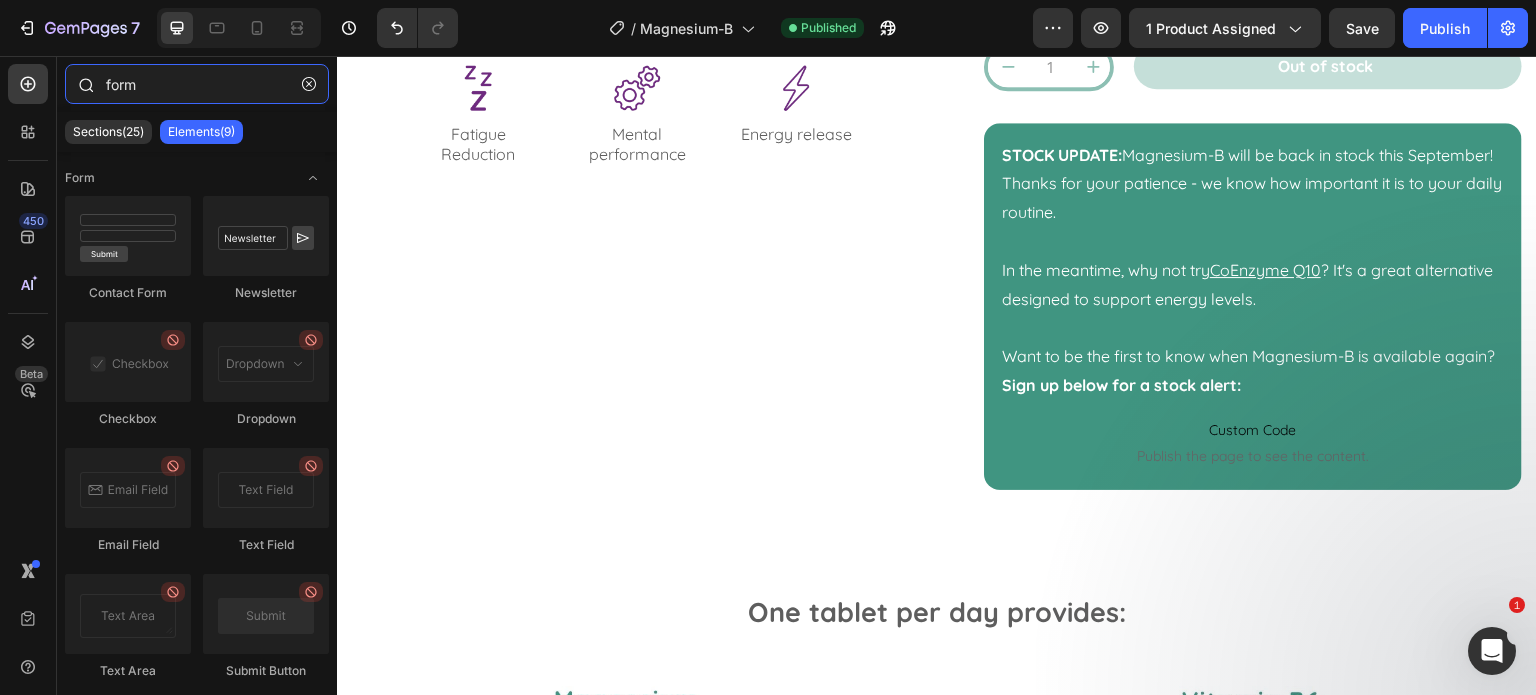 click on "form" at bounding box center [197, 84] 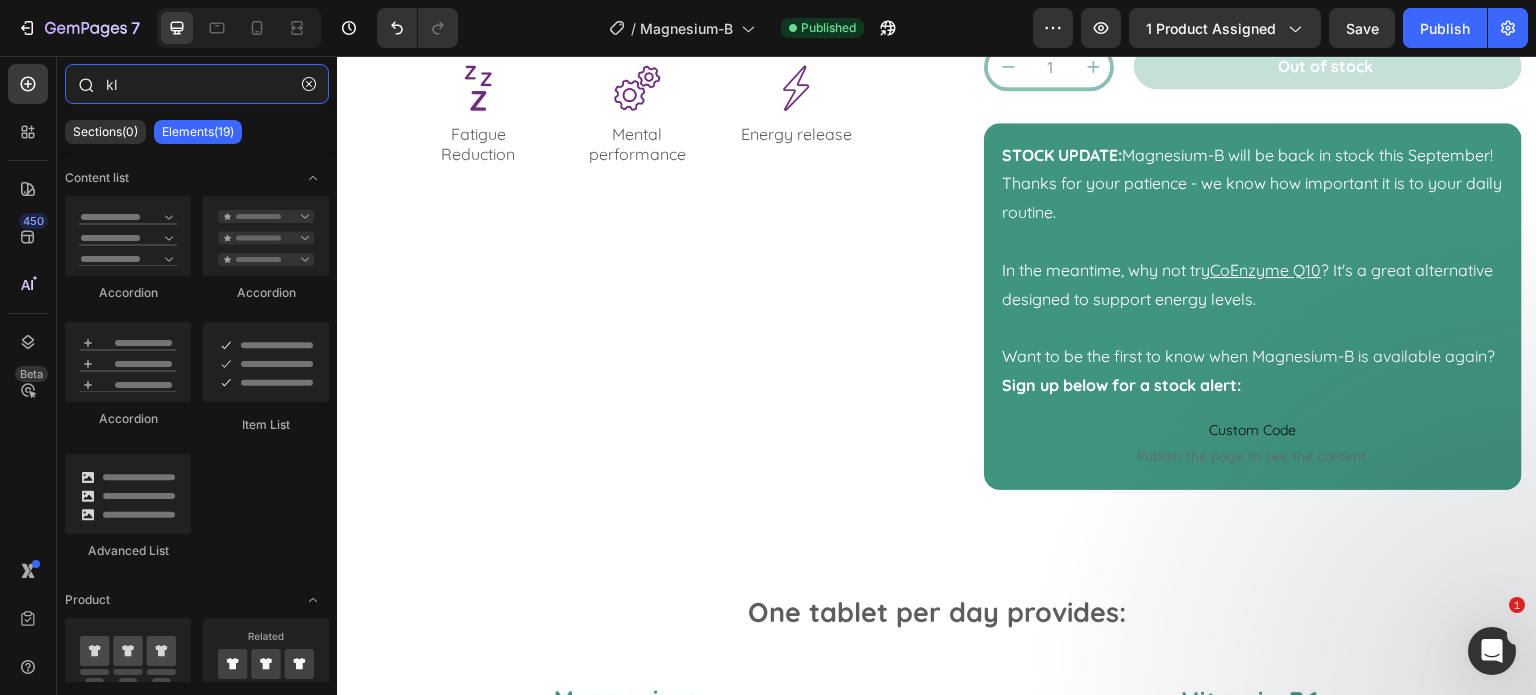 type on "k" 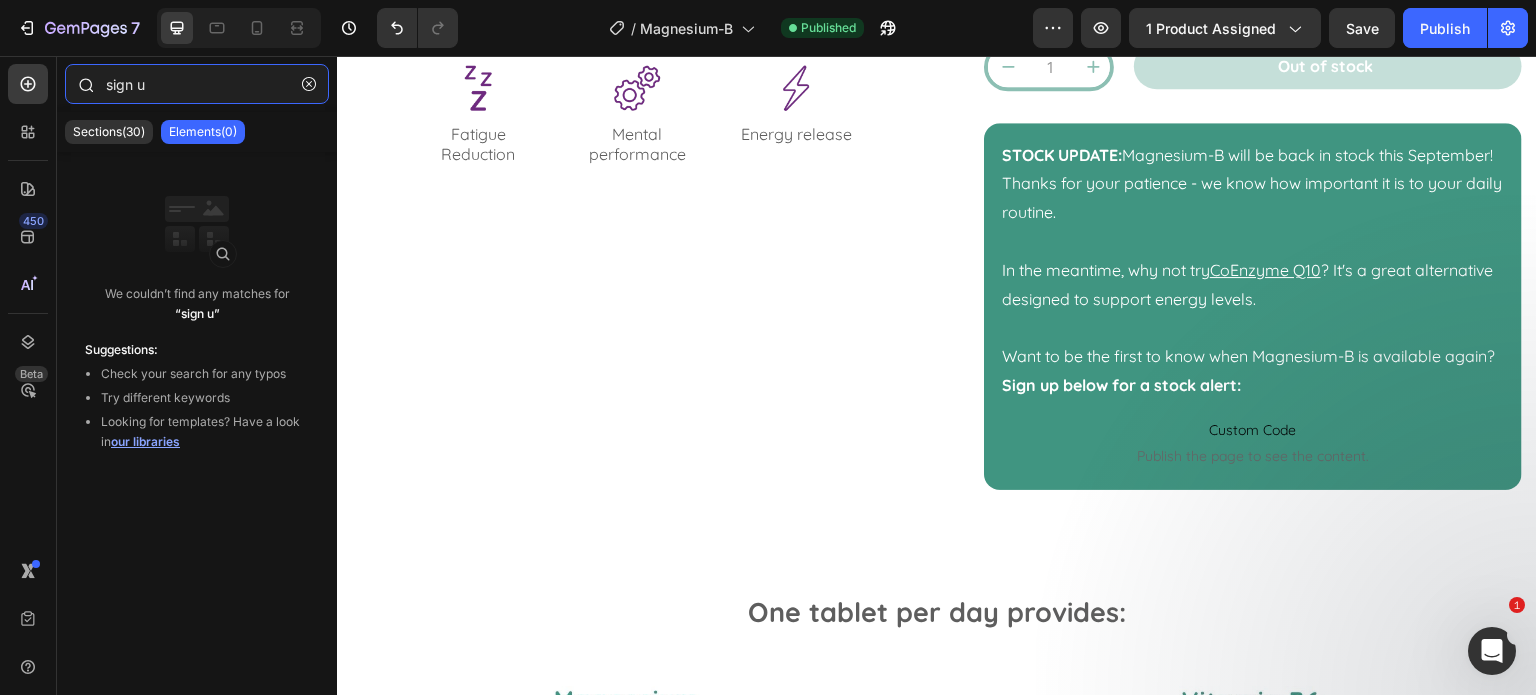type on "sign up" 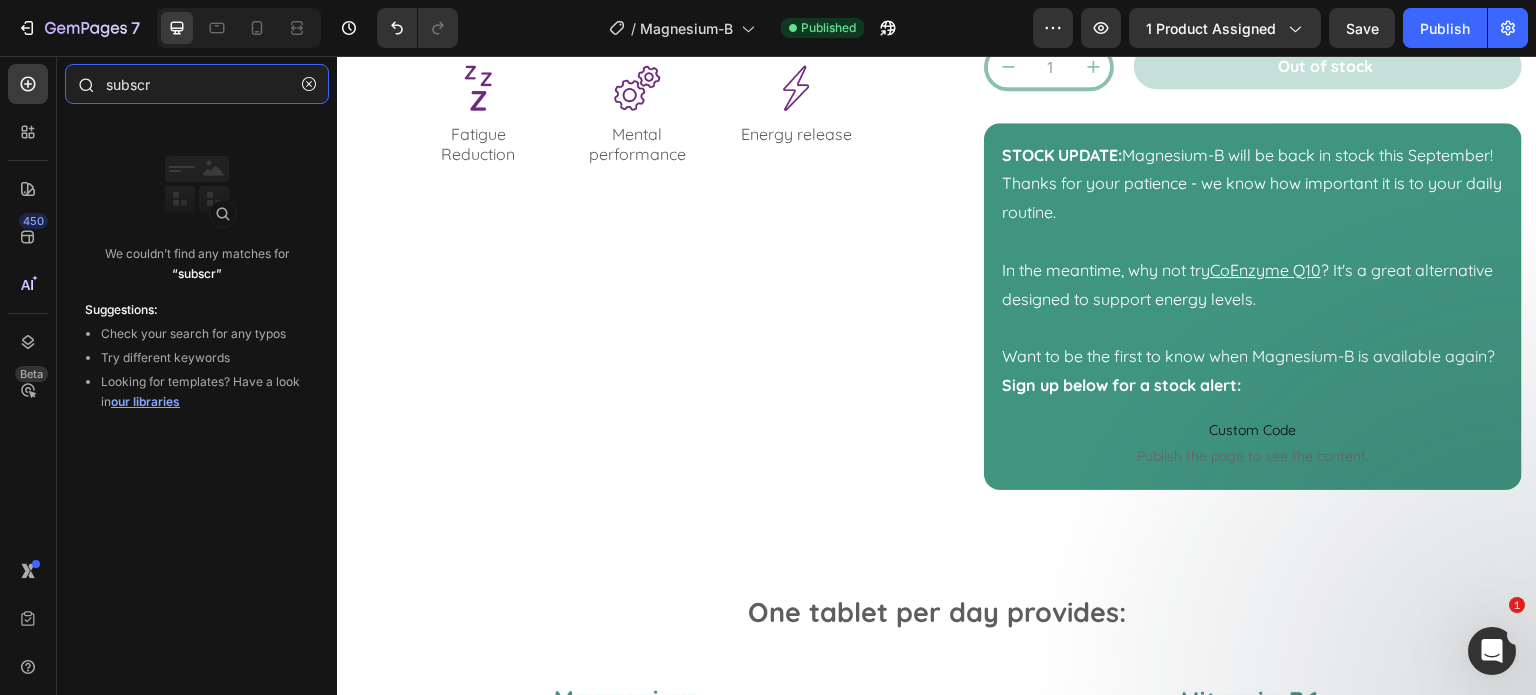 type on "subscri" 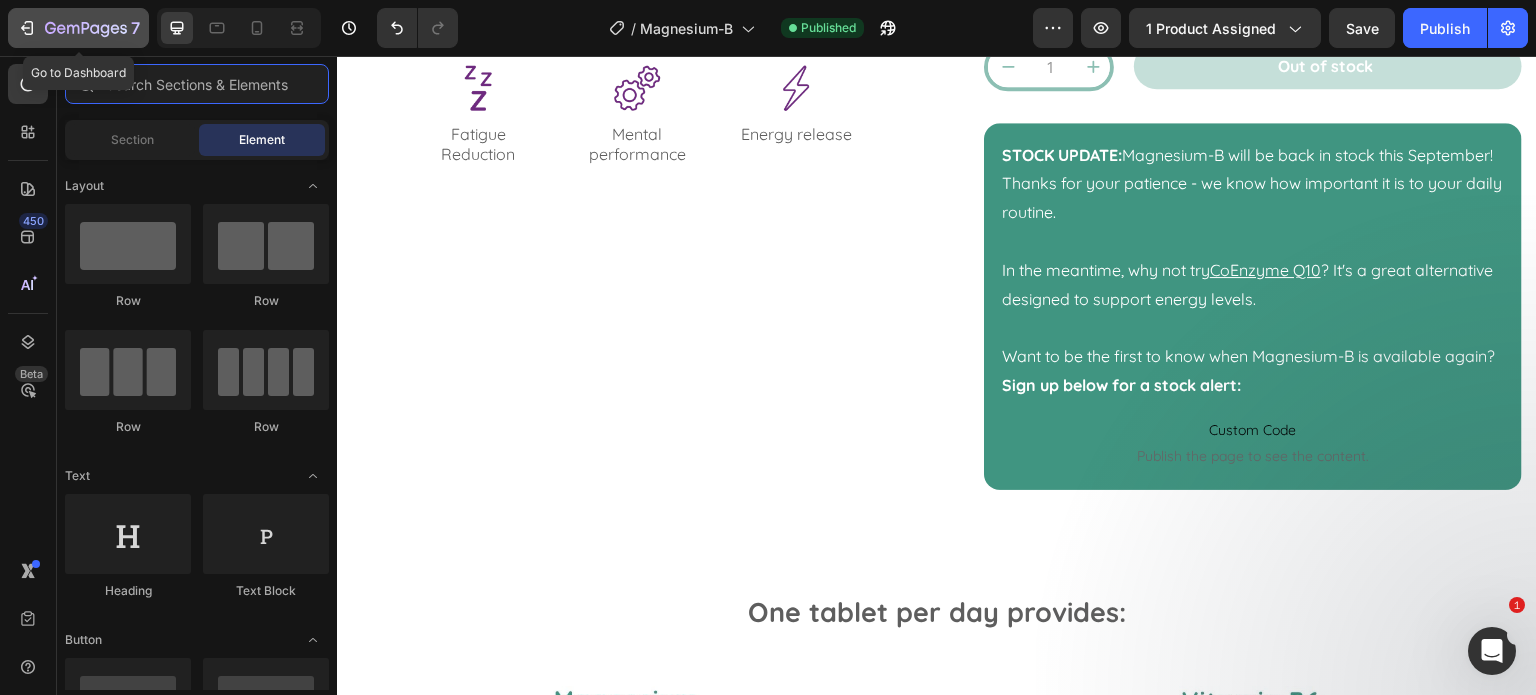 type 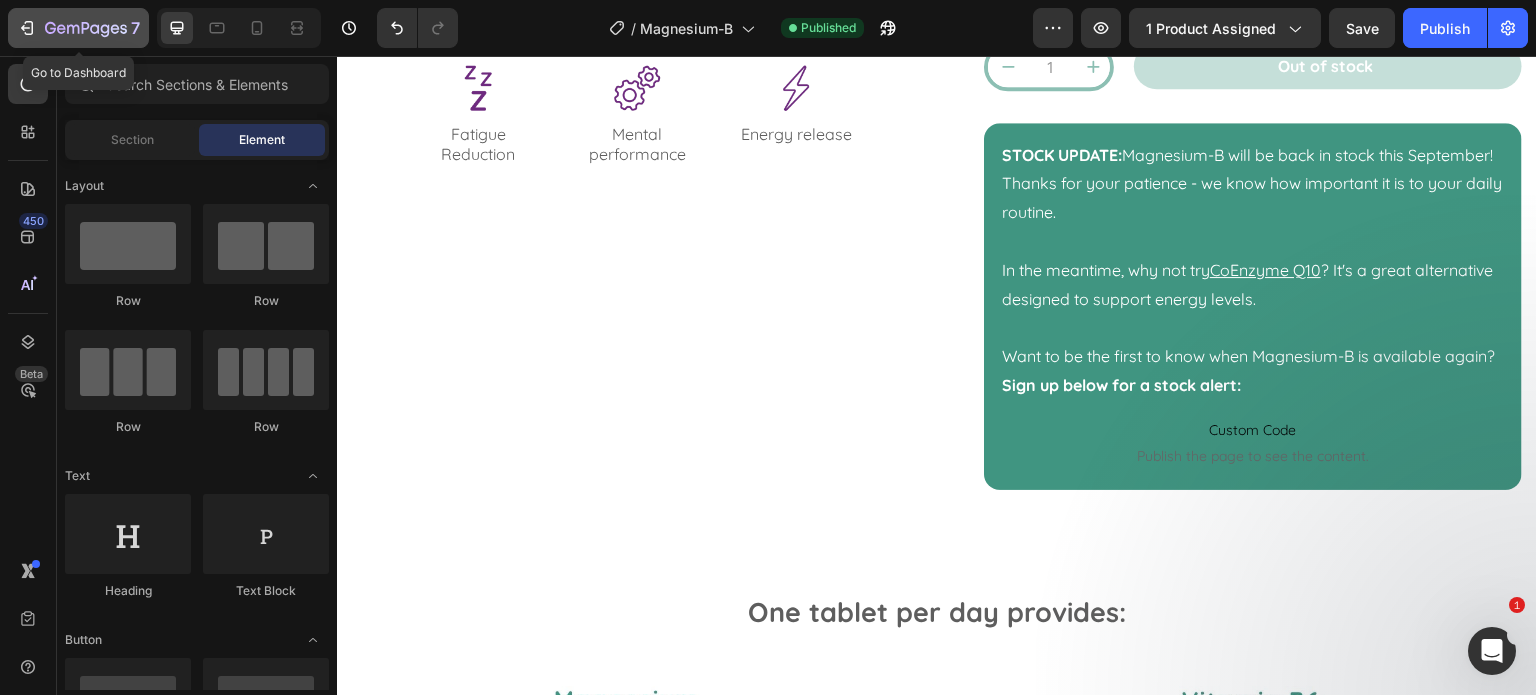 click 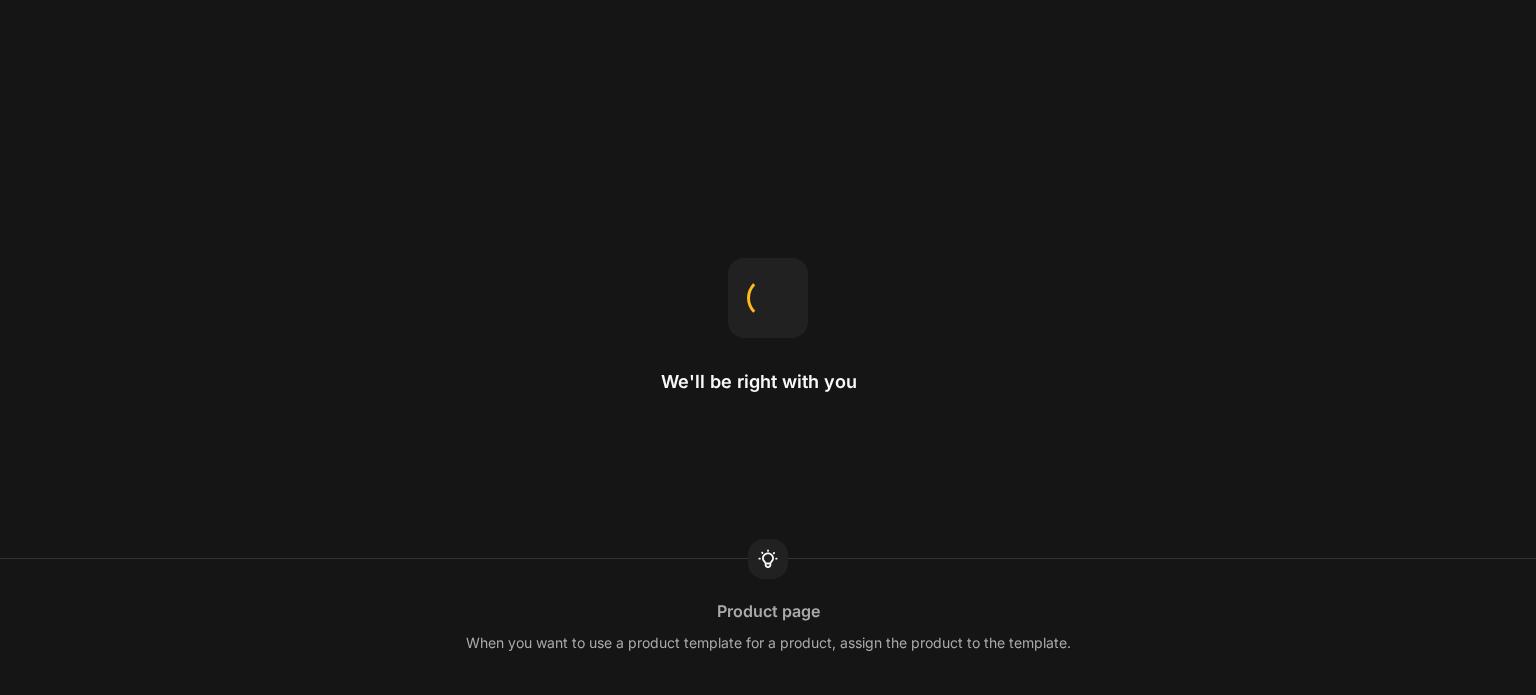 scroll, scrollTop: 0, scrollLeft: 0, axis: both 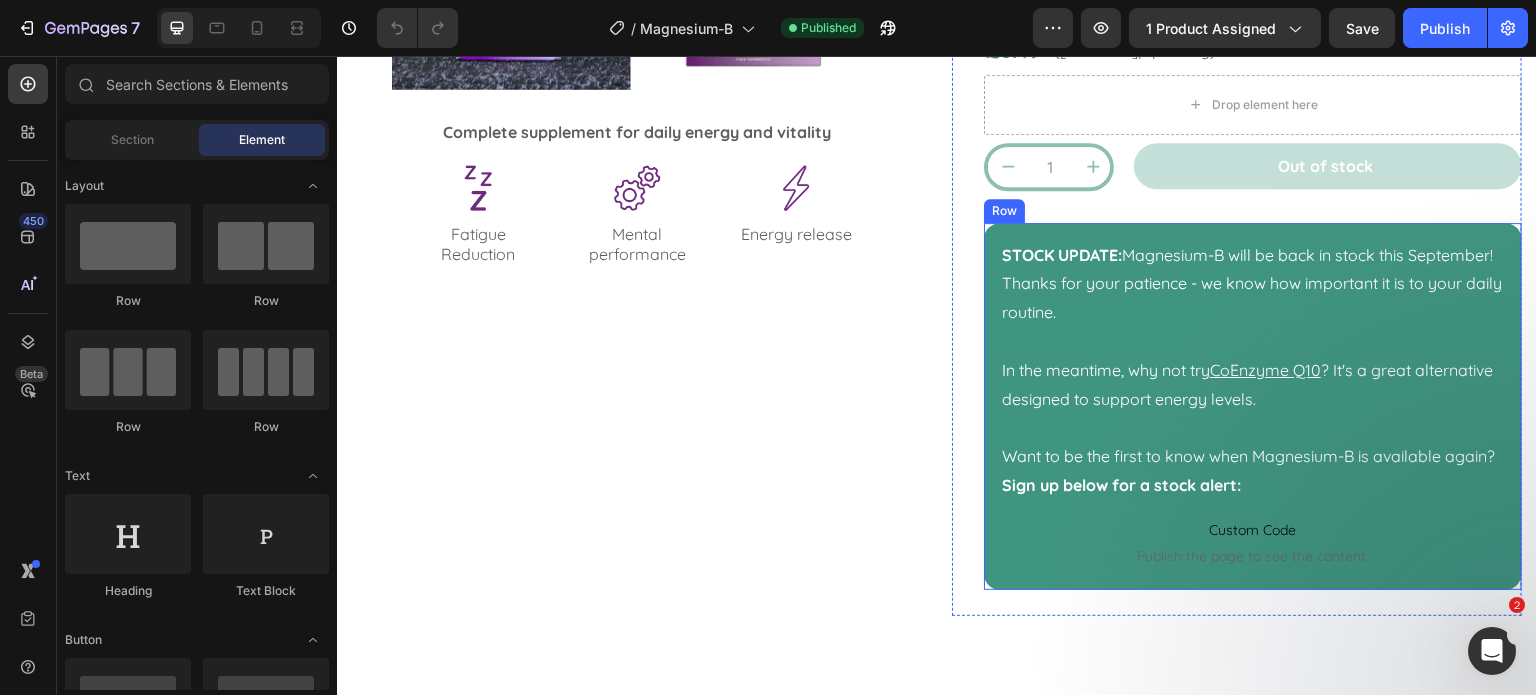 click on "STOCK UPDATE: Magnesium-B will be back in stock this September! Thanks for your patience - we know how important it is to your daily routine. In the meantime, why not try CoEnzyme Q10 ? It's a great alternative designed to support energy levels. Want to be the first to know when Magnesium-B is available again? Sign up below for a stock alert: Text Block Custom Code Publish the page to see the content. Custom Code Row" at bounding box center (1253, 406) 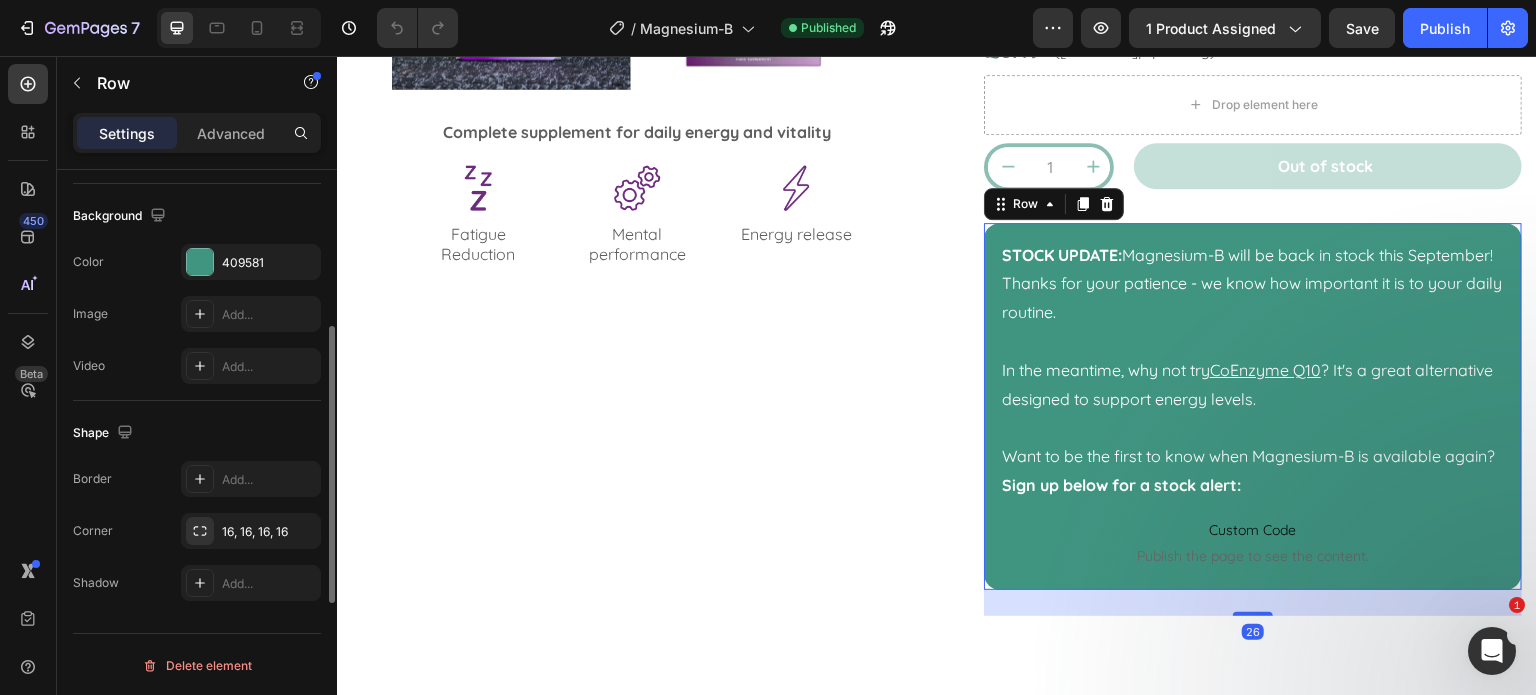 scroll, scrollTop: 436, scrollLeft: 0, axis: vertical 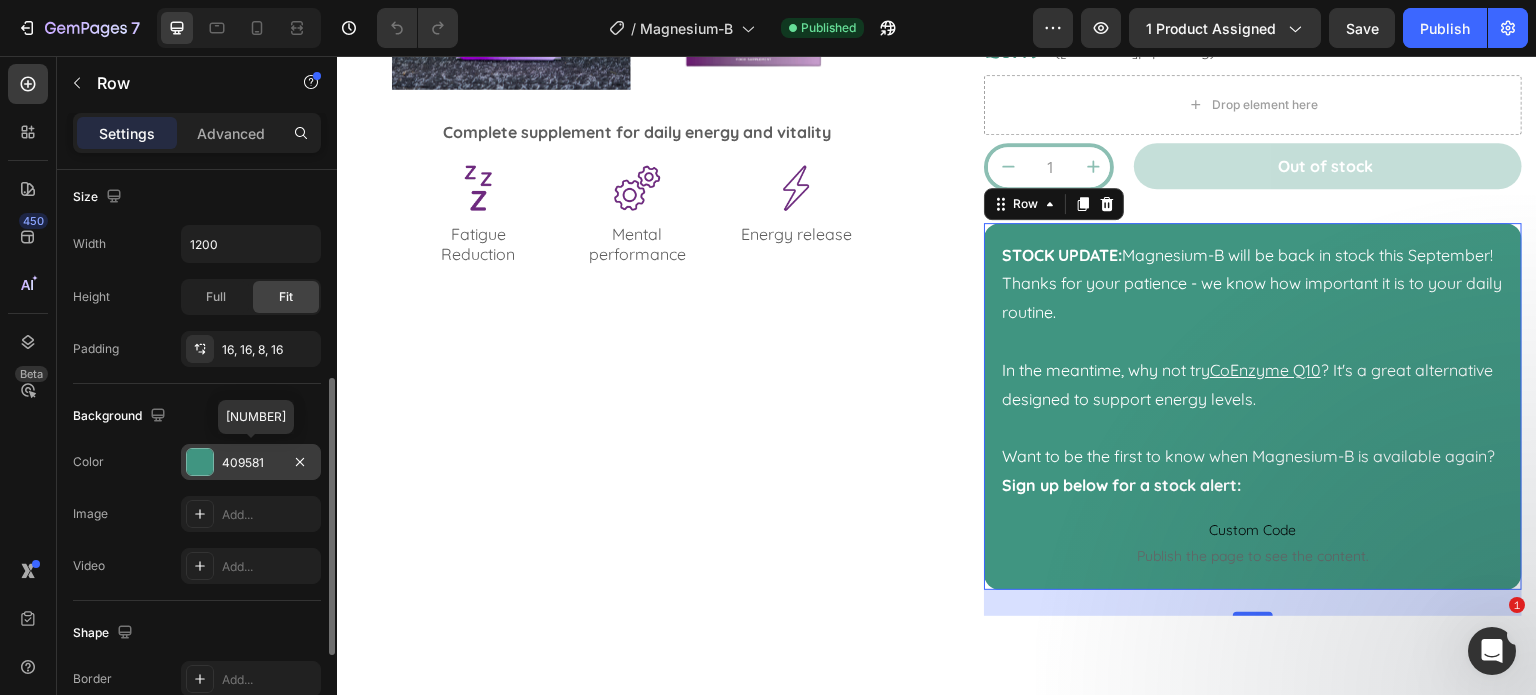 click on "409581" at bounding box center (251, 462) 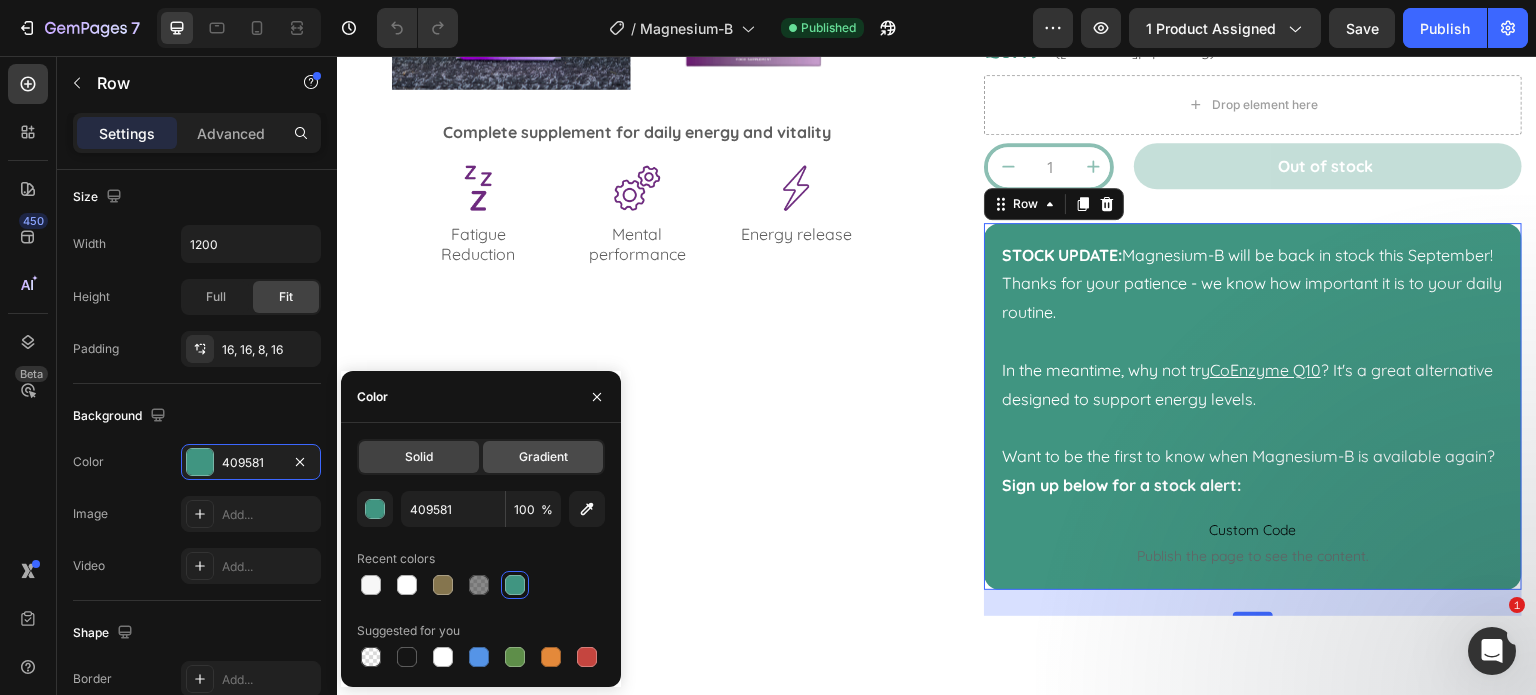 click on "Gradient" 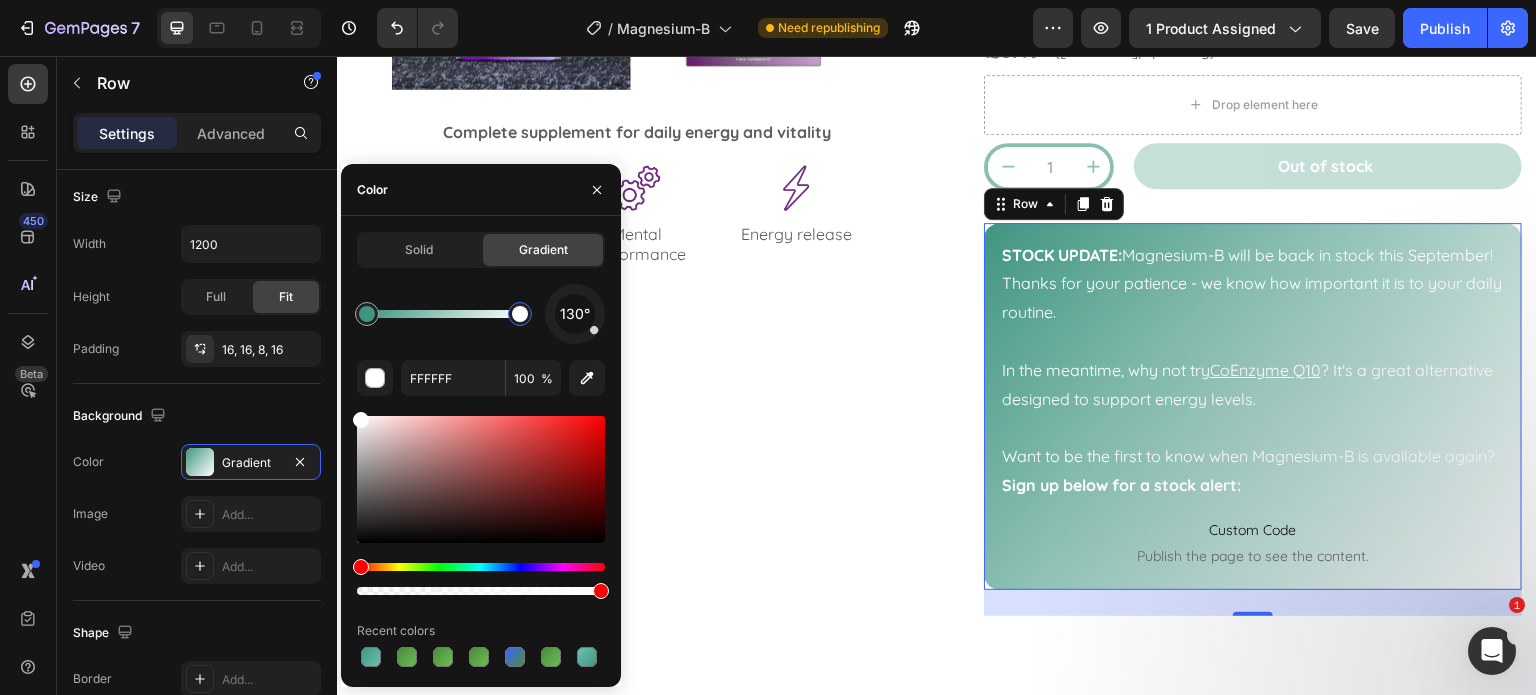 click at bounding box center (520, 314) 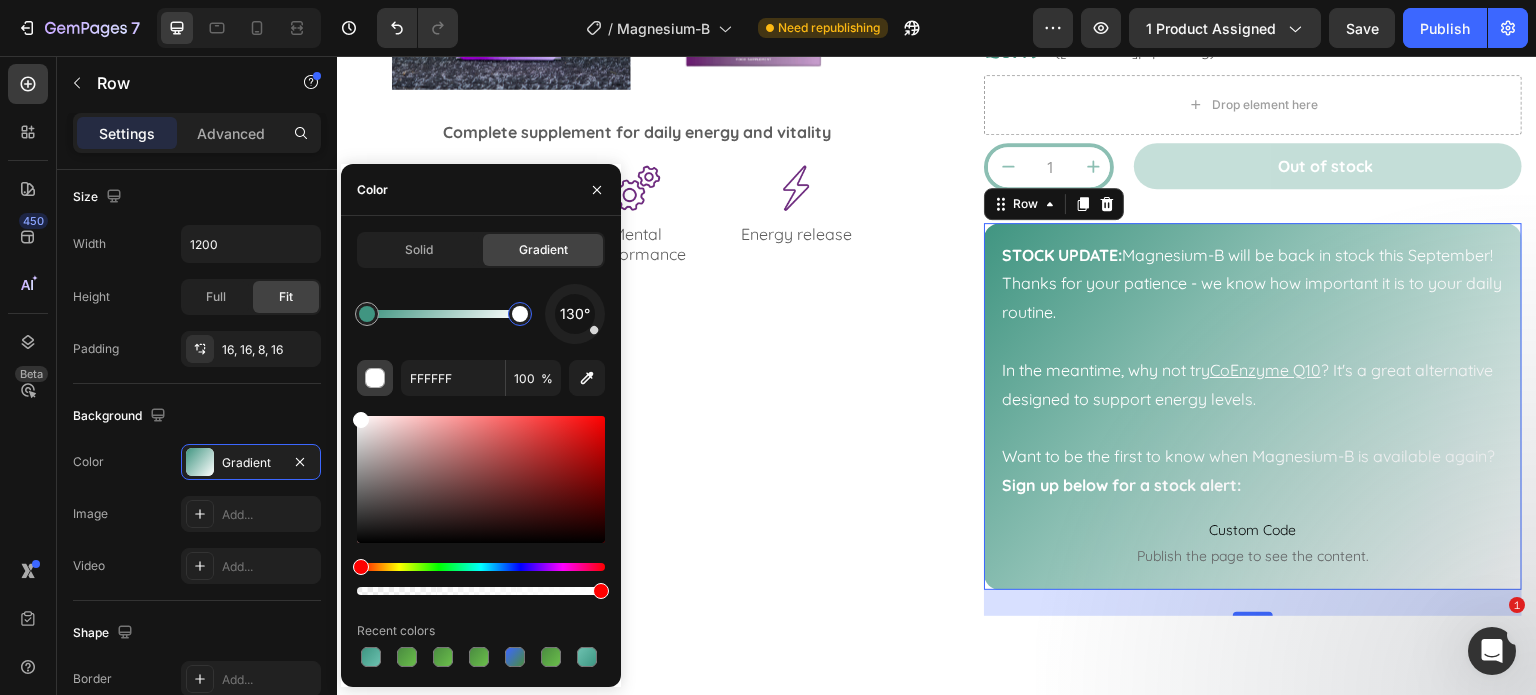 click at bounding box center [376, 379] 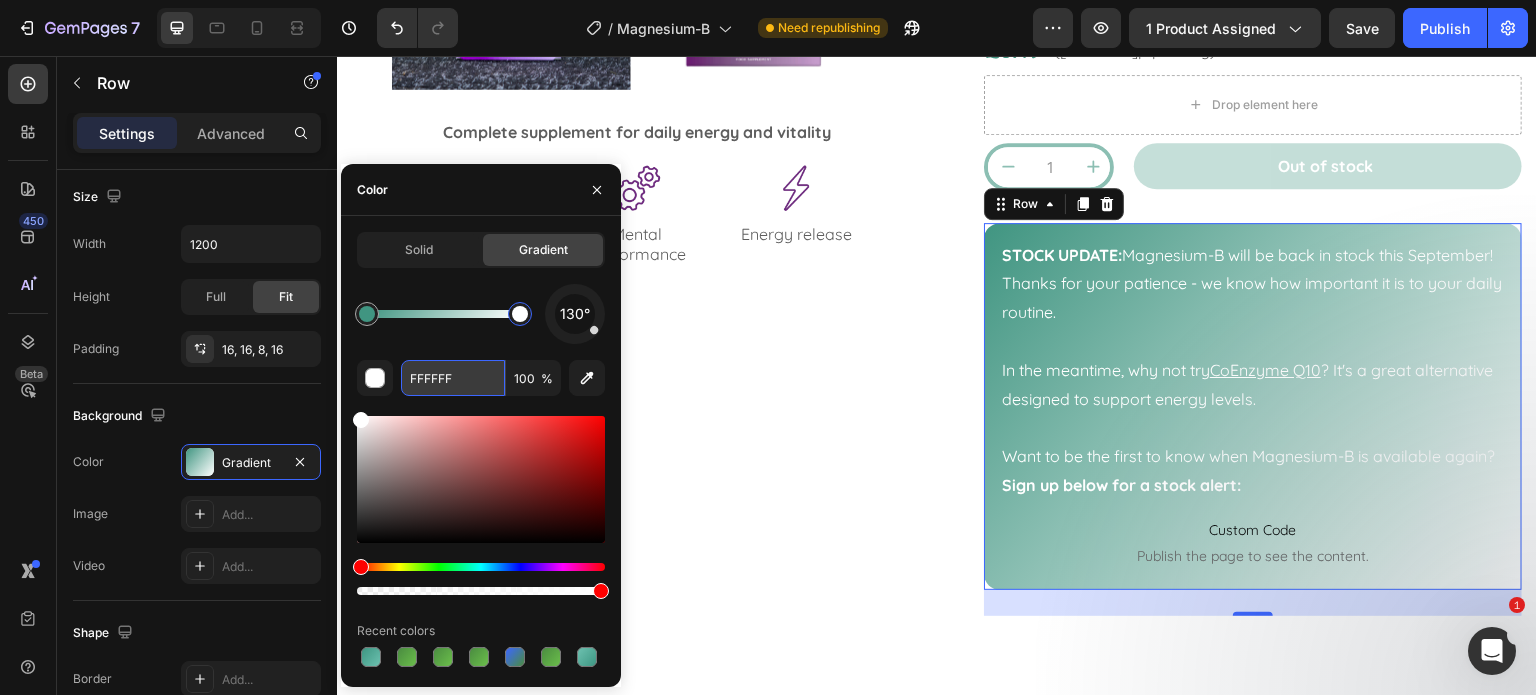 click on "FFFFFF" at bounding box center (453, 378) 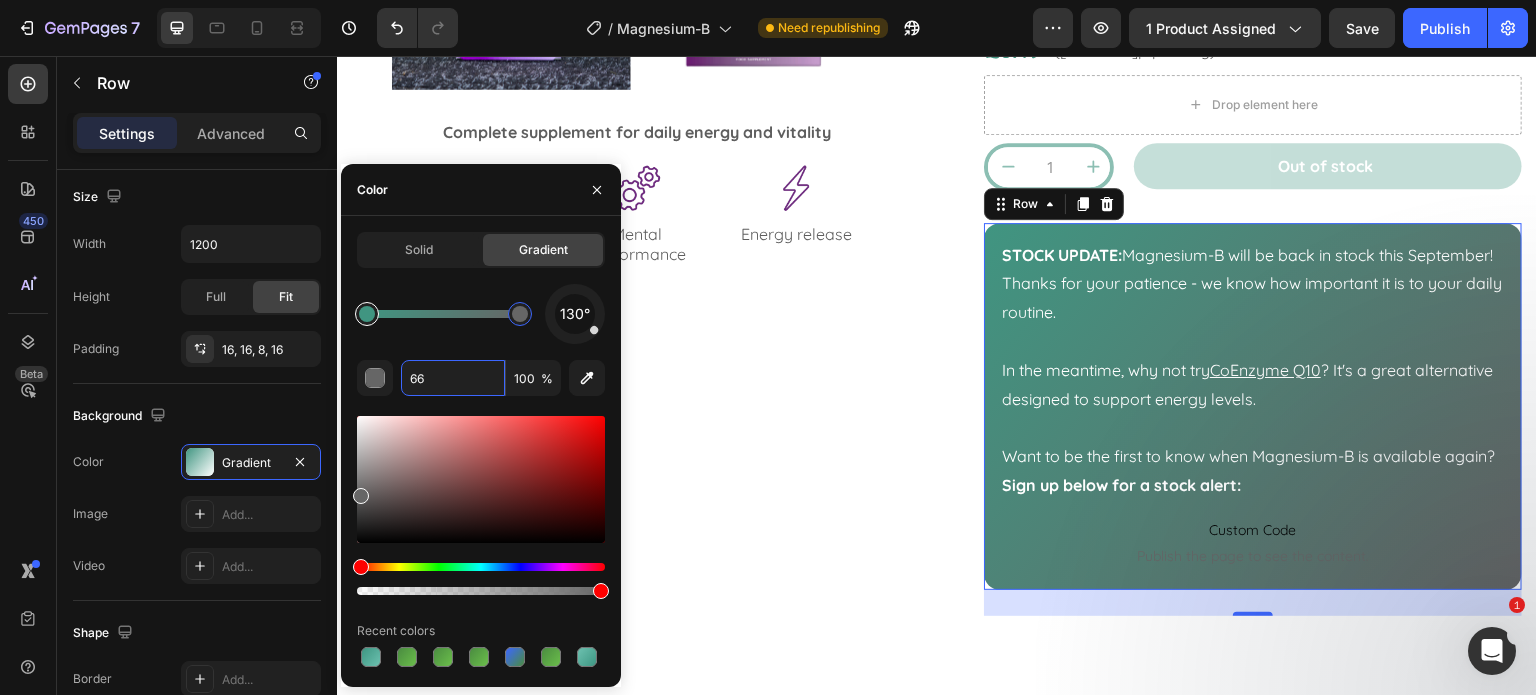 type on "6" 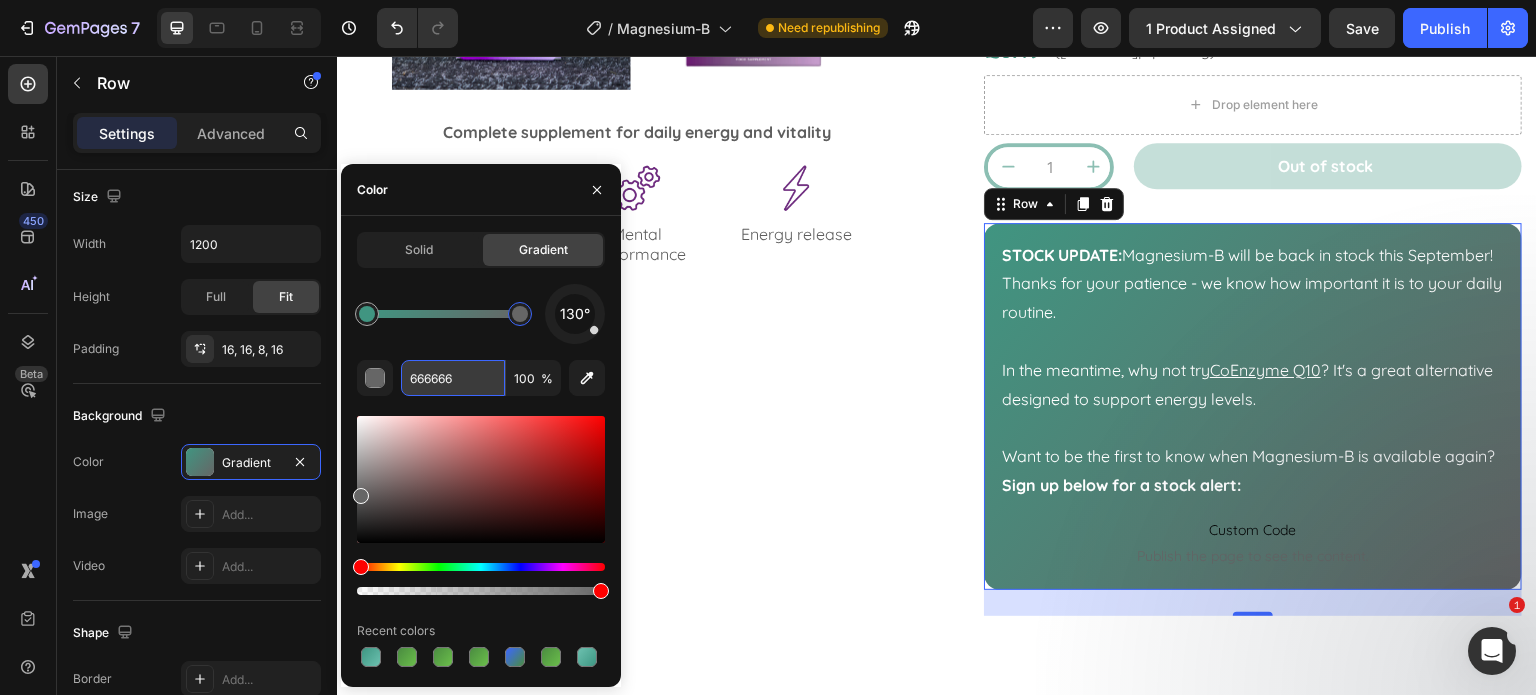 paste on "[NUMBER]" 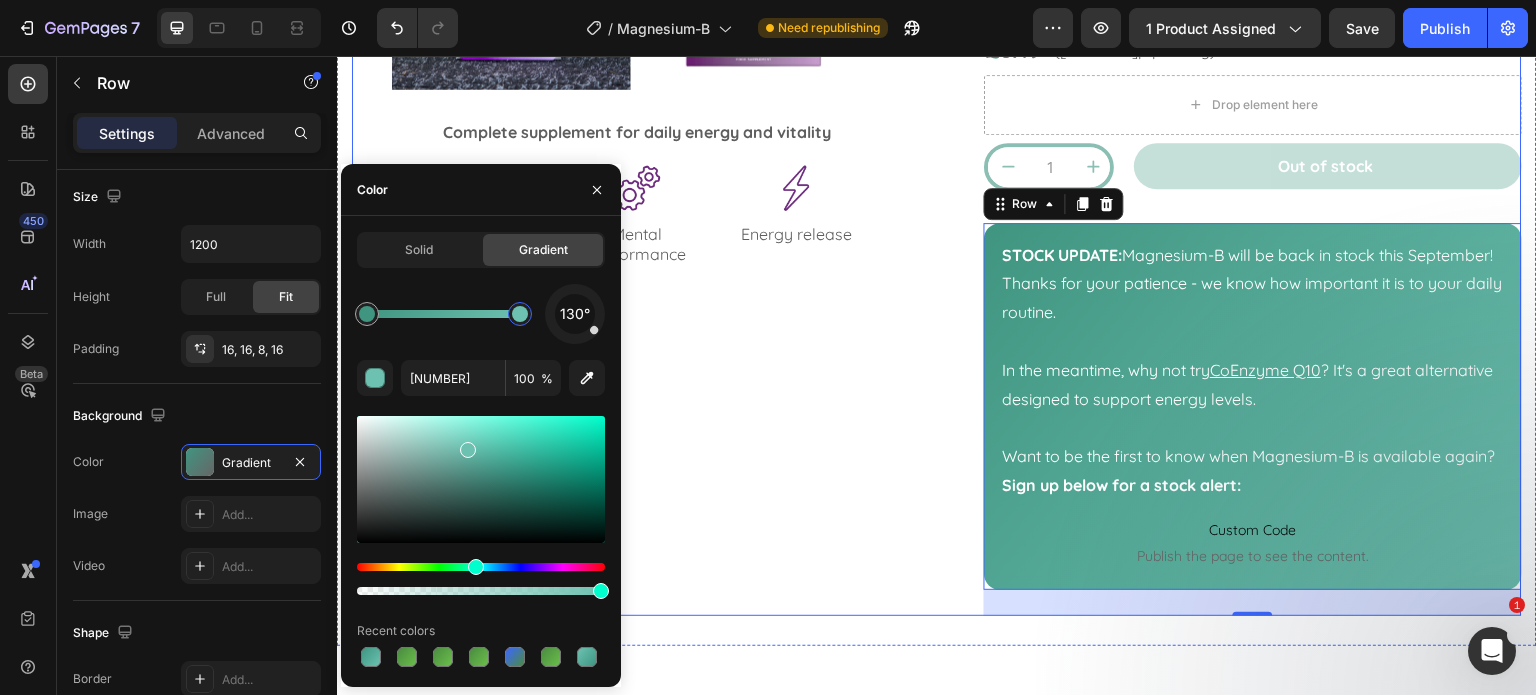 click on "No discount Not be displayed when published Discount Tag Product Images Complete supplement for daily energy and vitality Text Block Image Fatigue Reduction Text Block Image Mental performance Text Block Image Energy release Text Block Row Row" at bounding box center (637, -79) 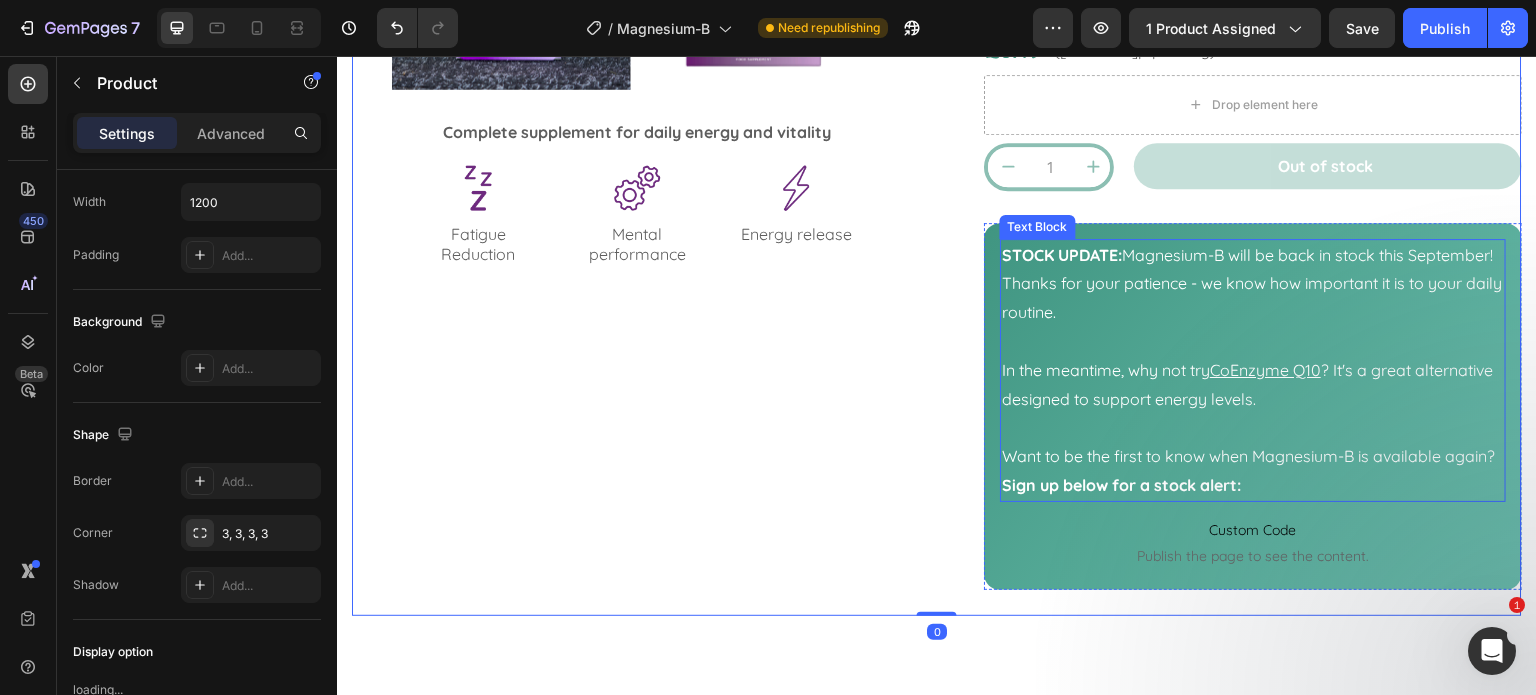 scroll, scrollTop: 0, scrollLeft: 0, axis: both 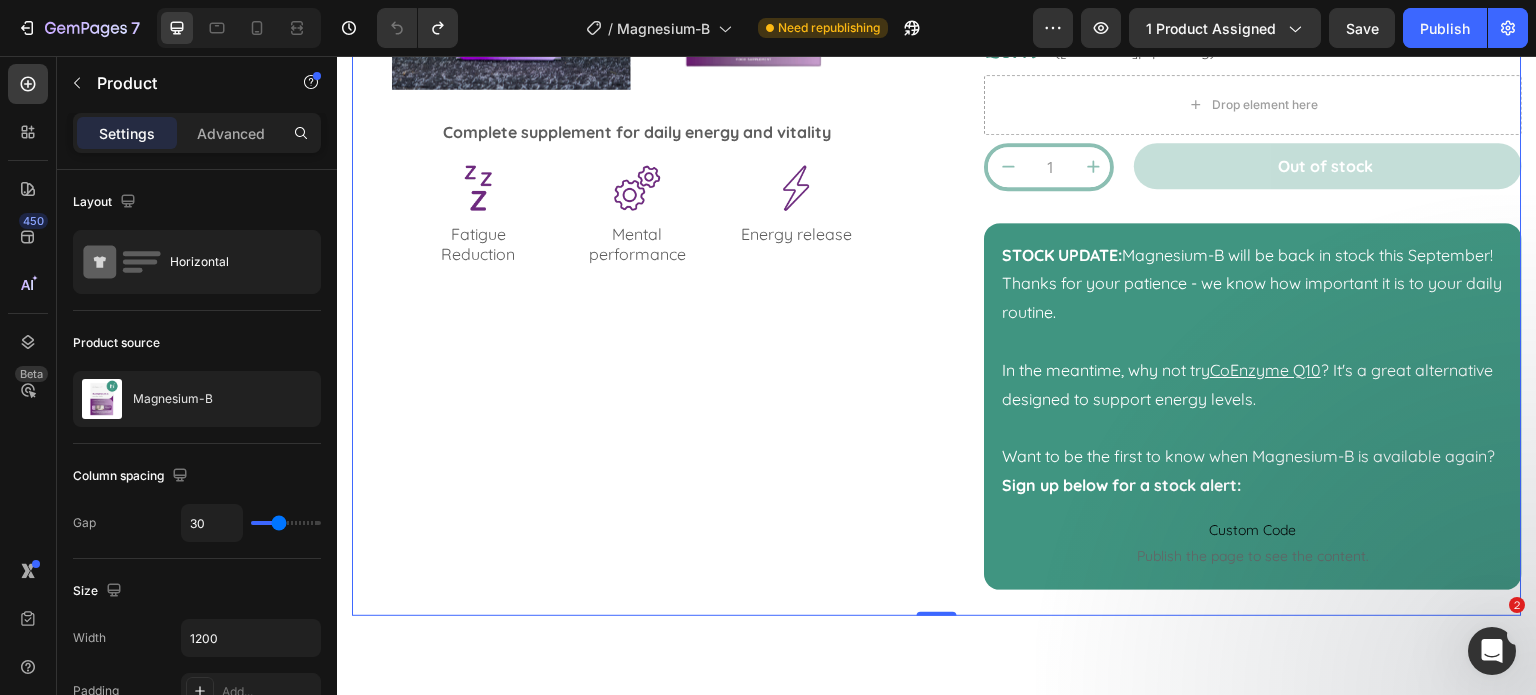 click on "No discount Not be displayed when published Discount Tag Product Images Complete supplement for daily energy and vitality Text Block Image Fatigue Reduction Text Block Image Mental performance Text Block Image Energy release Text Block Row Row" at bounding box center [637, -79] 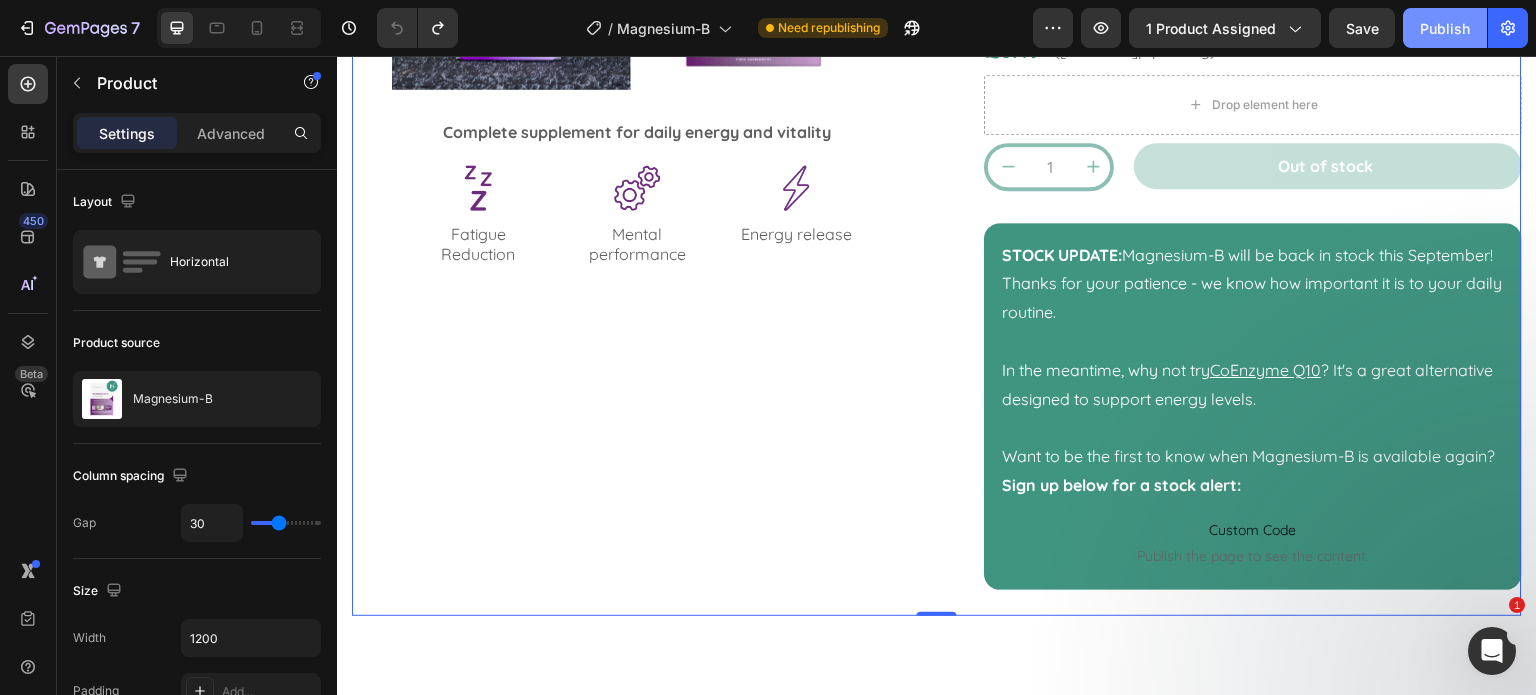 click on "Publish" at bounding box center (1445, 28) 